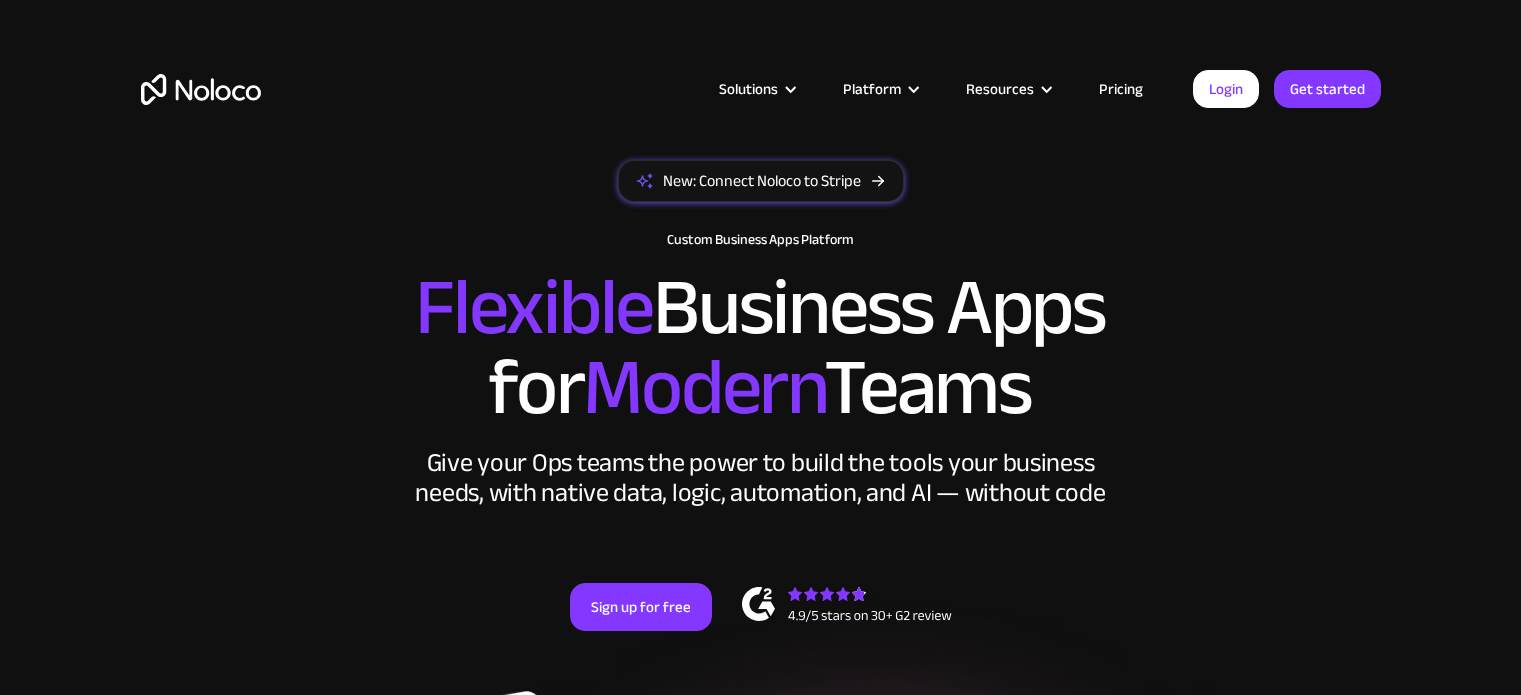 scroll, scrollTop: 0, scrollLeft: 0, axis: both 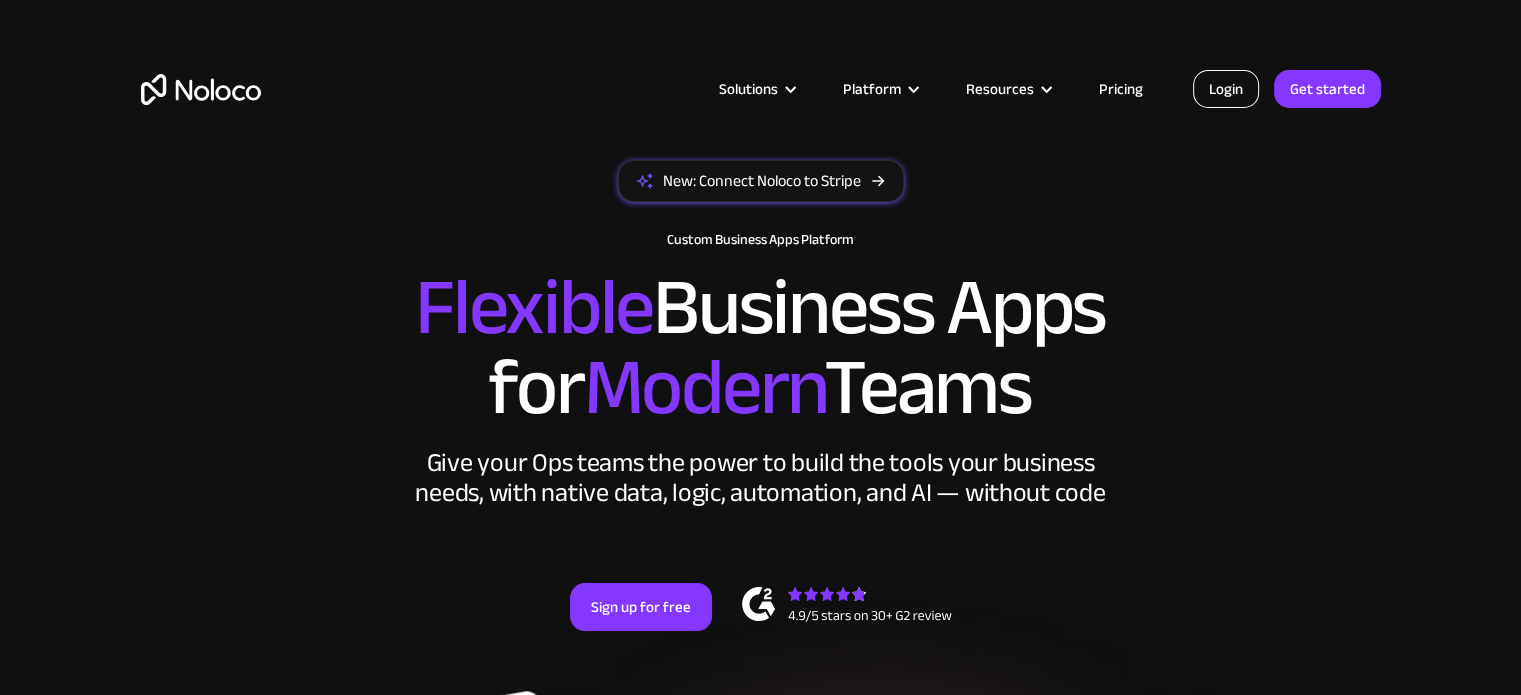 click on "Login" at bounding box center (1226, 89) 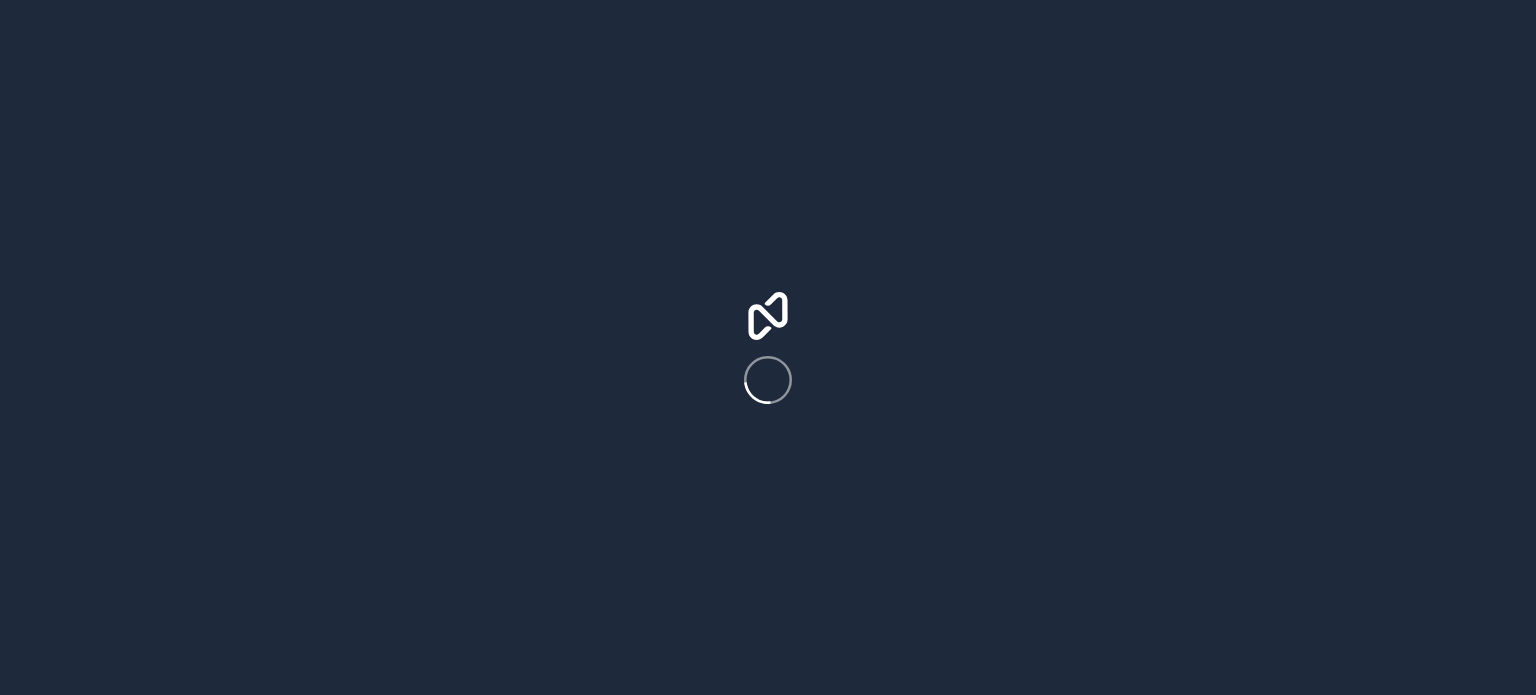 scroll, scrollTop: 0, scrollLeft: 0, axis: both 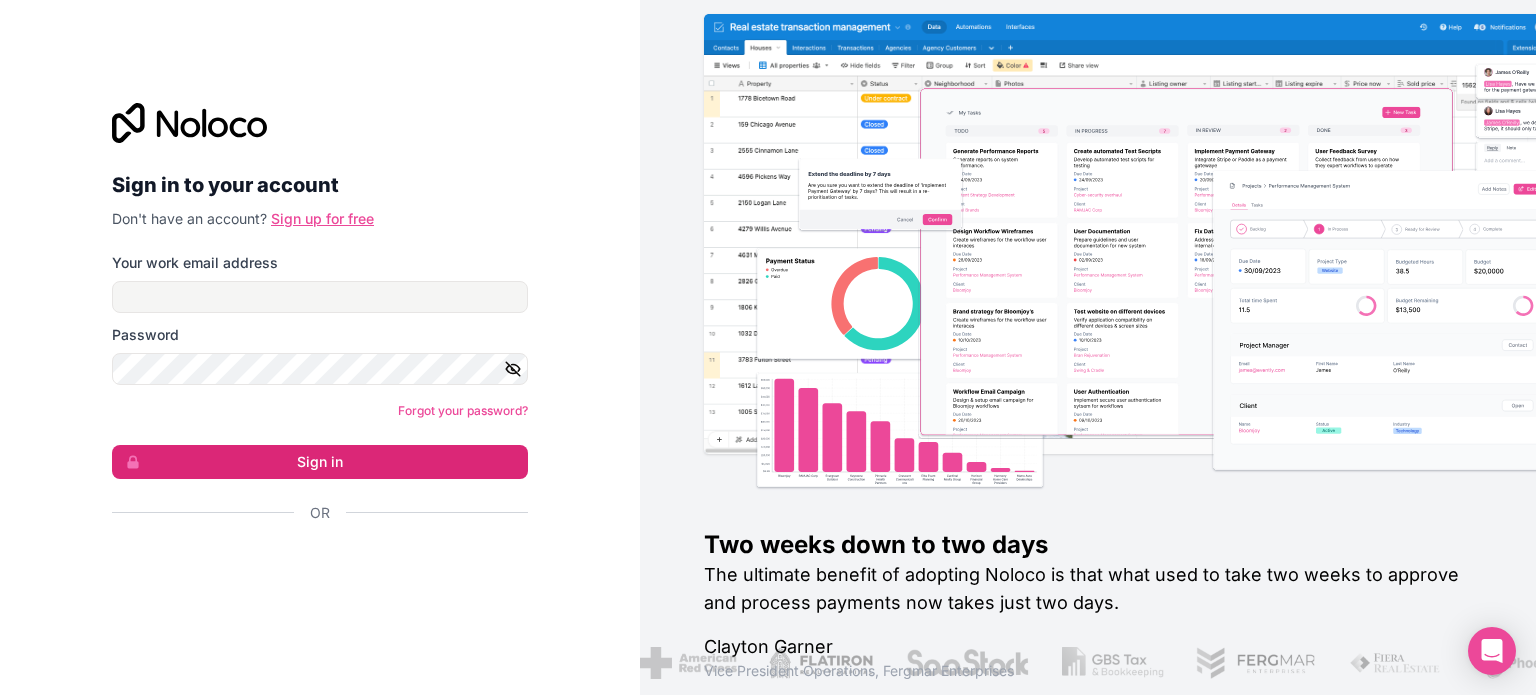 click on "Sign up for free" at bounding box center [322, 218] 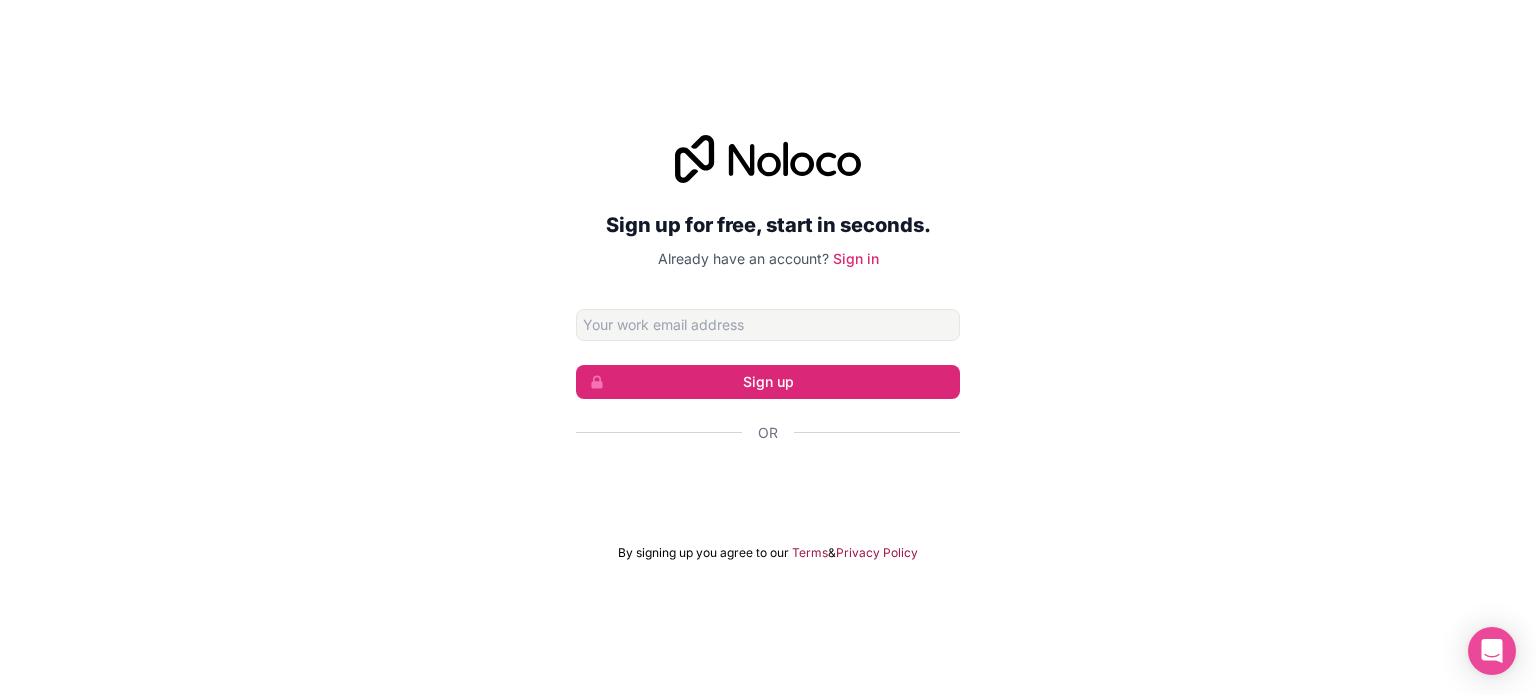 click at bounding box center [768, 325] 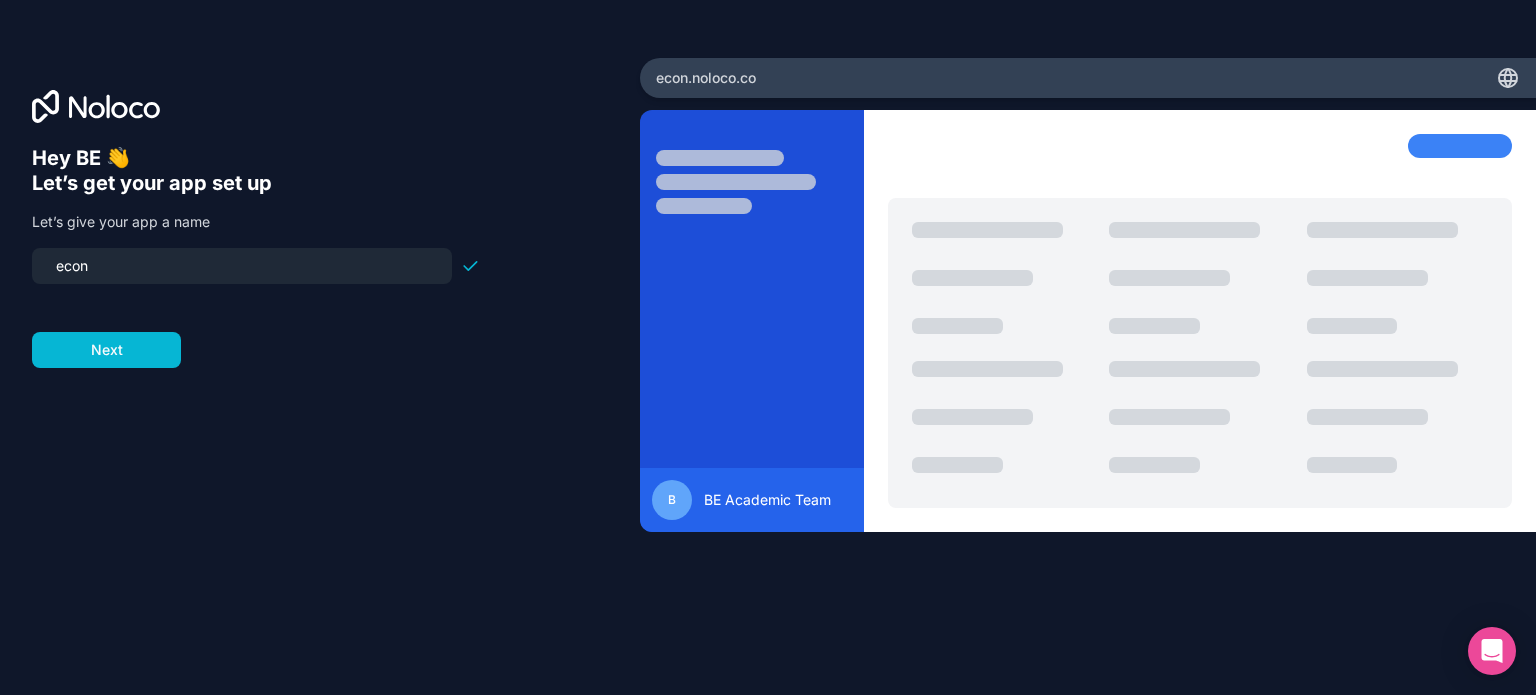 click on "econ" at bounding box center (242, 266) 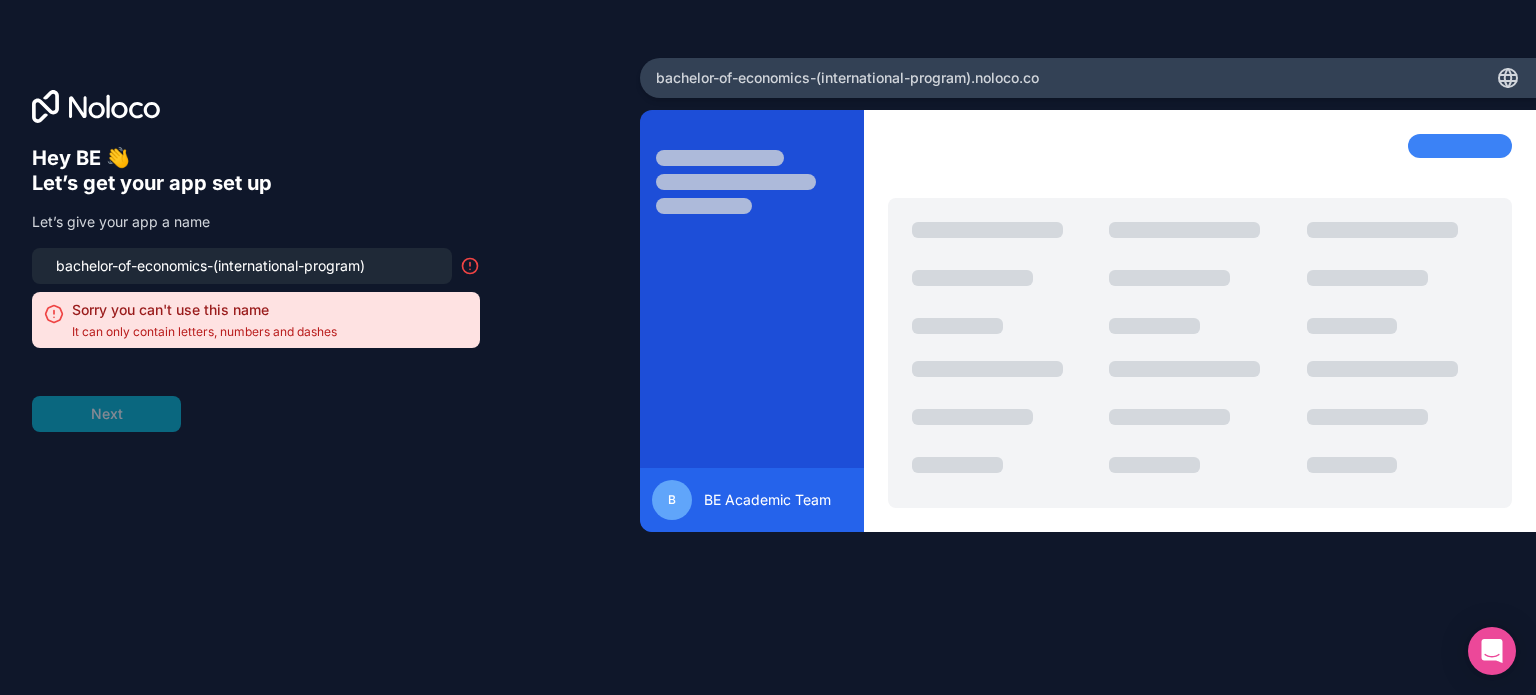 click on "bachelor-of-economics-(international-program)" at bounding box center [242, 266] 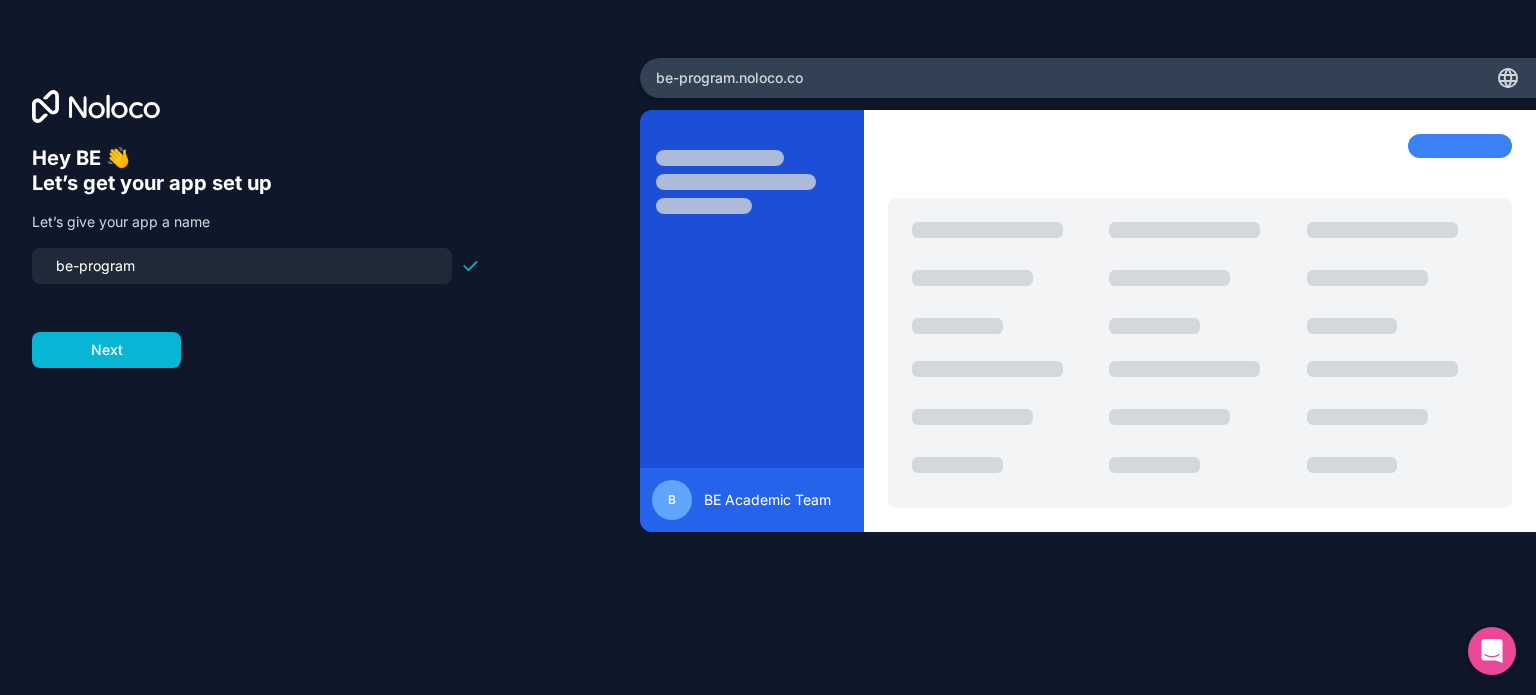 click on "be-program" at bounding box center [242, 266] 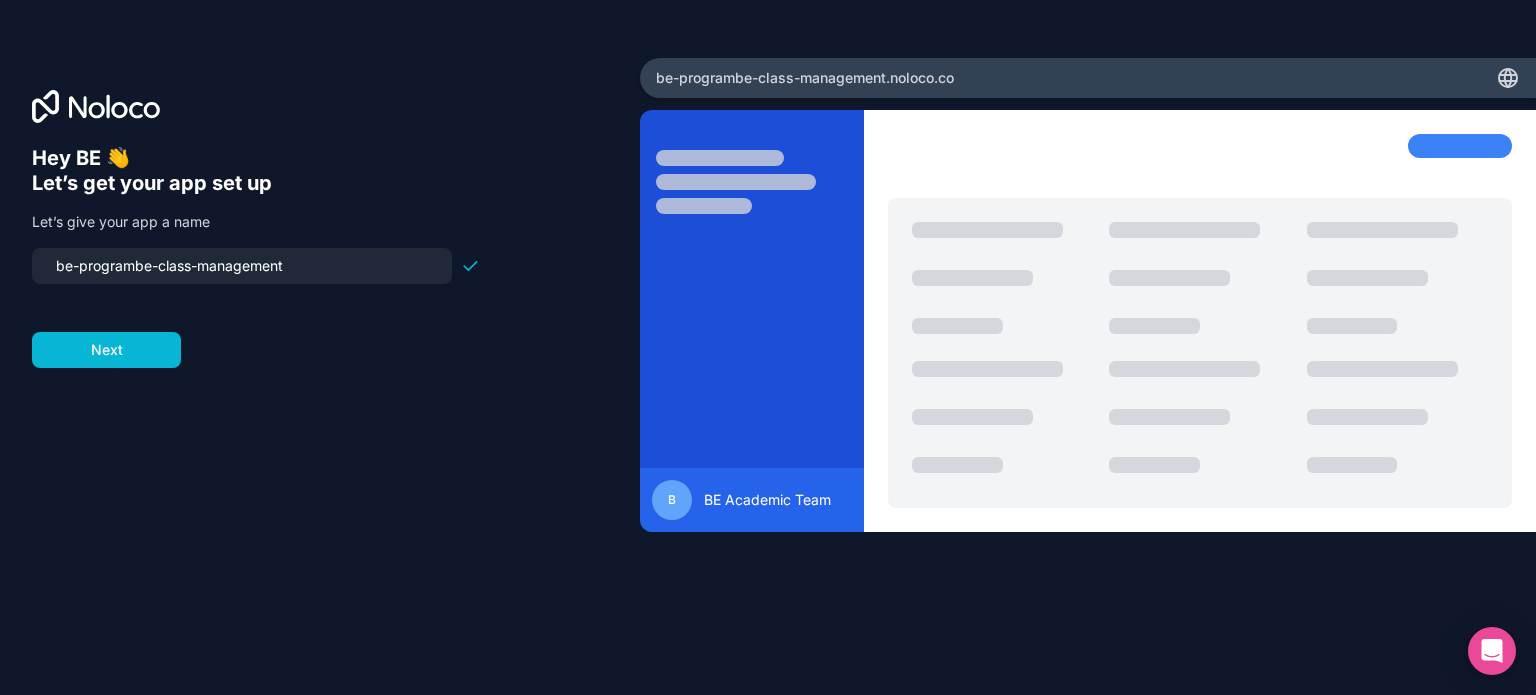 paste 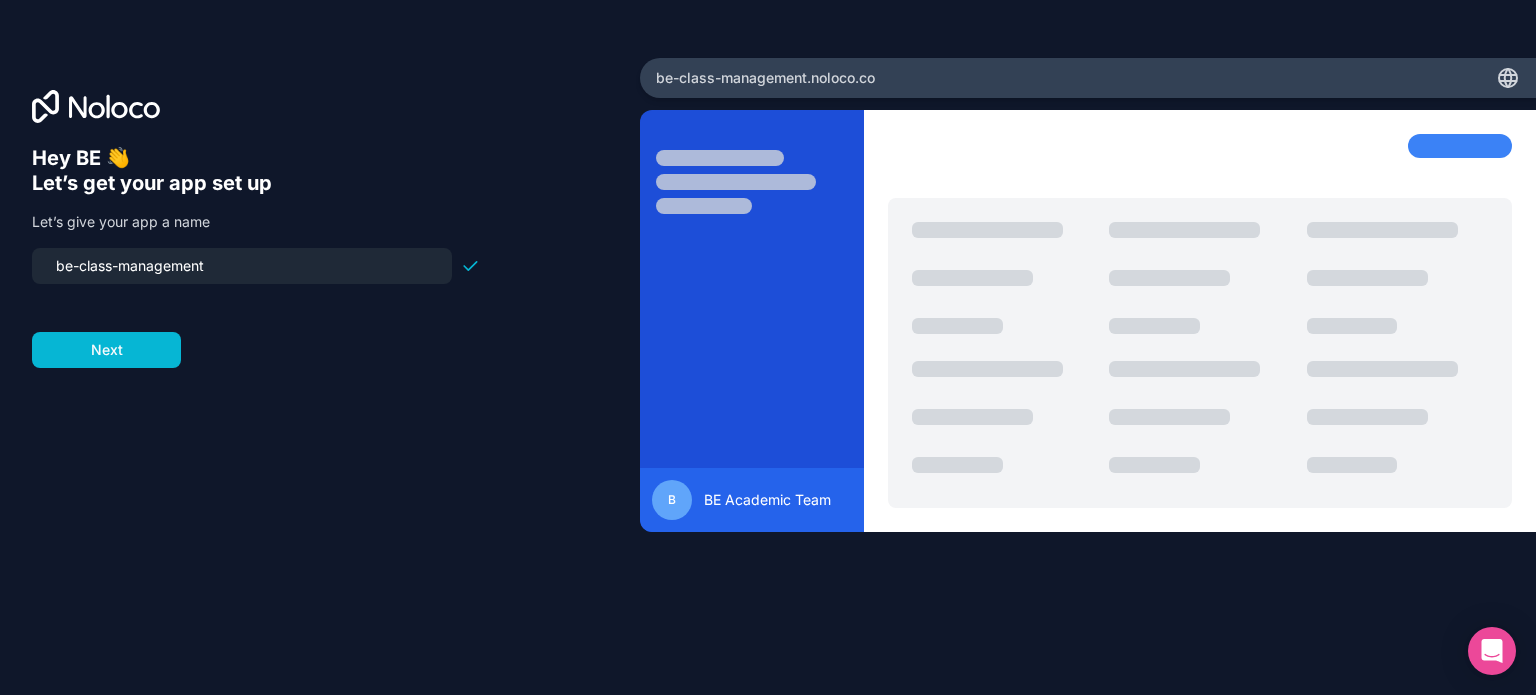 click on "be-class-management" at bounding box center [242, 266] 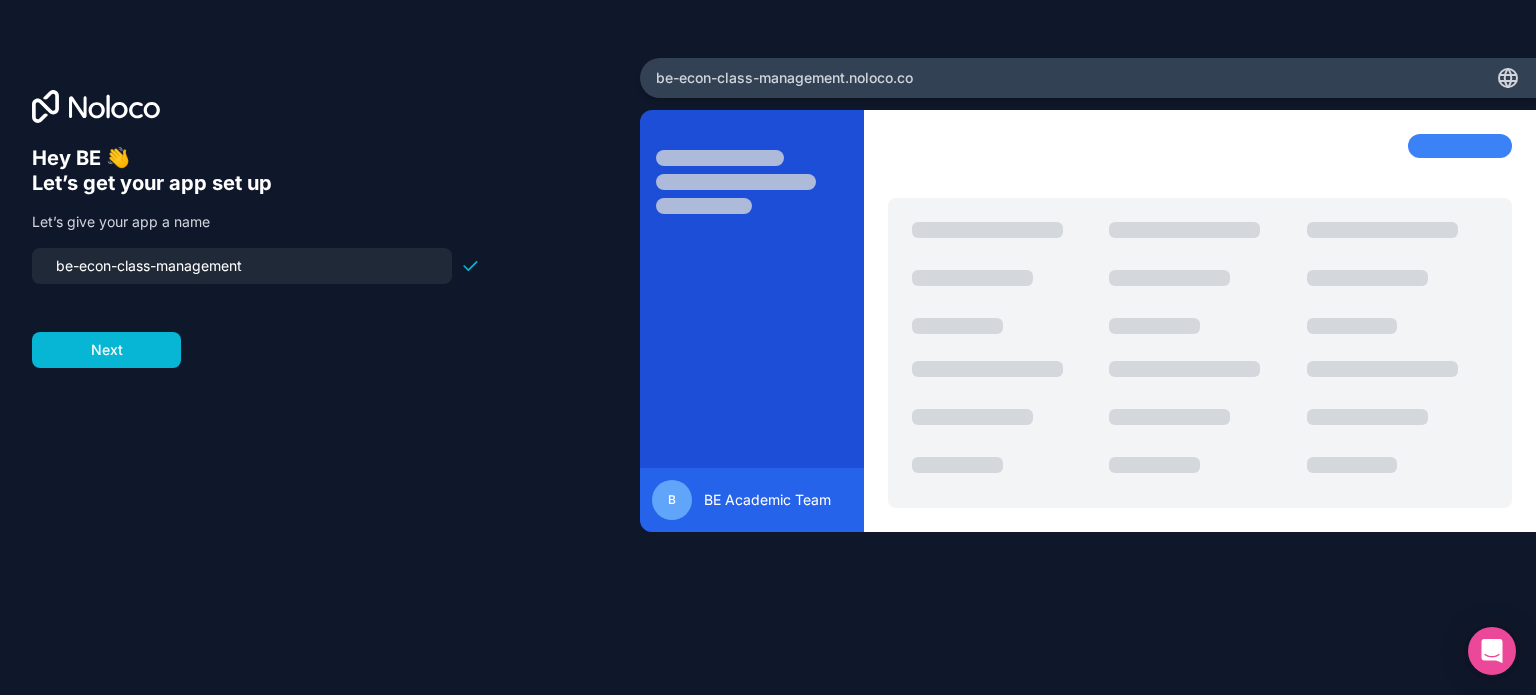 click on "be-econ-class-management" at bounding box center (242, 266) 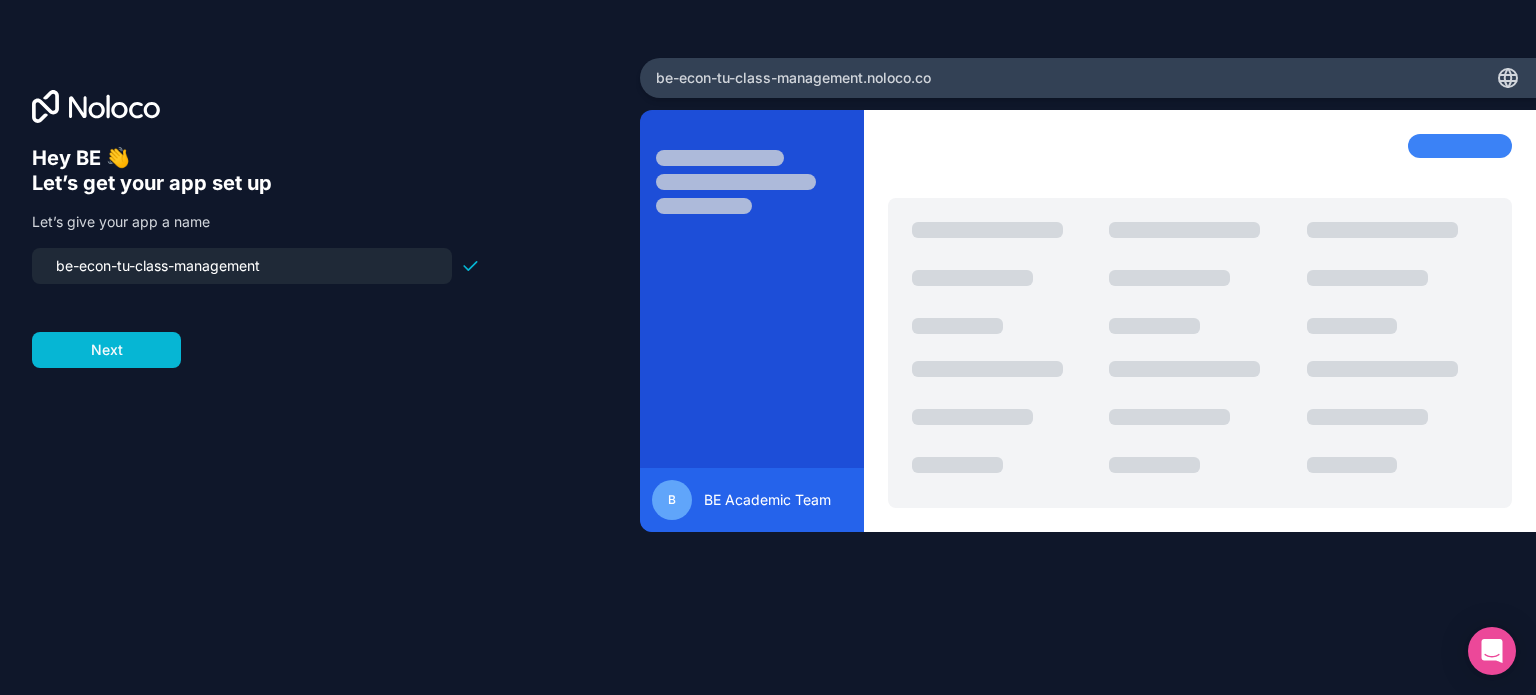 click on "be-econ-tu-class-management" at bounding box center [242, 266] 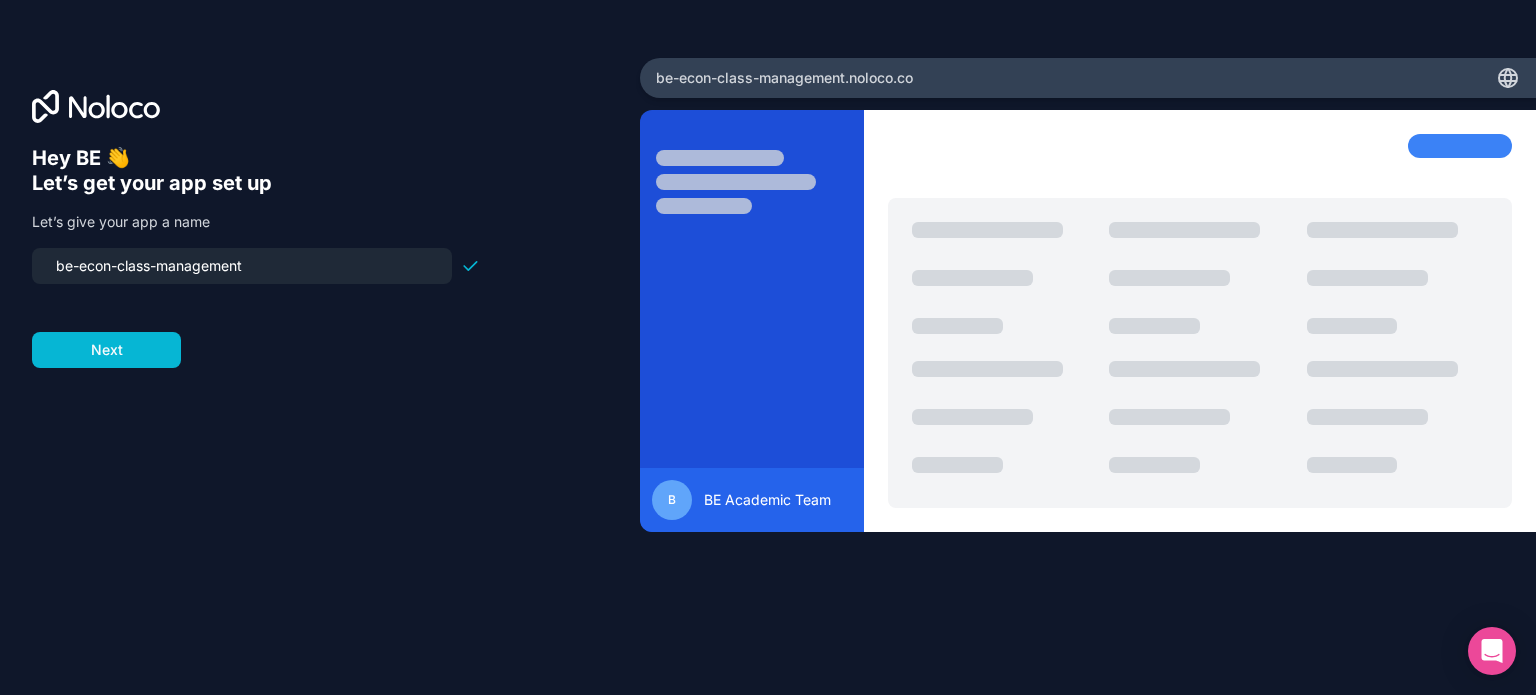 type on "be-econ-class-management" 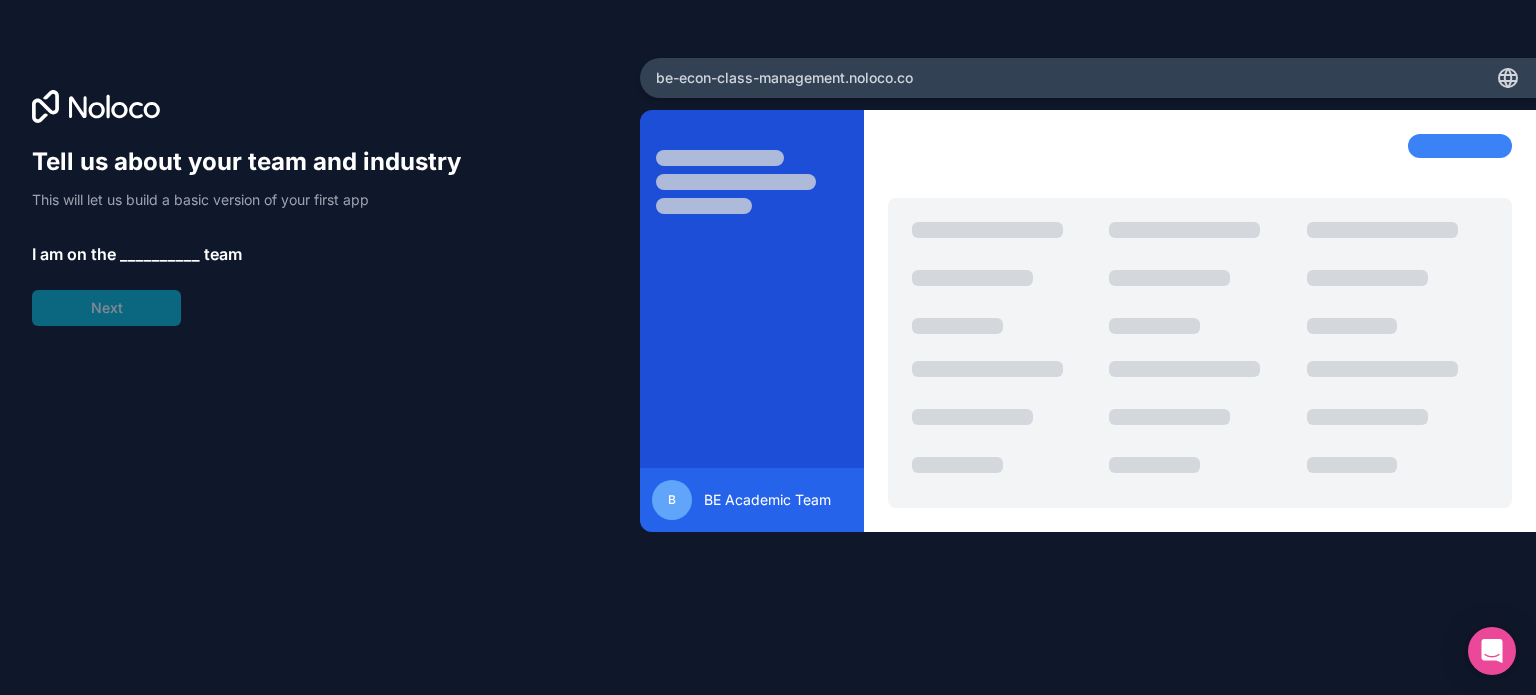 click on "__________" at bounding box center (160, 254) 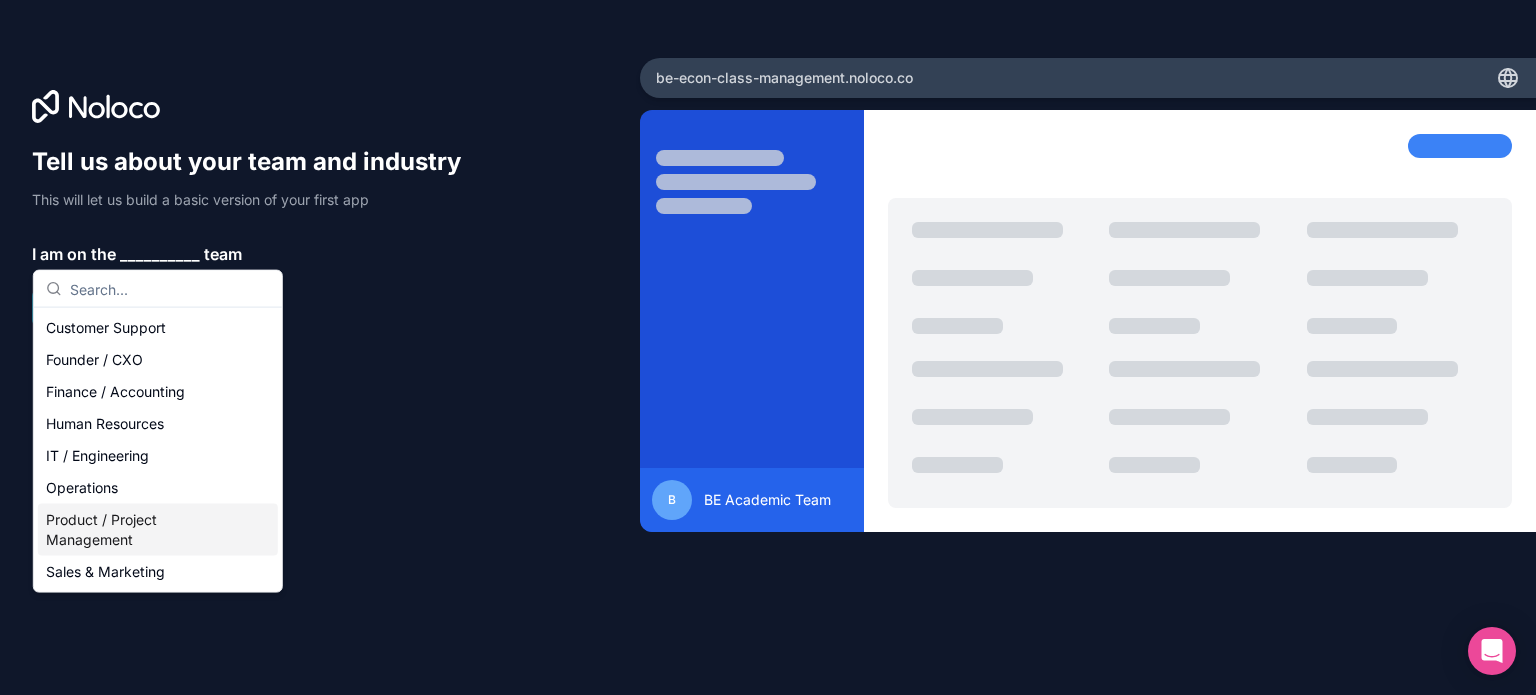 click on "Product / Project Management" at bounding box center [158, 530] 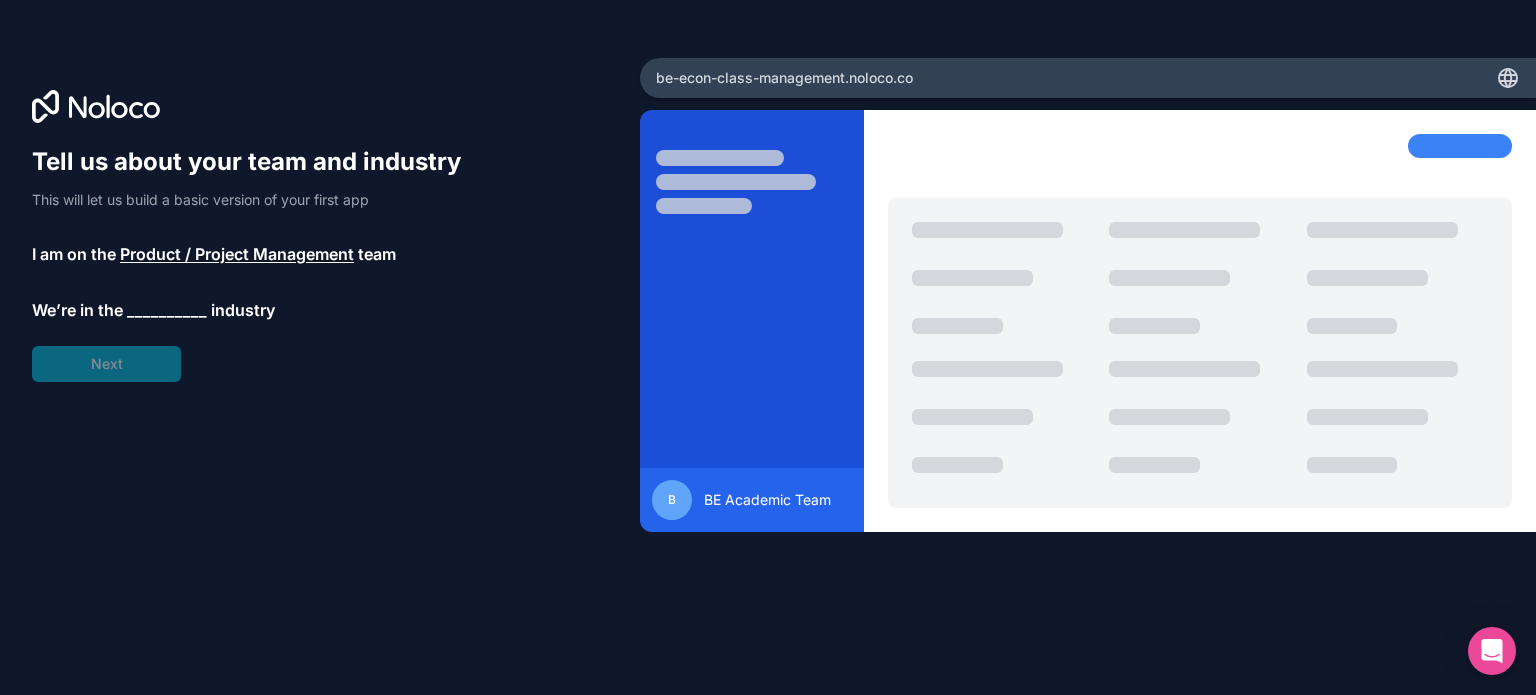 click on "__________" at bounding box center [167, 310] 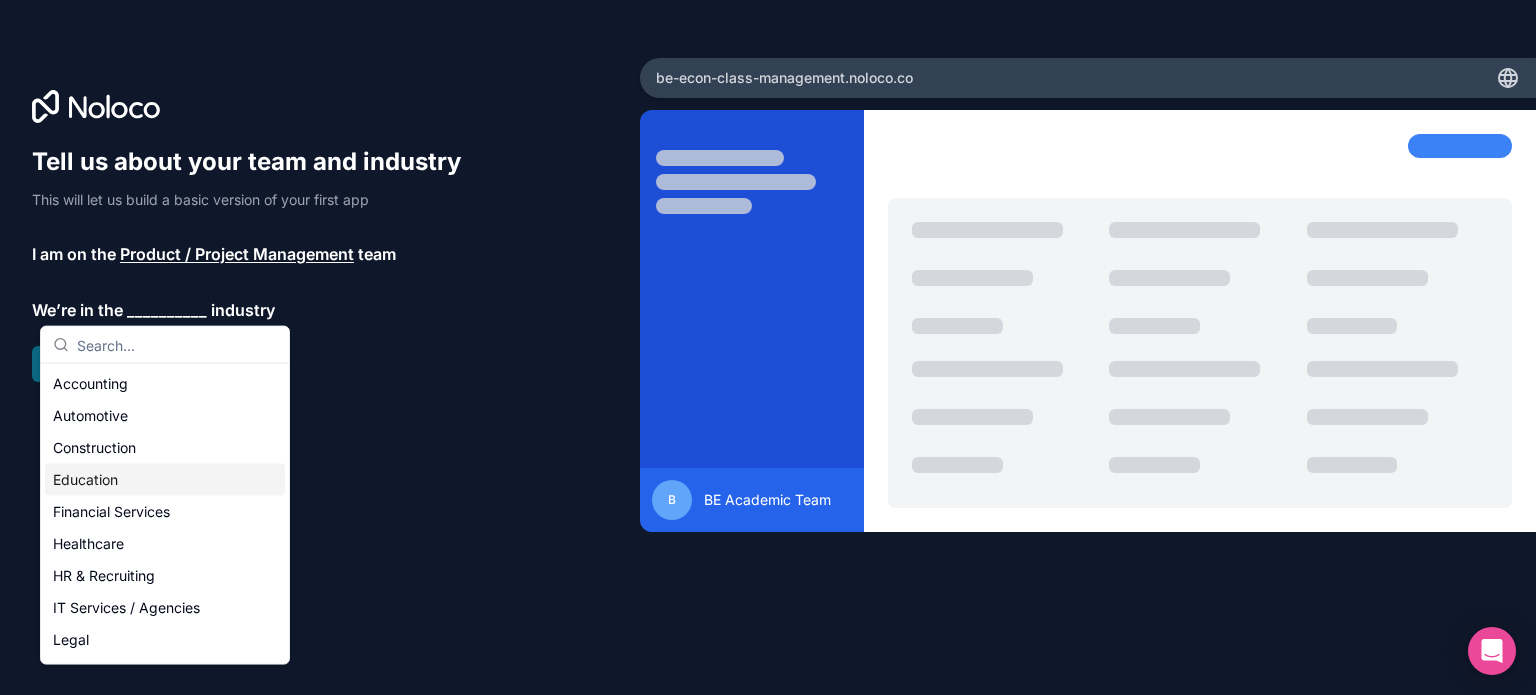click on "Education" at bounding box center [165, 480] 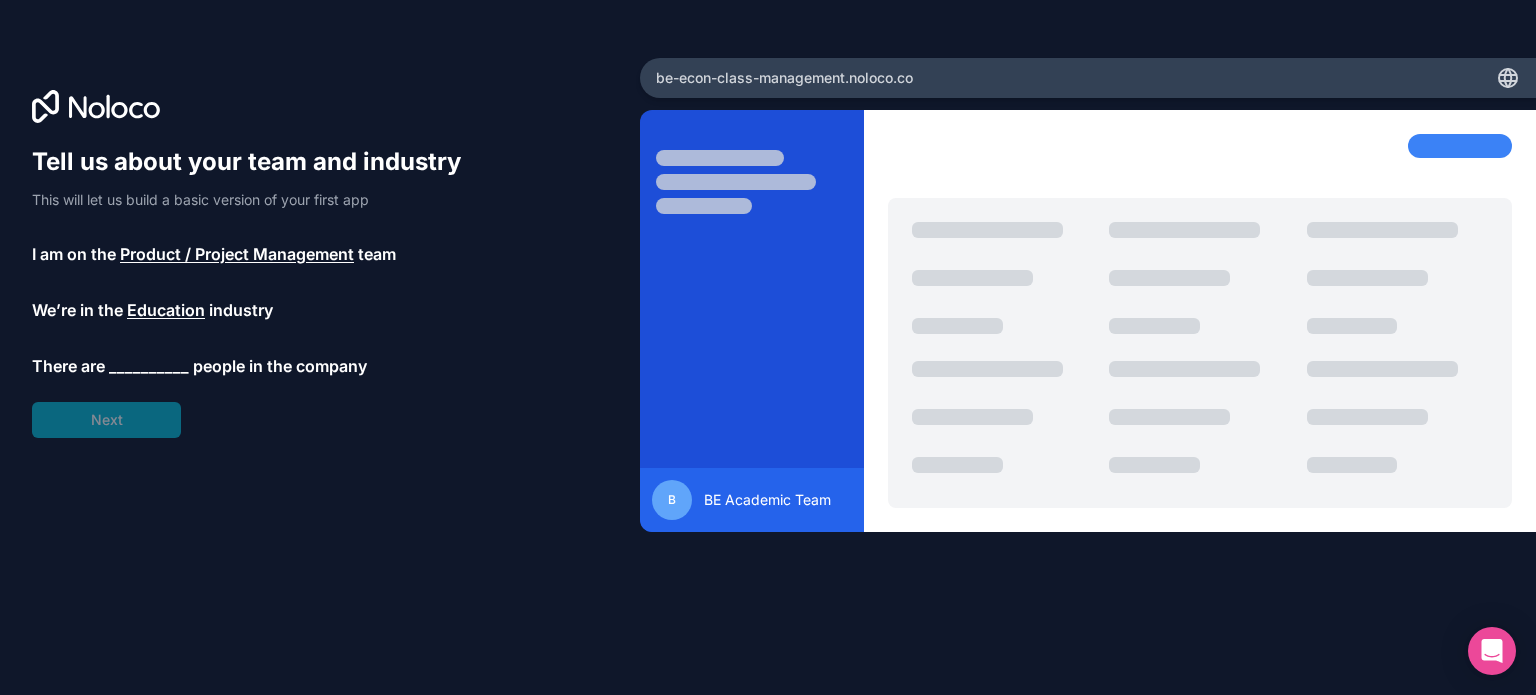 click on "Product / Project Management" at bounding box center [237, 254] 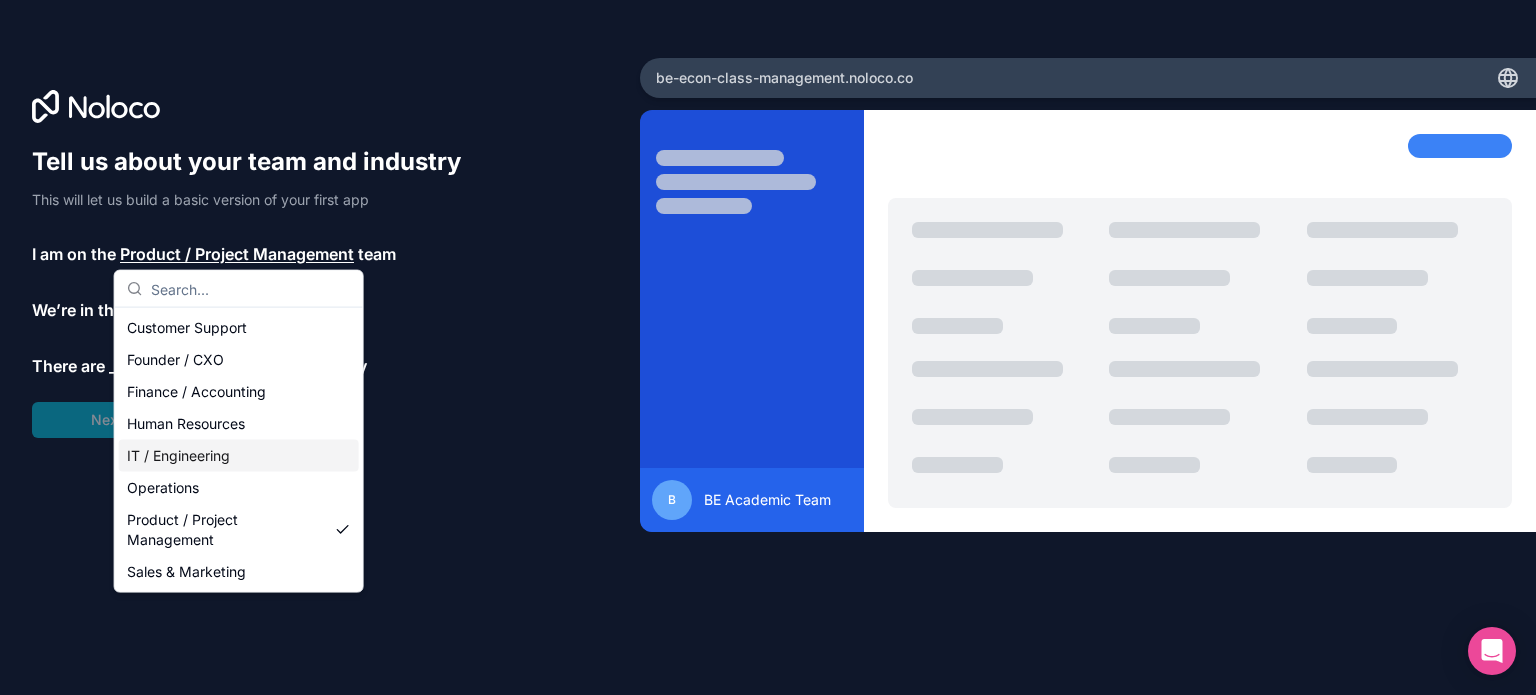 click on "Tell us about your team and industry This will let us build a basic version of your first app I am on the  Product / Project Management team We’re in the  Education industry There are  __________ people in the company Next" at bounding box center (320, 375) 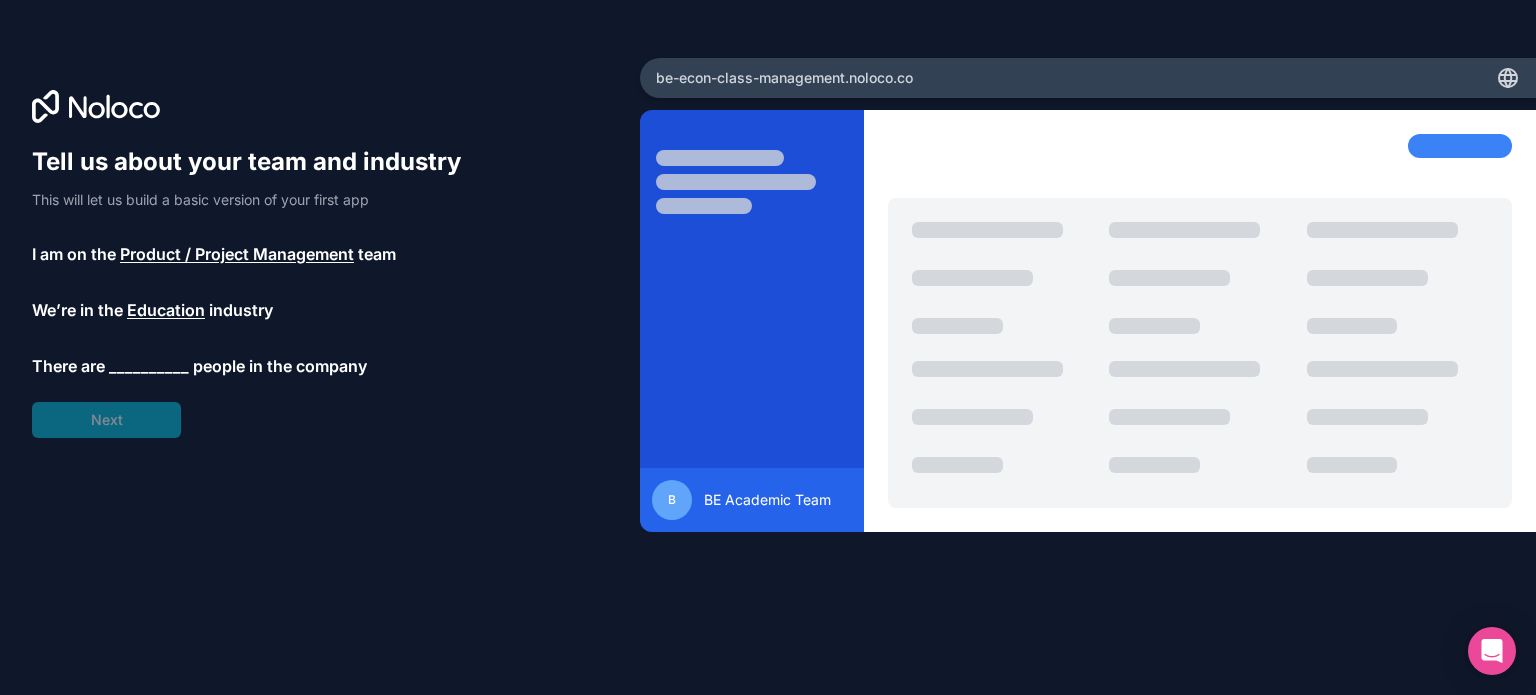 click on "__________" at bounding box center [149, 366] 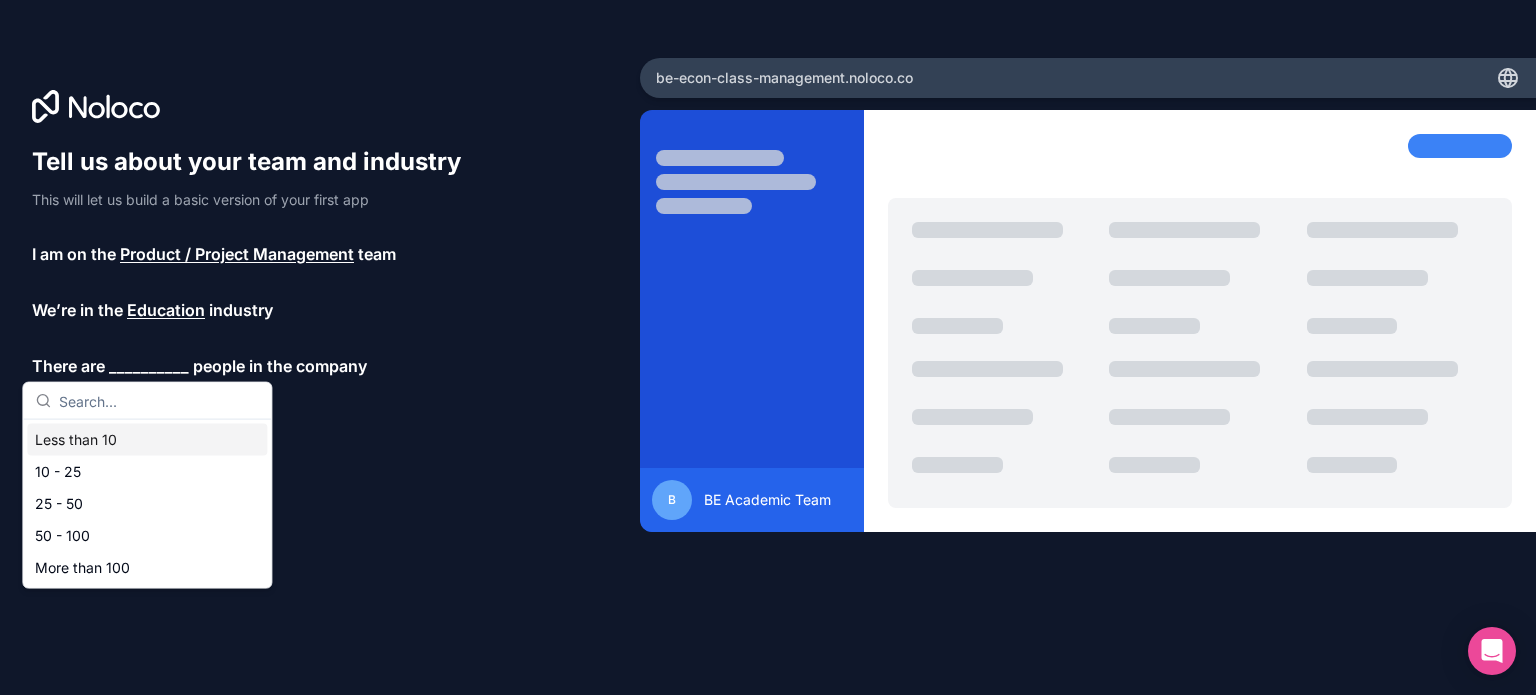 click on "Less than 10" at bounding box center (147, 440) 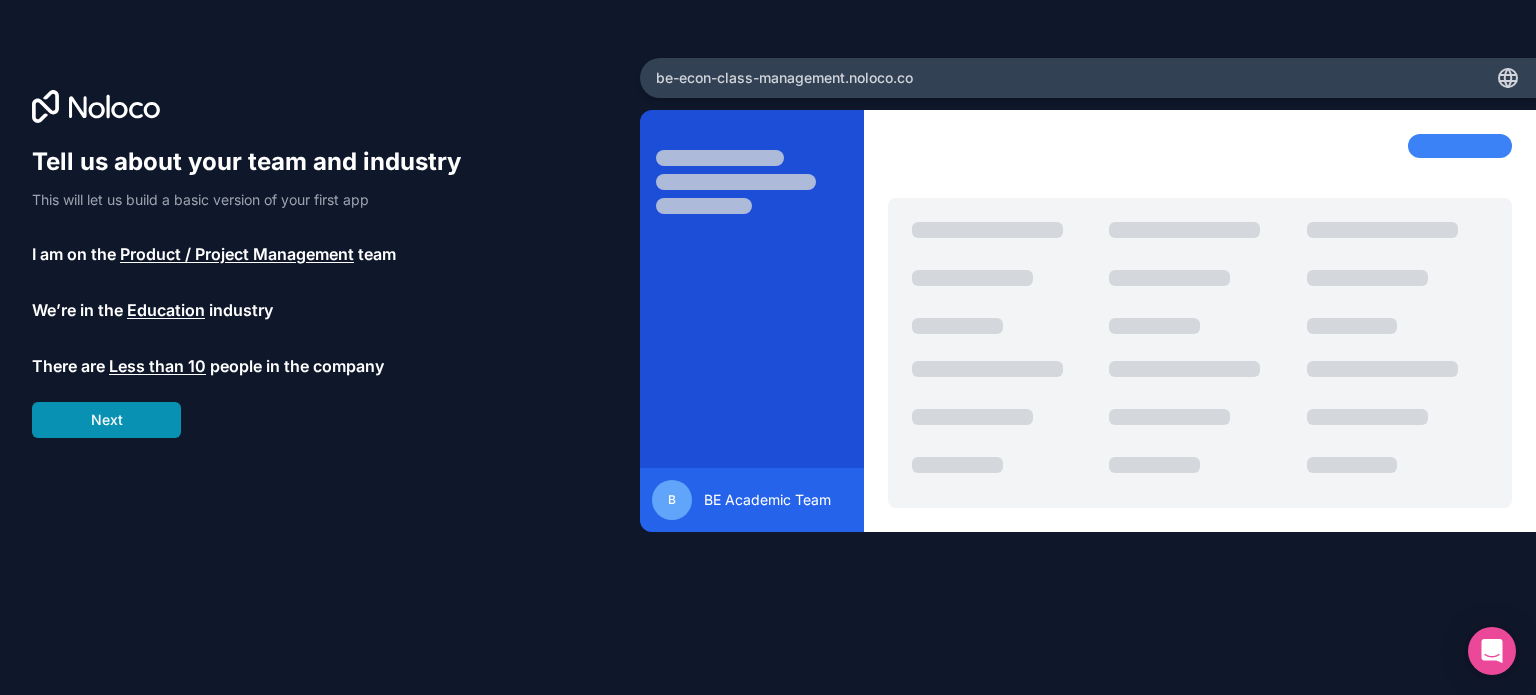 click on "Next" at bounding box center (106, 420) 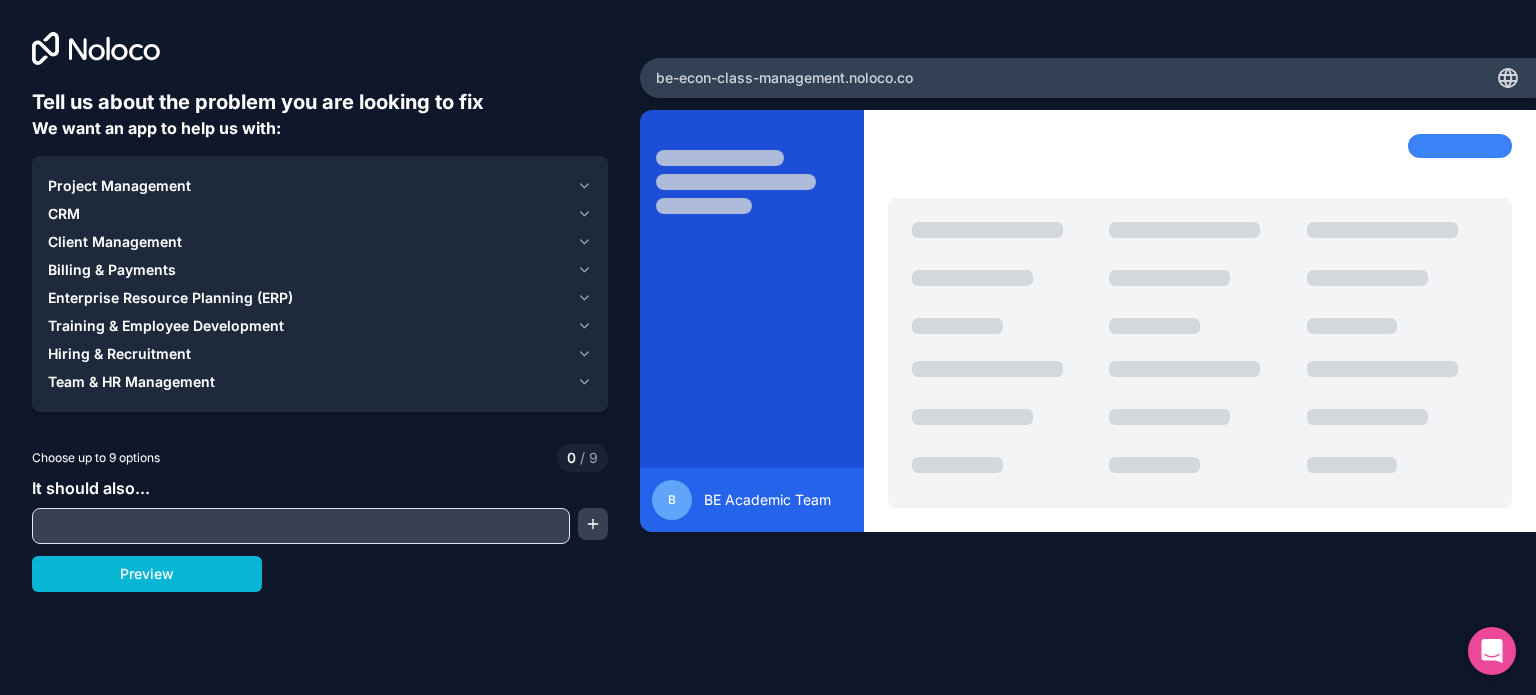 click on "Project Management" at bounding box center [119, 186] 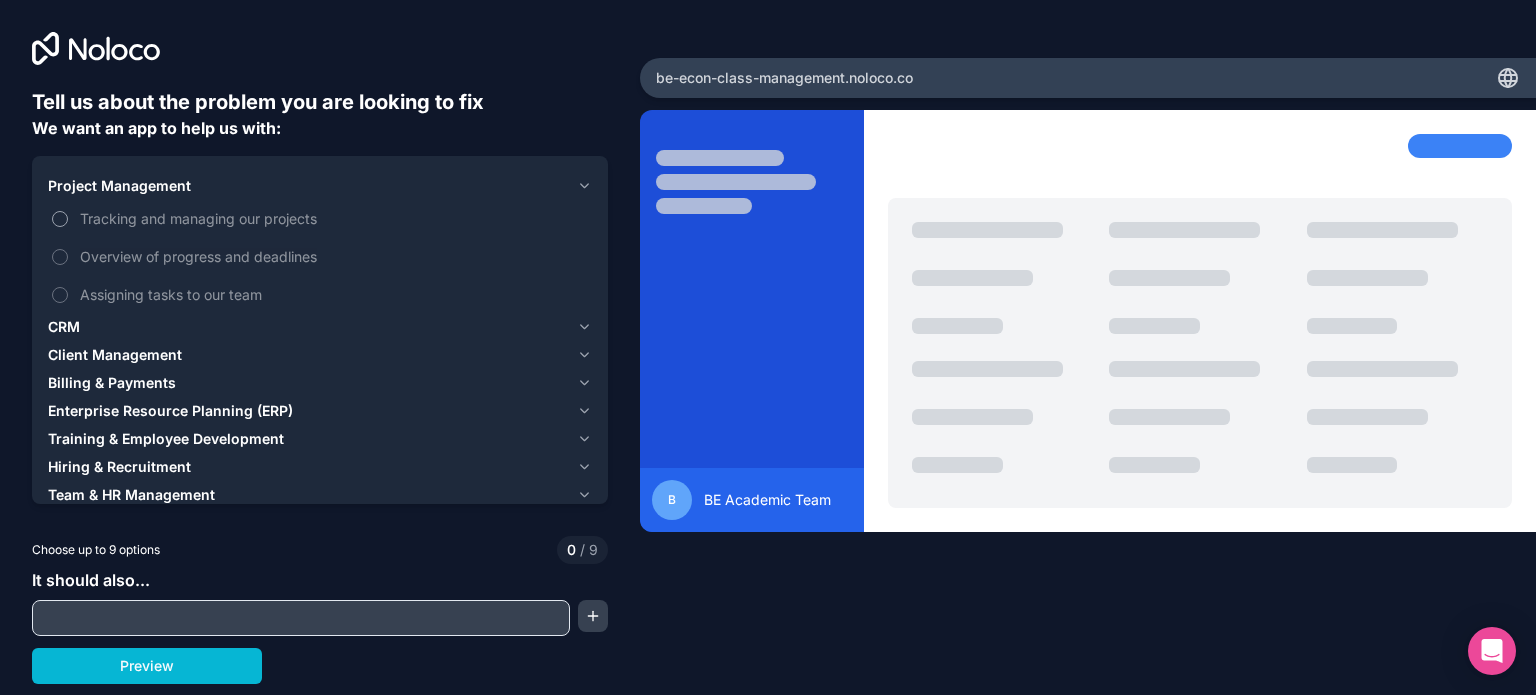 click on "Tracking and managing our projects" at bounding box center [334, 218] 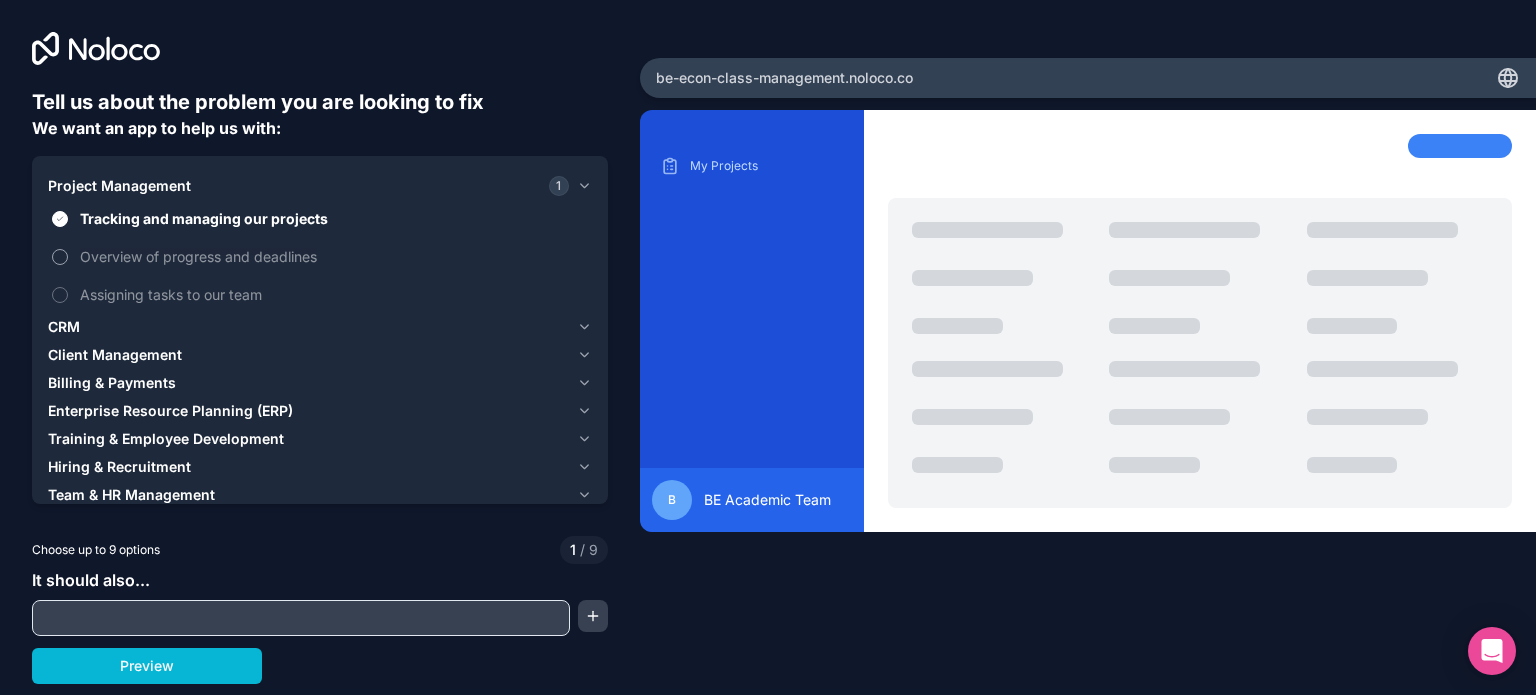click on "Overview of progress and deadlines" at bounding box center [334, 256] 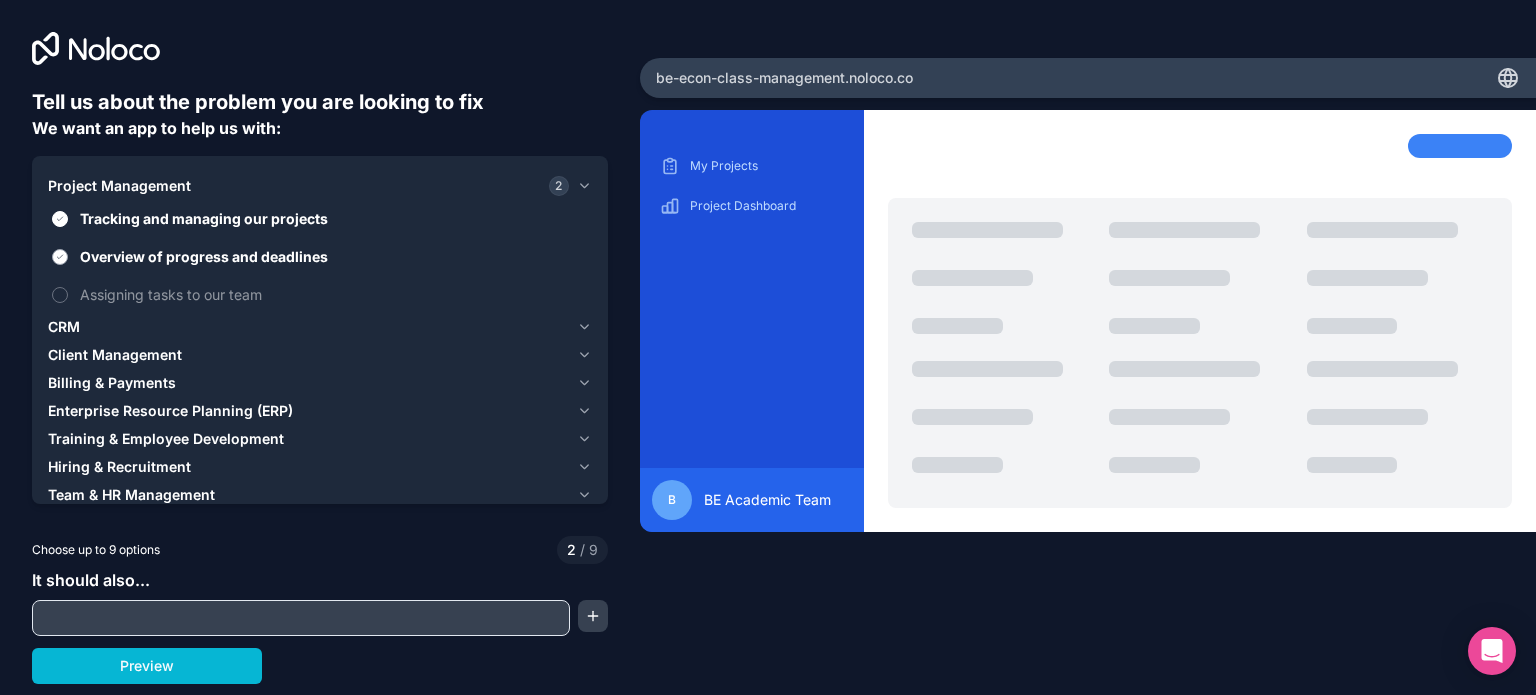 click on "Overview of progress and deadlines" at bounding box center [334, 256] 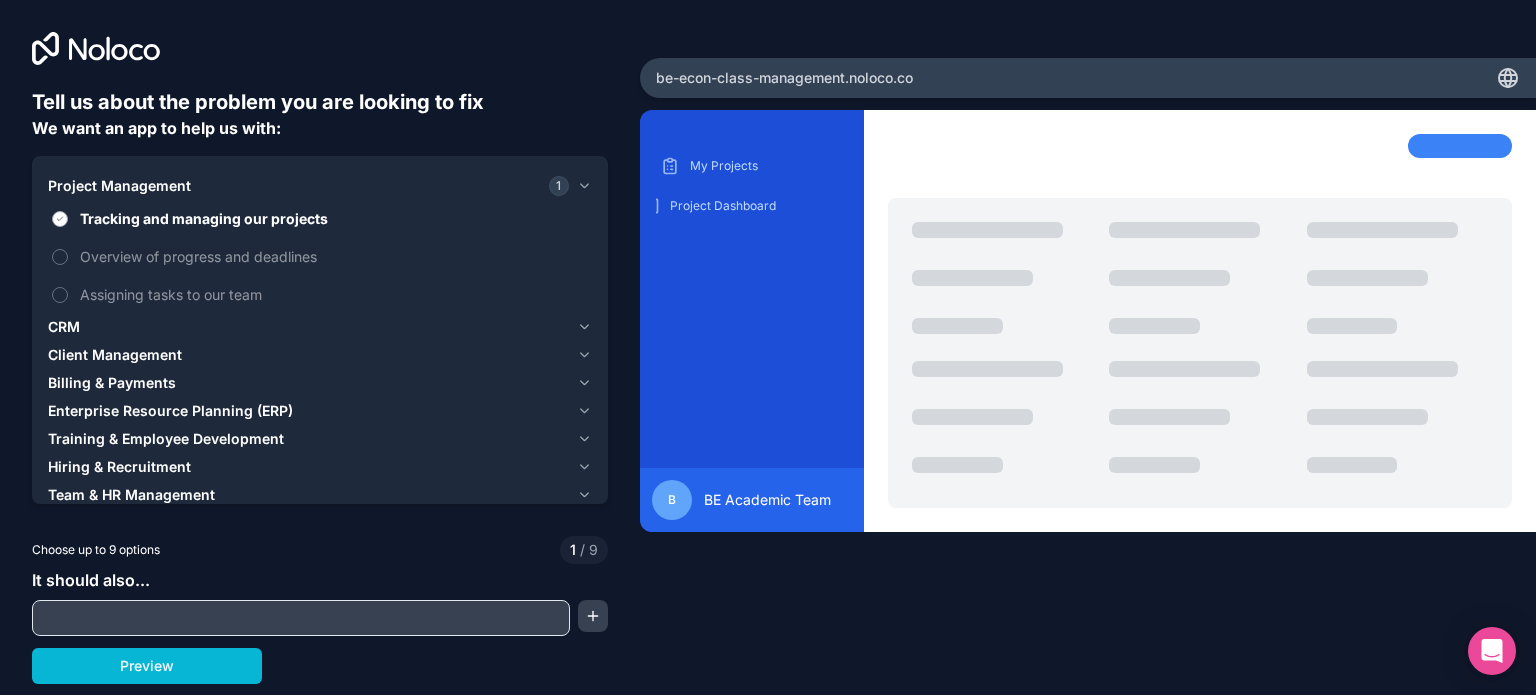click on "Tracking and managing our projects" at bounding box center [334, 218] 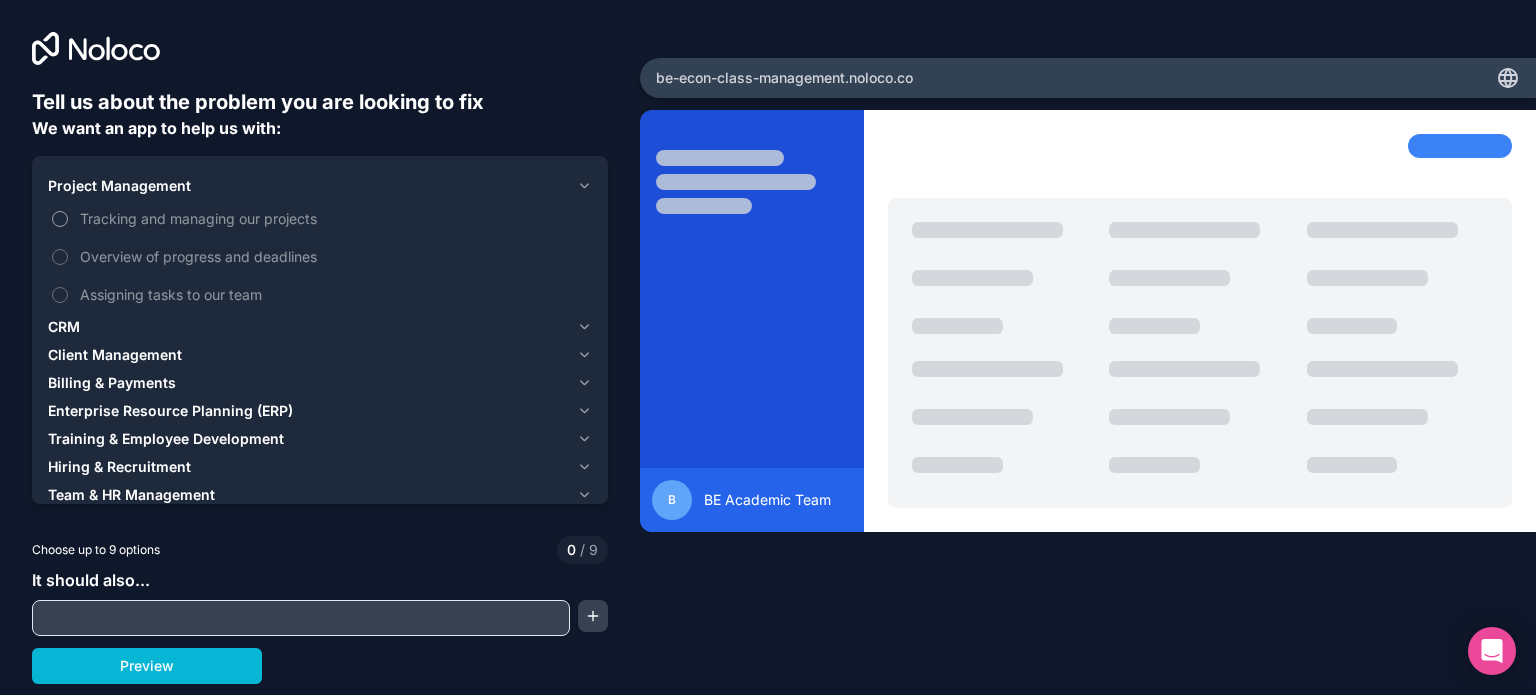 click on "Tracking and managing our projects" at bounding box center (334, 218) 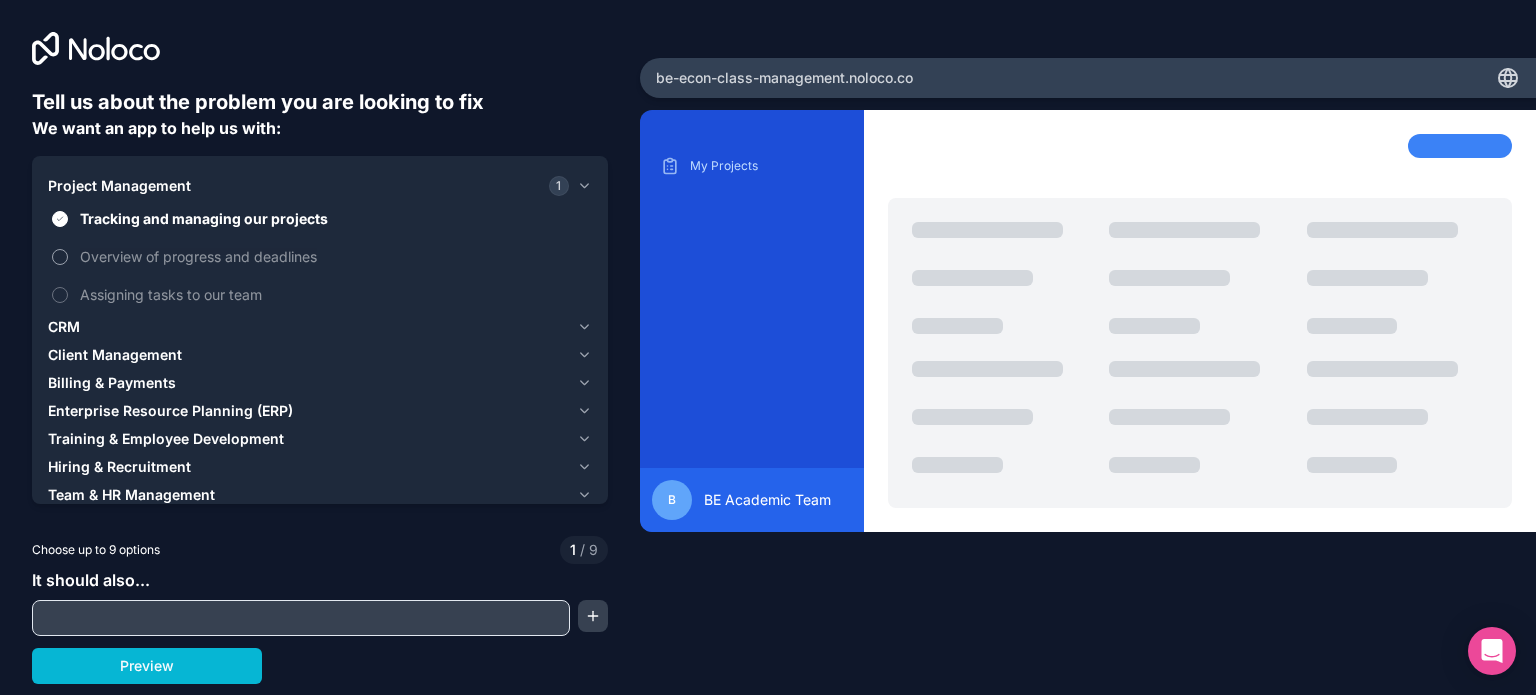 click on "Overview of progress and deadlines" at bounding box center (334, 256) 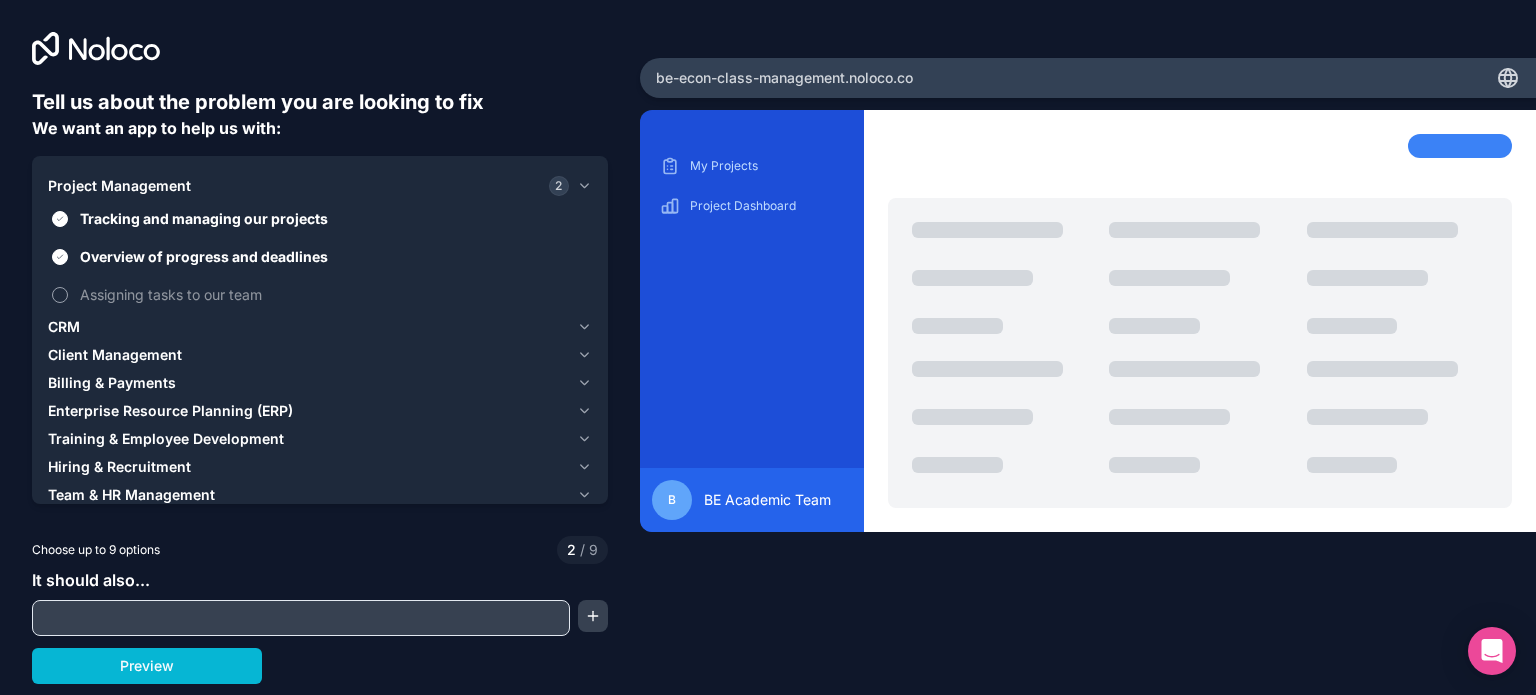 click on "Assigning tasks to our team" at bounding box center (334, 294) 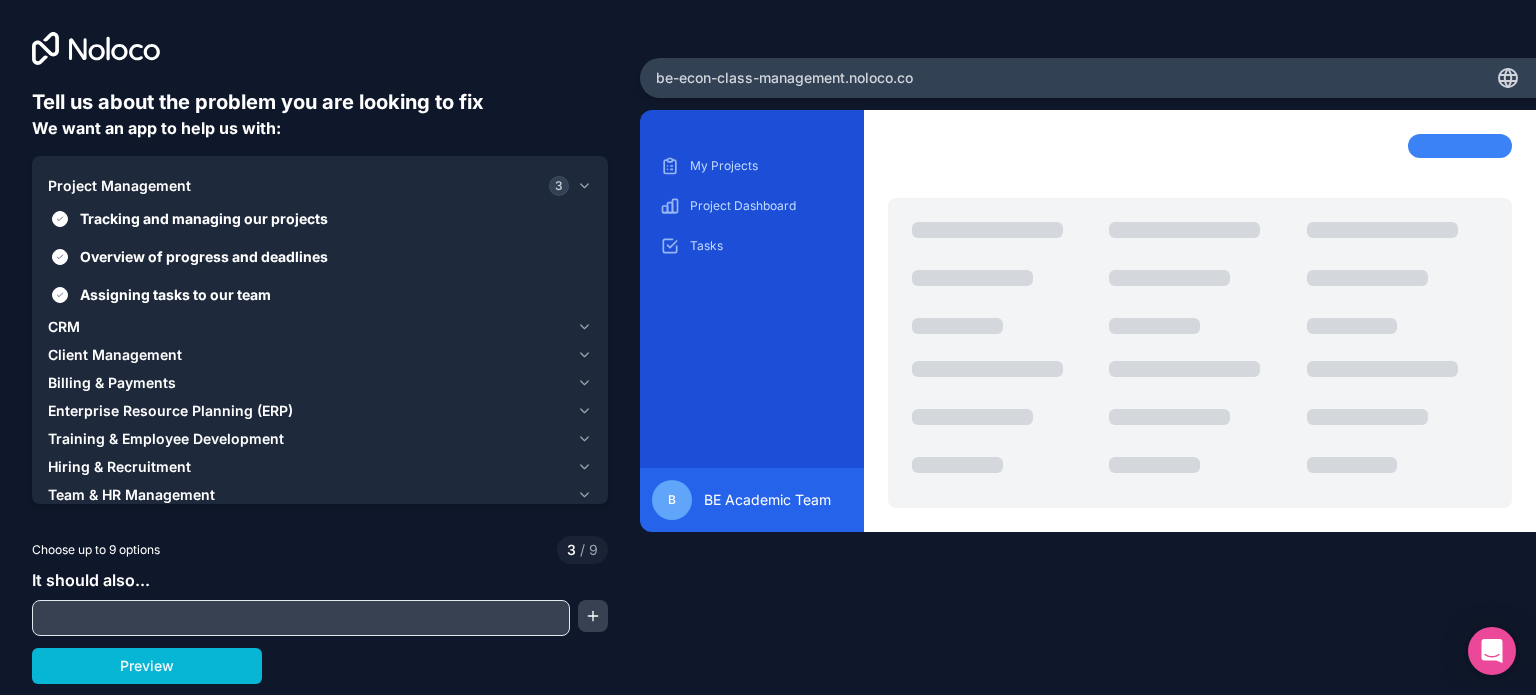 click on "CRM" at bounding box center [64, 327] 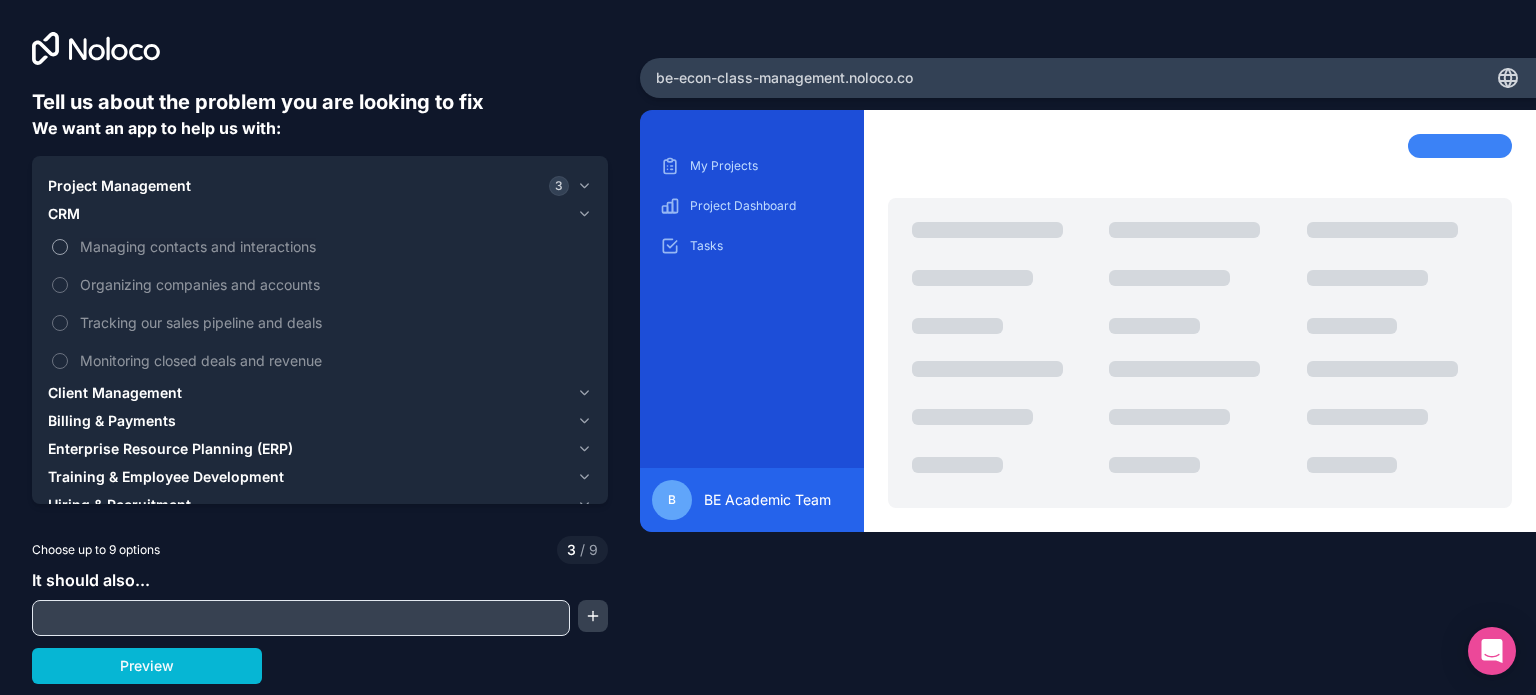 click on "Managing contacts and interactions" at bounding box center [334, 246] 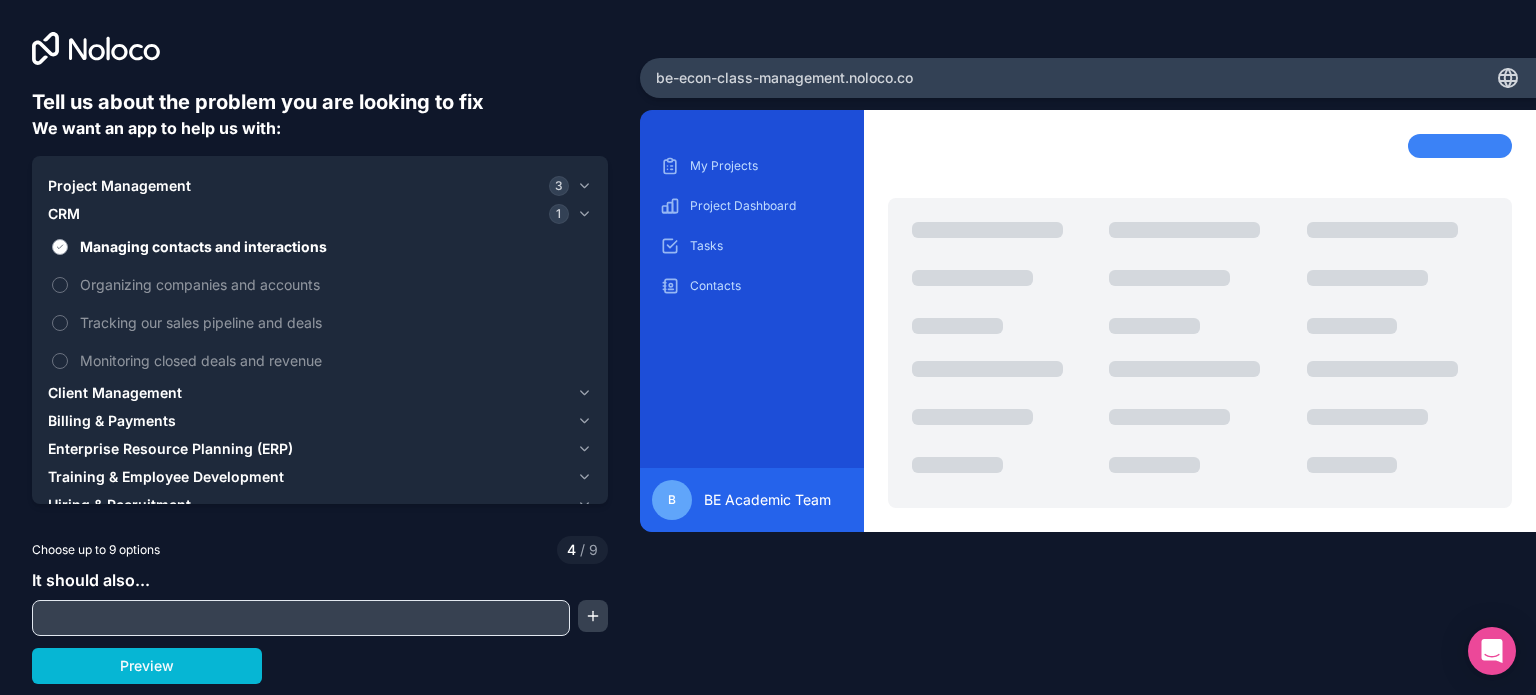 click on "Managing contacts and interactions" at bounding box center (334, 246) 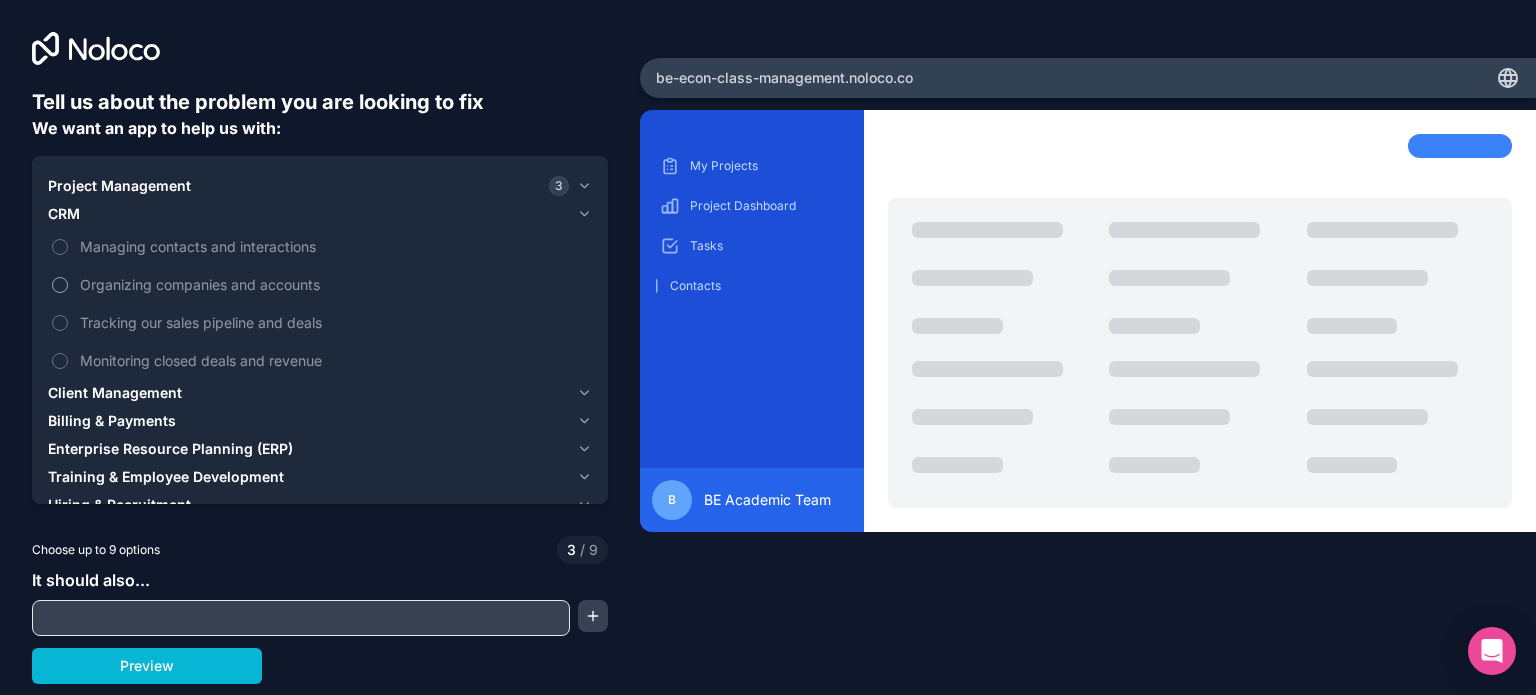 click on "Organizing companies and accounts" at bounding box center (334, 284) 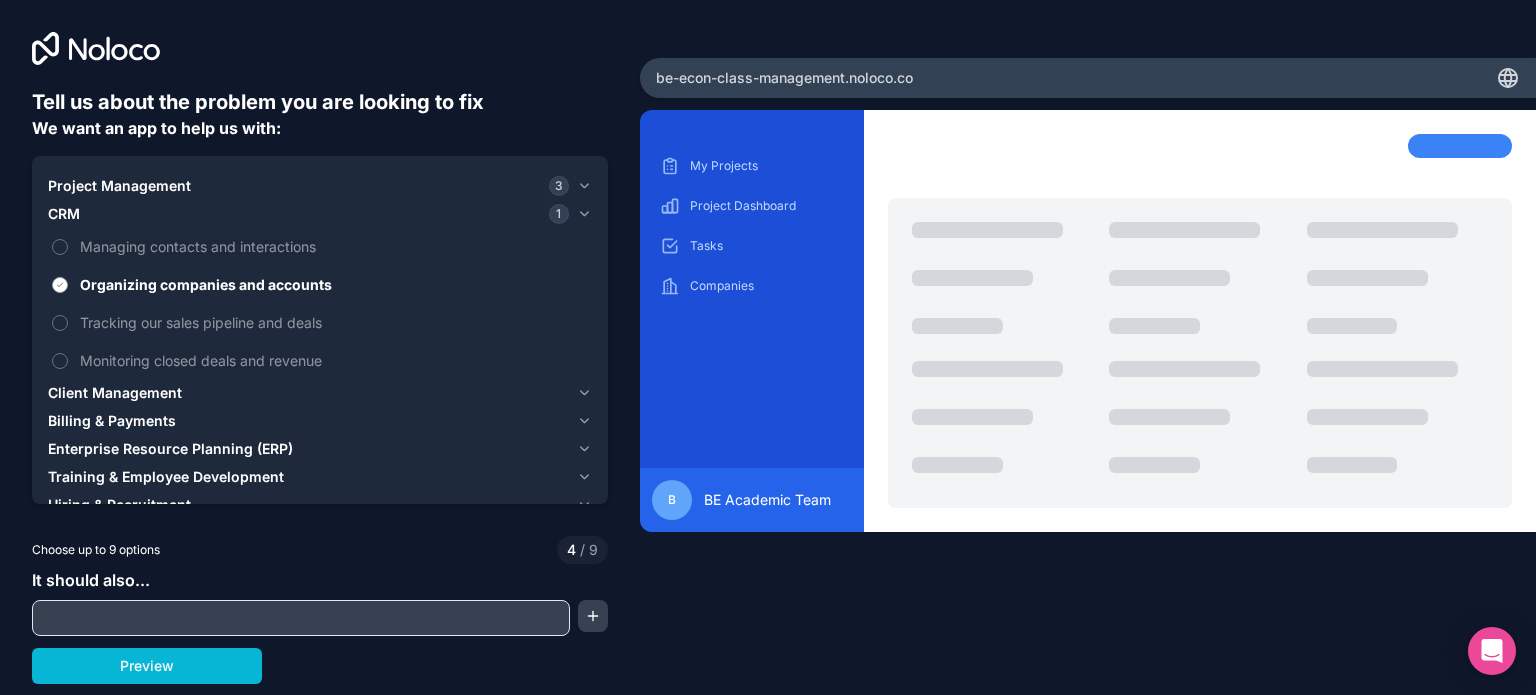 click on "Organizing companies and accounts" at bounding box center (334, 284) 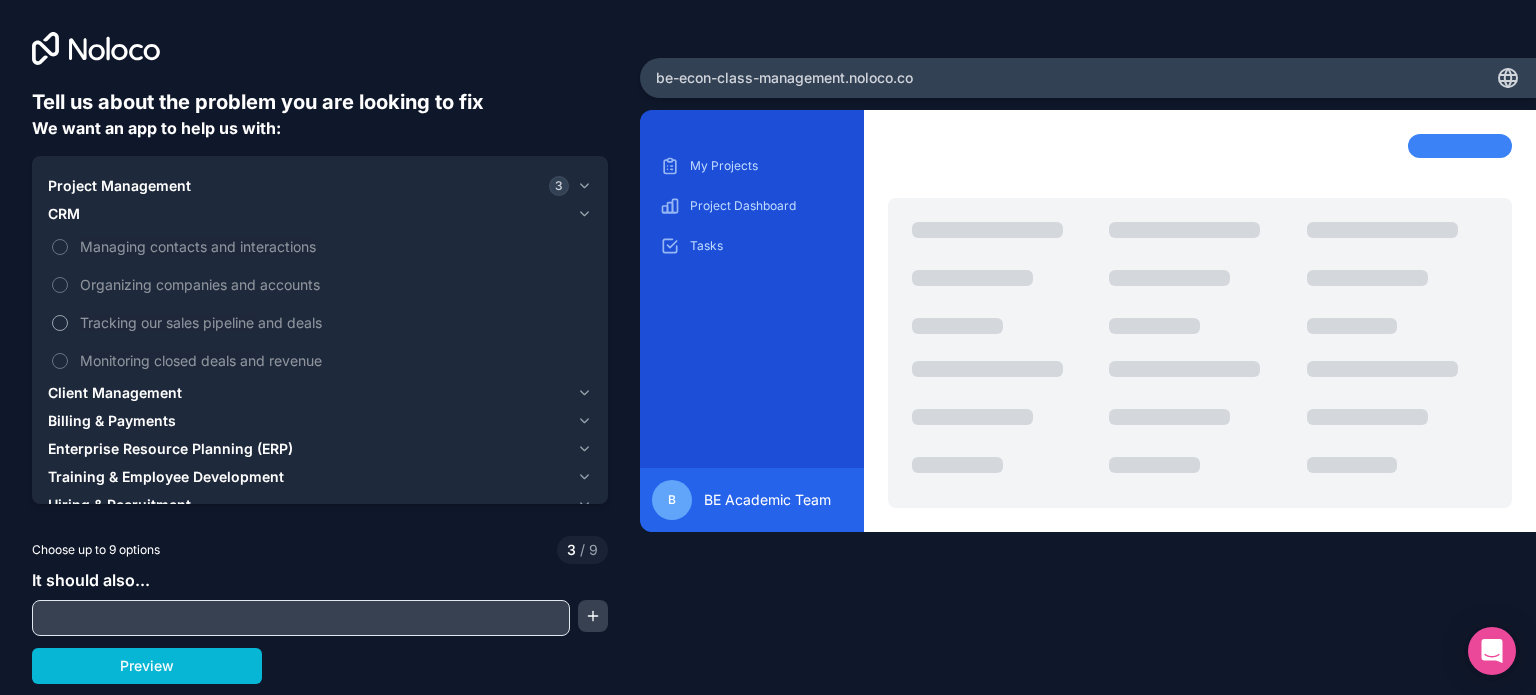 click on "Tracking our sales pipeline and deals" at bounding box center [320, 322] 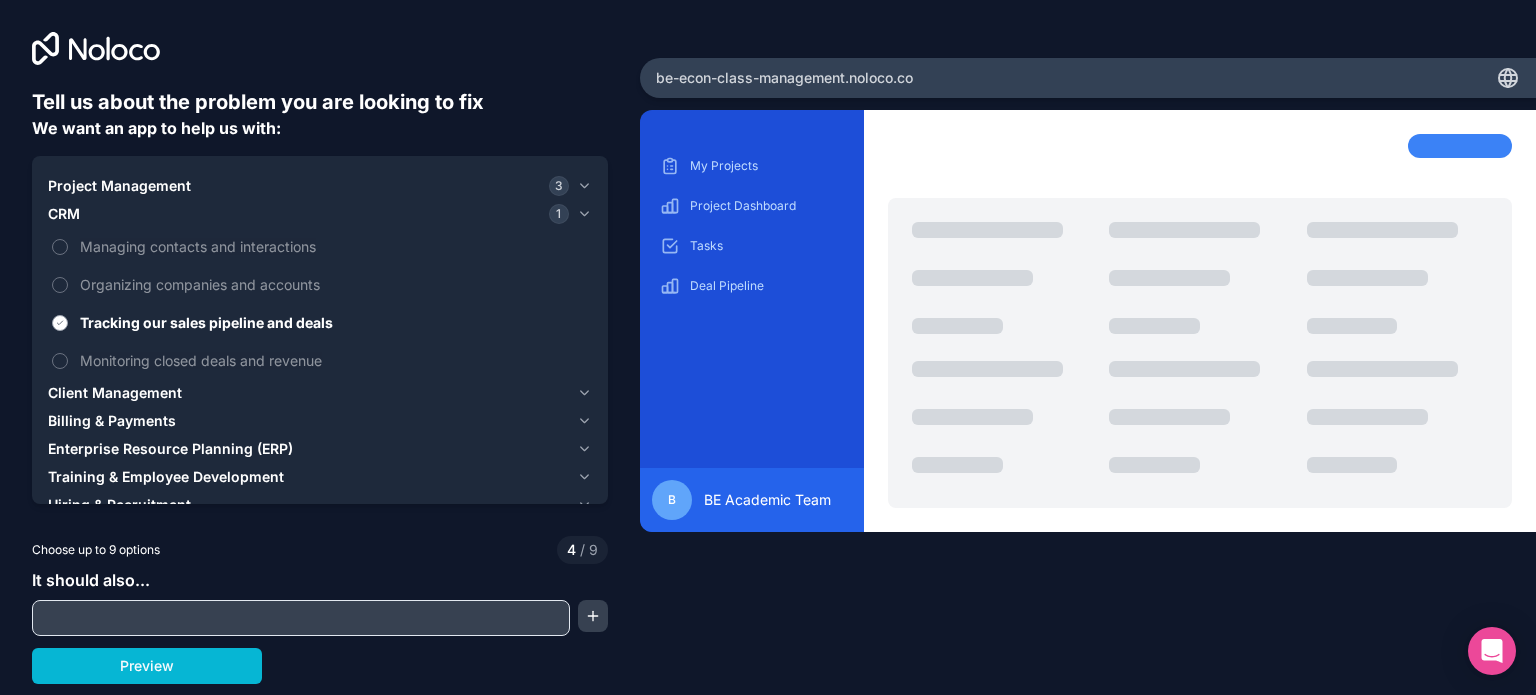 click on "Tracking our sales pipeline and deals" at bounding box center [334, 322] 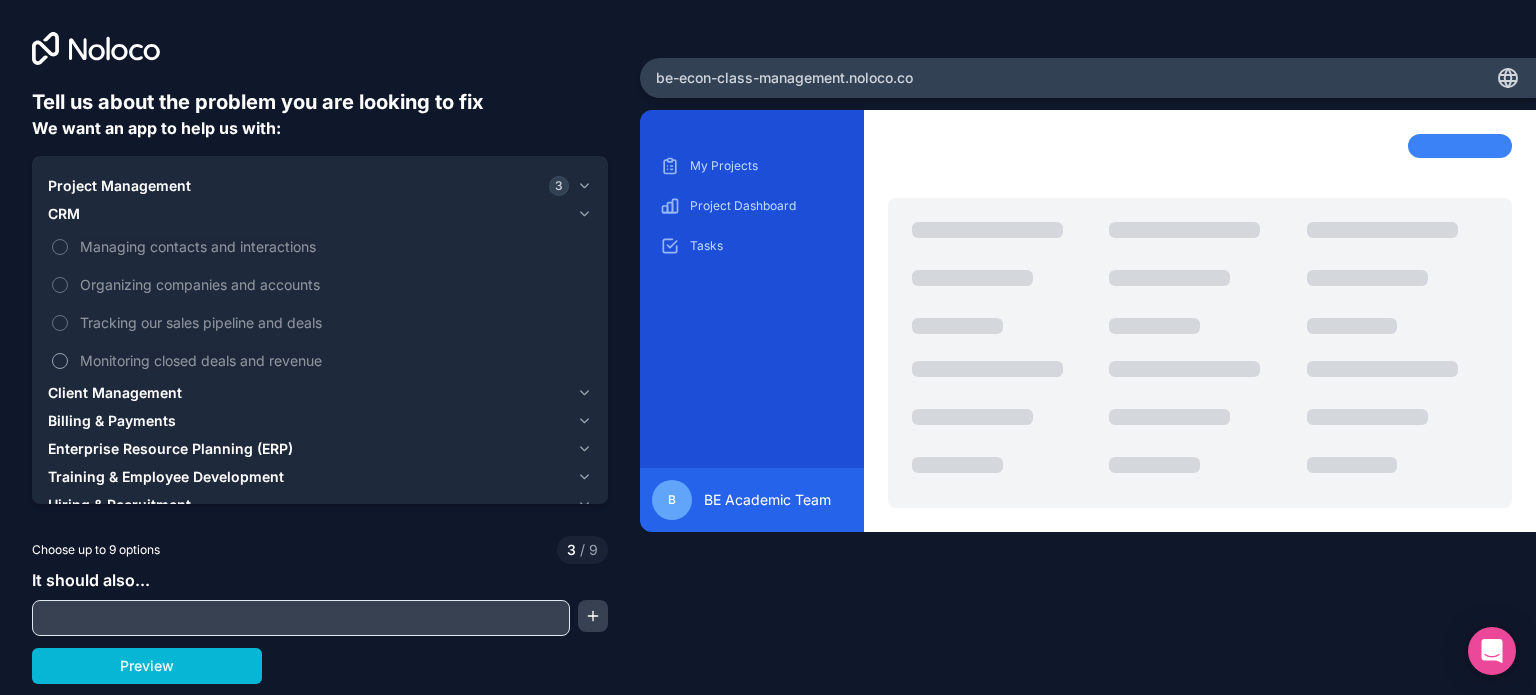 click on "Monitoring closed deals and revenue" at bounding box center (334, 360) 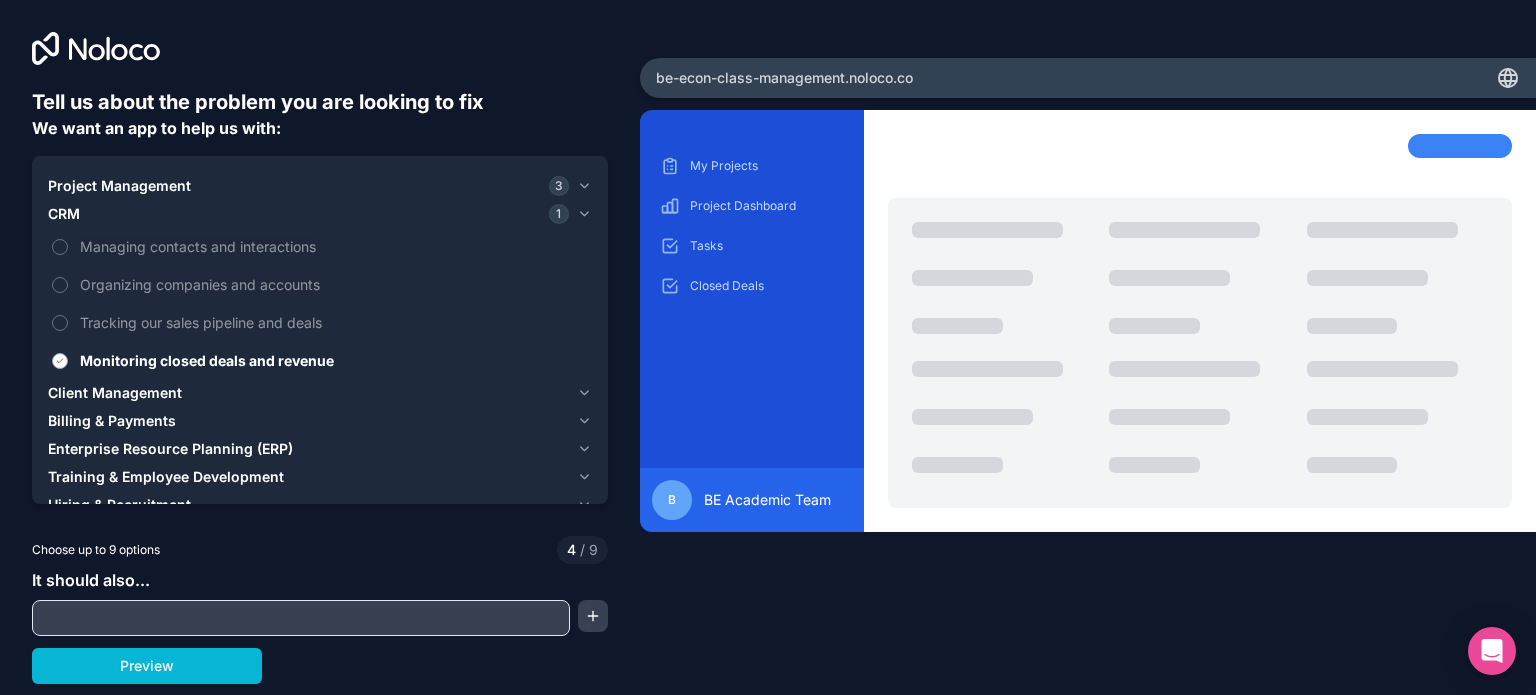click on "Monitoring closed deals and revenue" at bounding box center [334, 360] 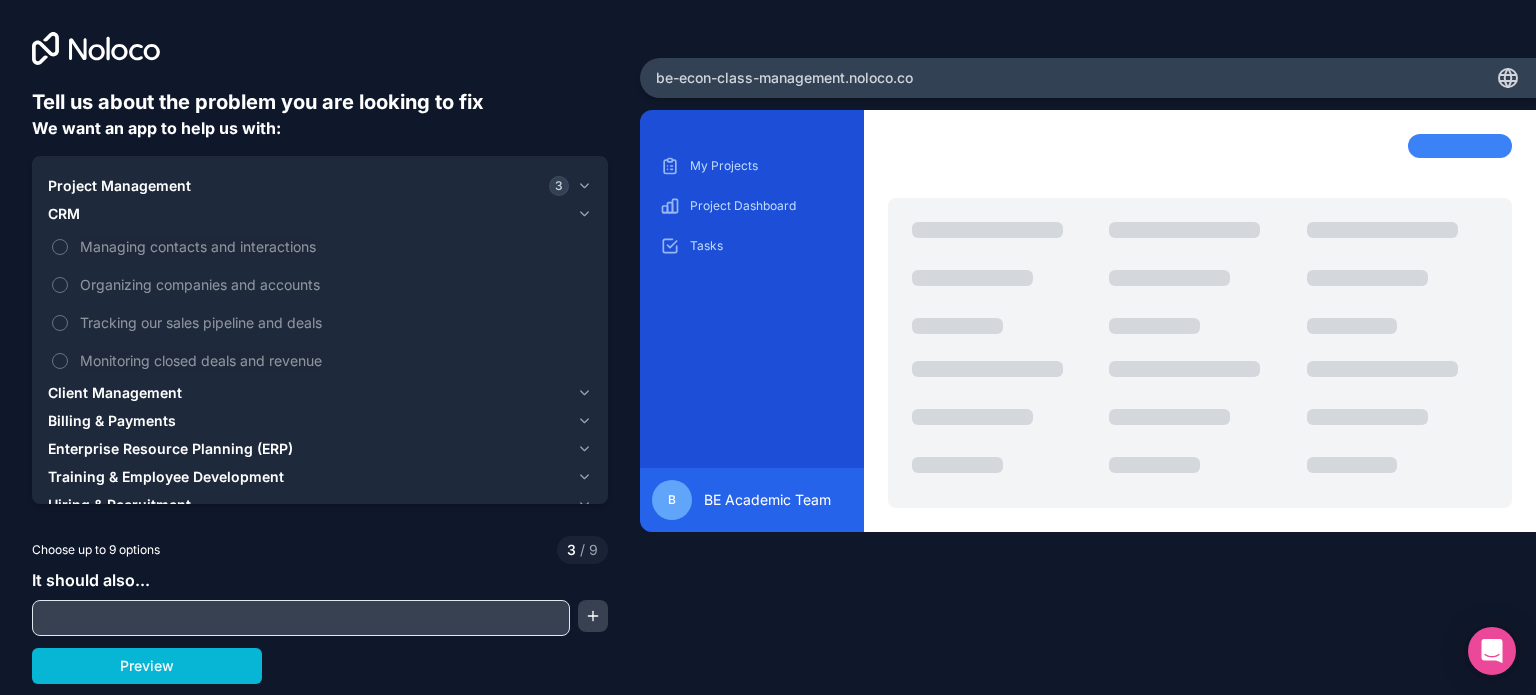 click on "Client Management" at bounding box center (115, 393) 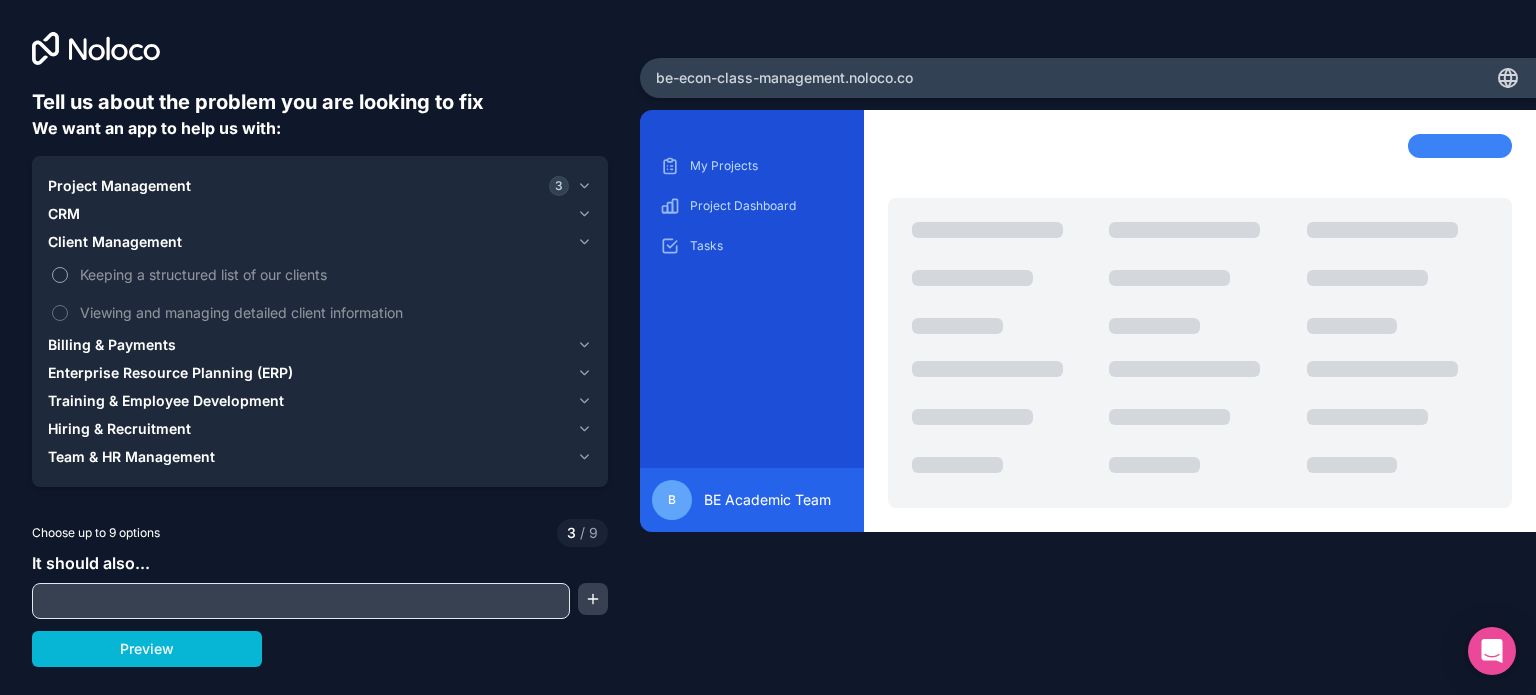 click on "Keeping a structured list of our clients" at bounding box center [334, 274] 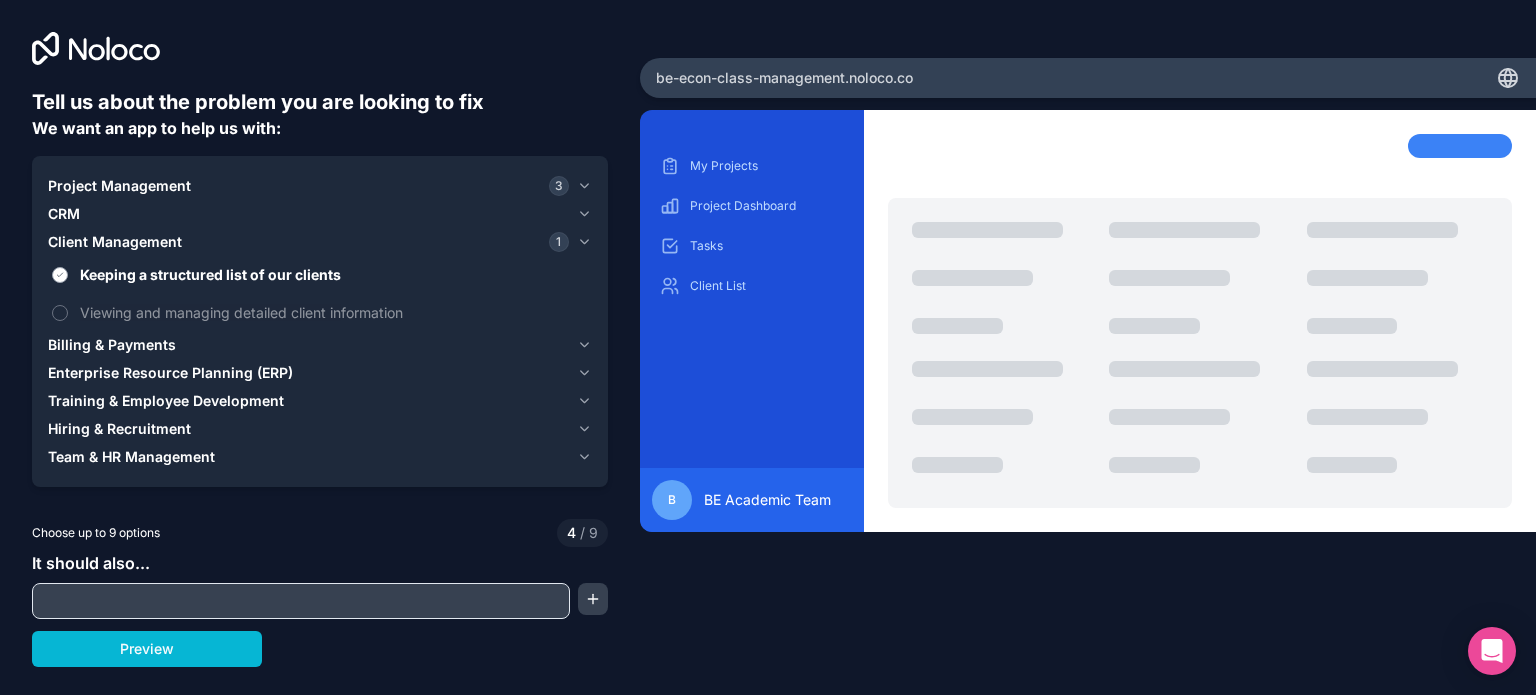 click on "Keeping a structured list of our clients" at bounding box center [334, 274] 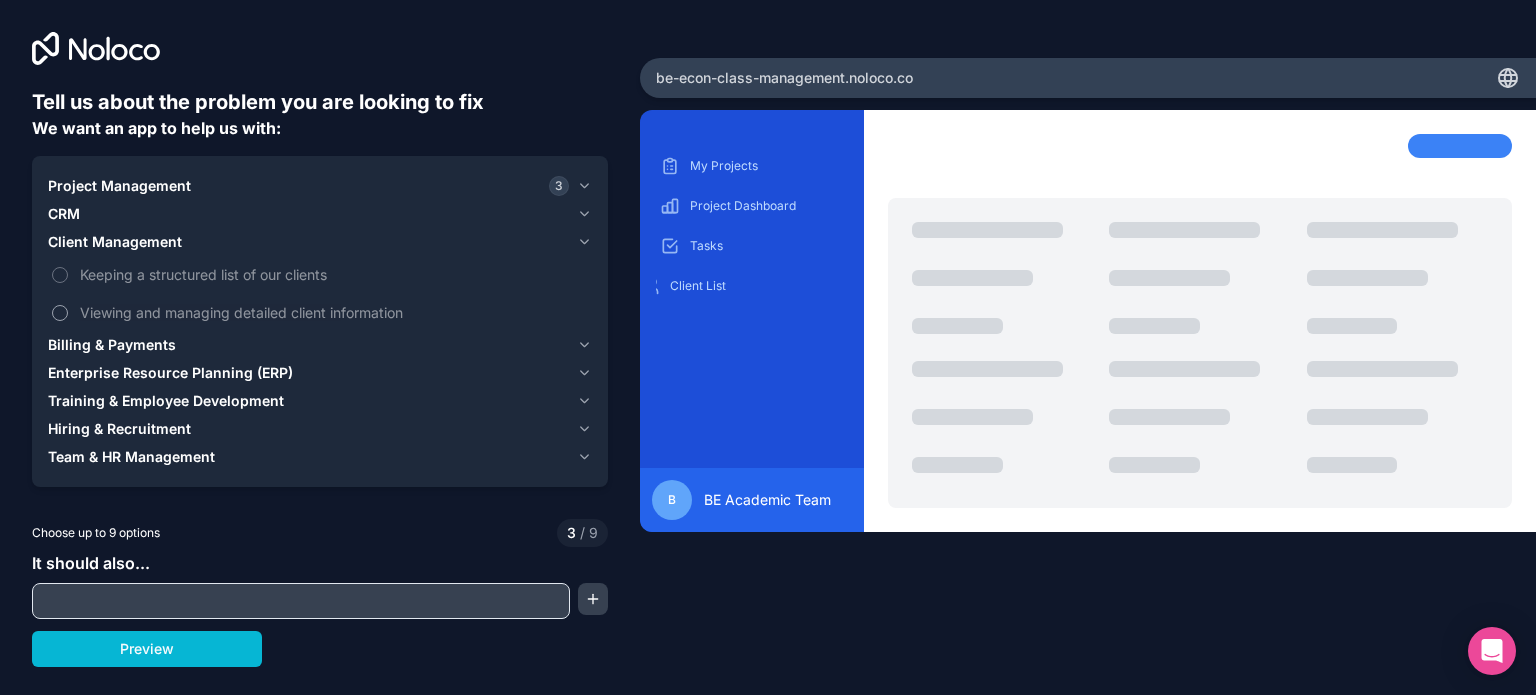 click on "Viewing and managing detailed client information" at bounding box center [334, 312] 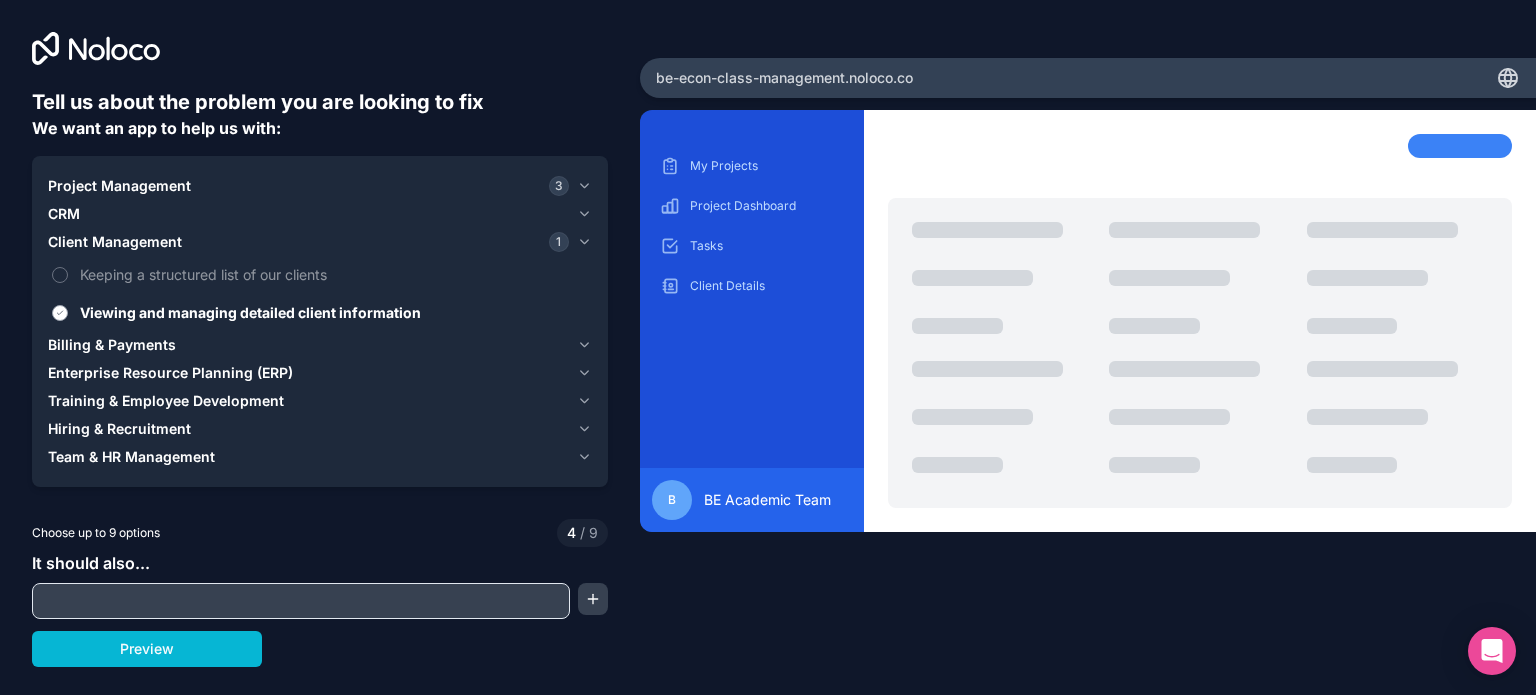 click on "Viewing and managing detailed client information" at bounding box center [334, 312] 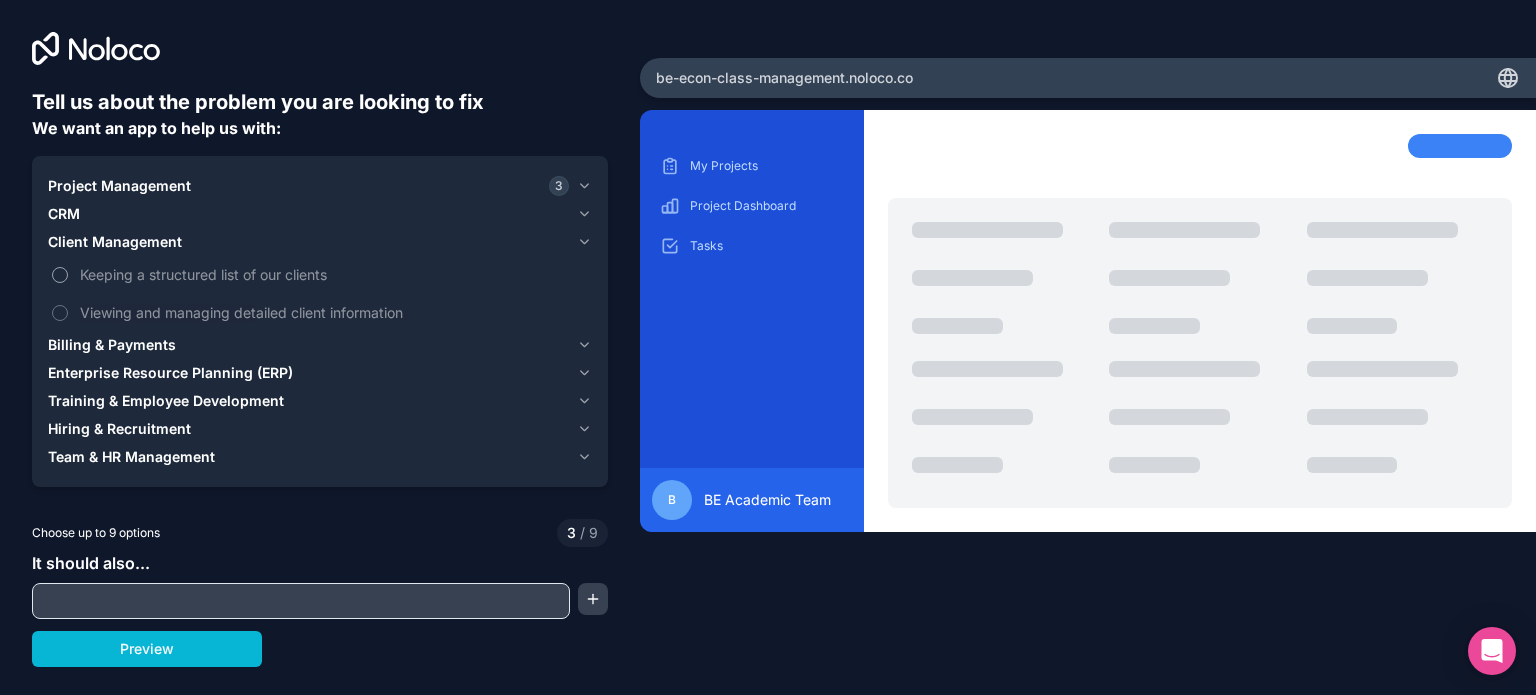 click on "Keeping a structured list of our clients" at bounding box center [334, 274] 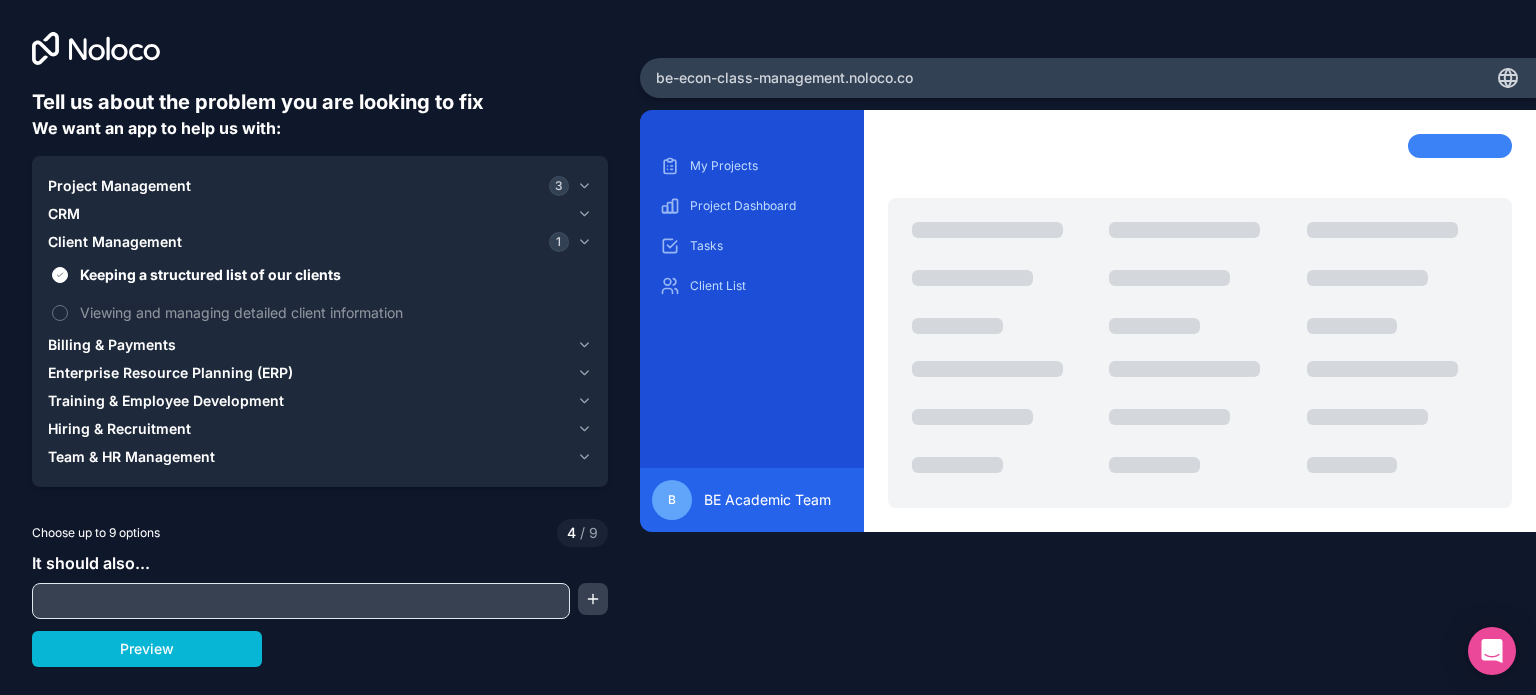 click on "Billing & Payments" at bounding box center [112, 345] 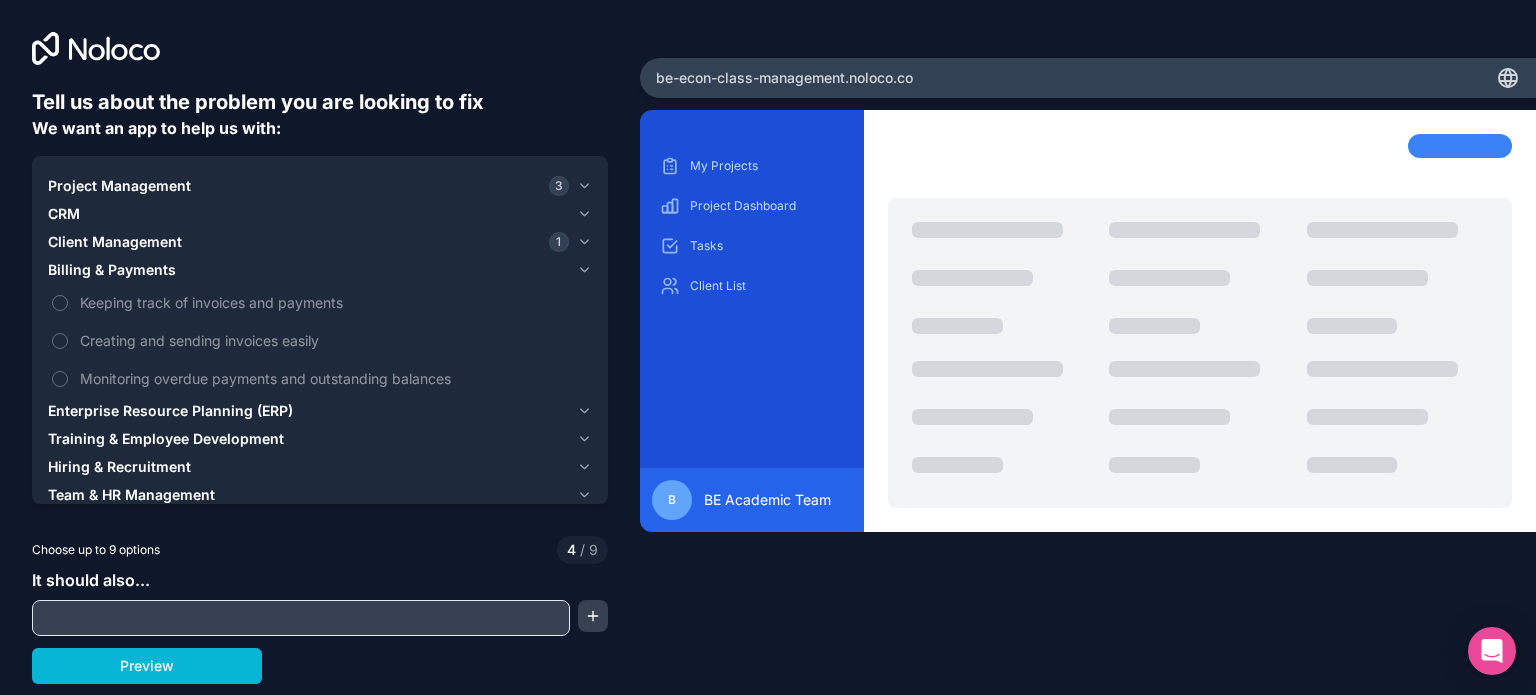 click on "Enterprise Resource Planning (ERP)" at bounding box center [170, 411] 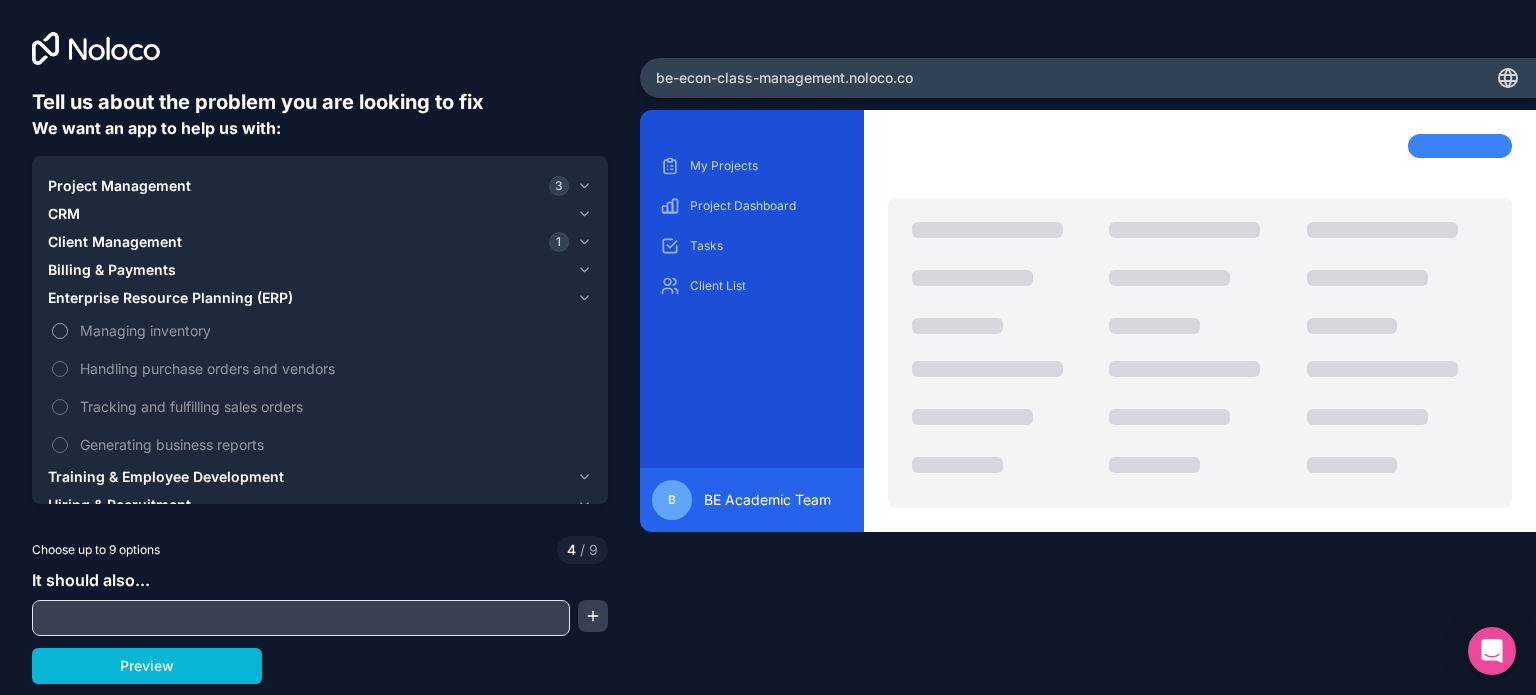 click on "Managing inventory" at bounding box center [334, 330] 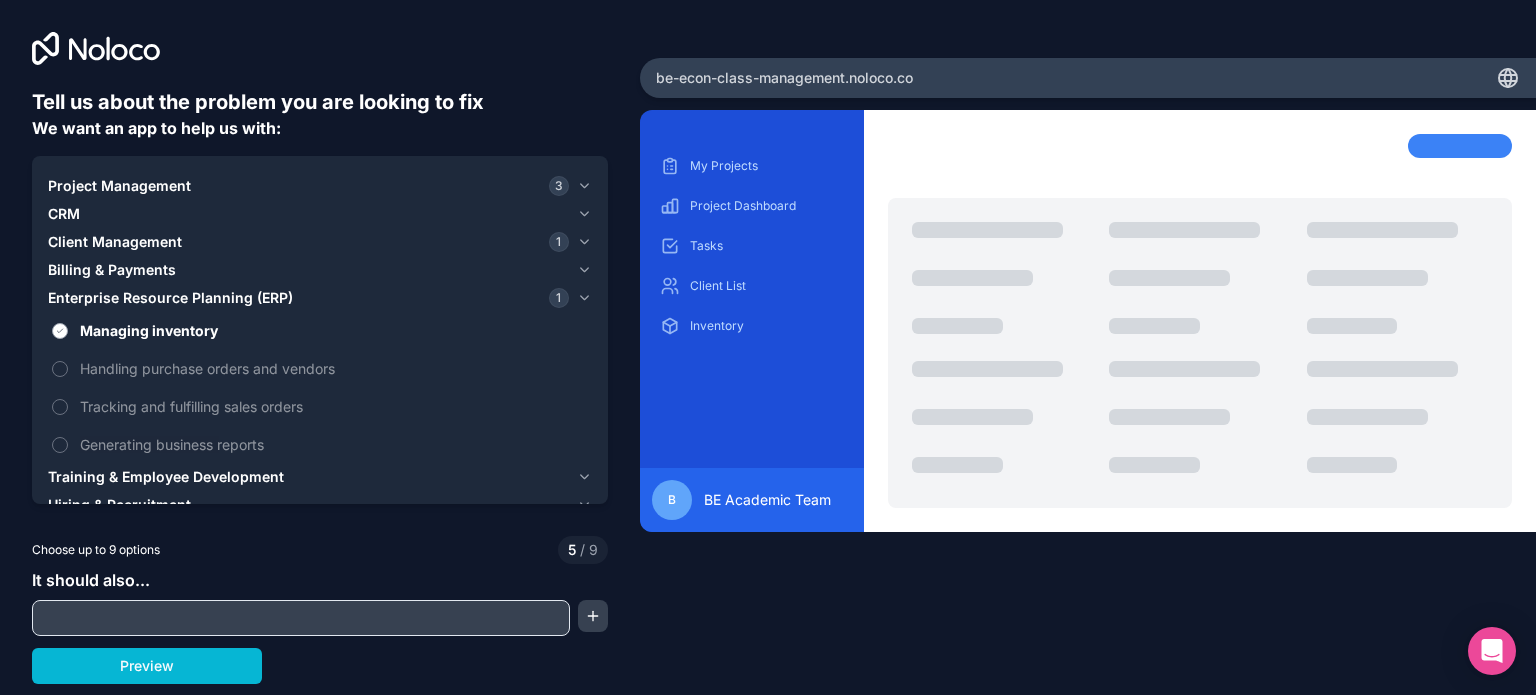 click on "Managing inventory" at bounding box center [334, 330] 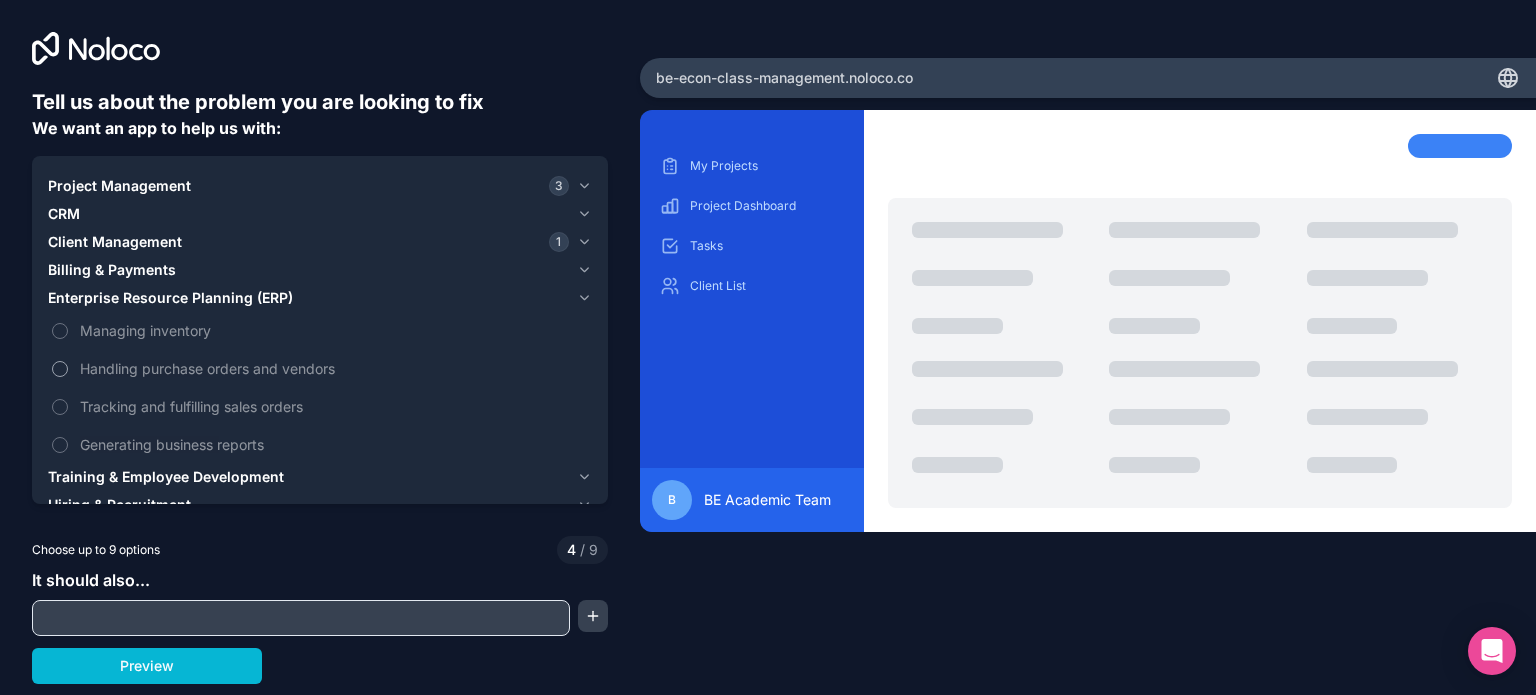 click on "Handling purchase orders and vendors" at bounding box center (334, 368) 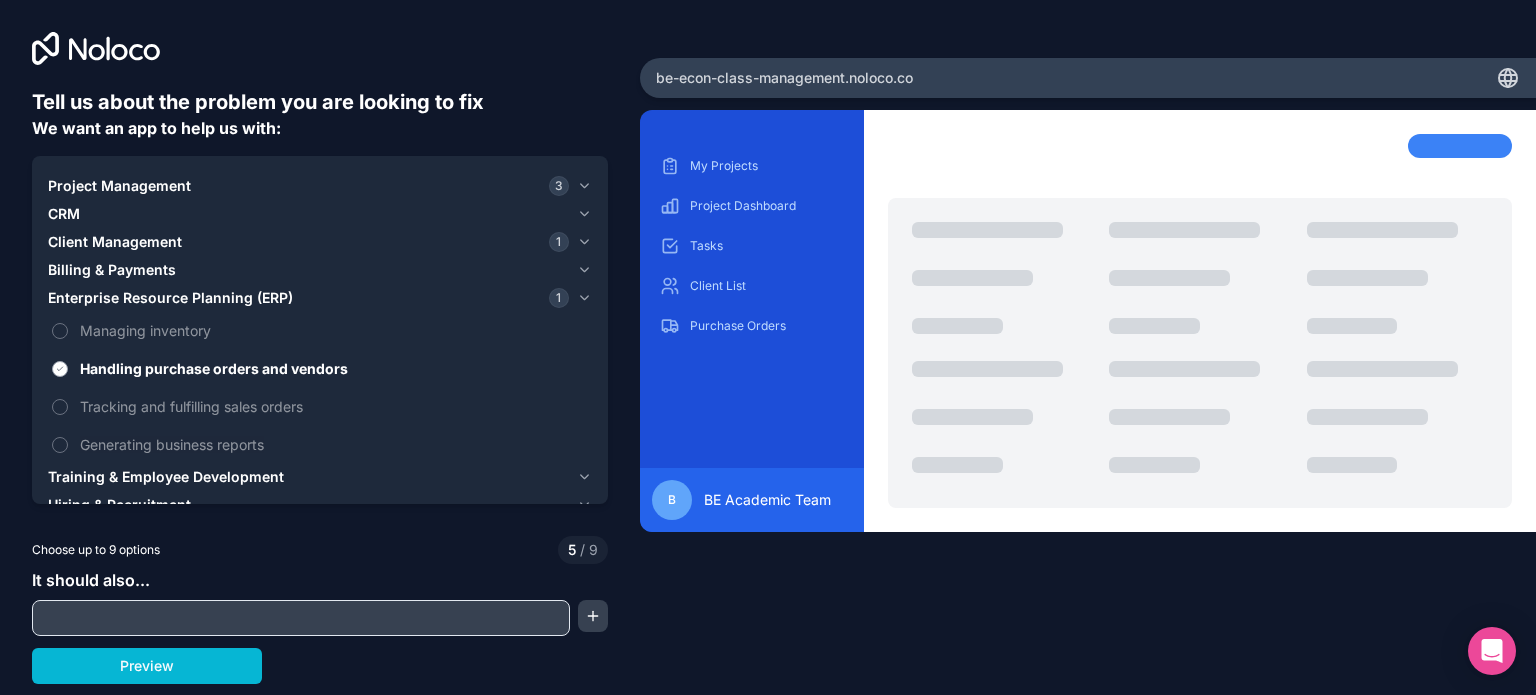 click on "Handling purchase orders and vendors" at bounding box center (334, 368) 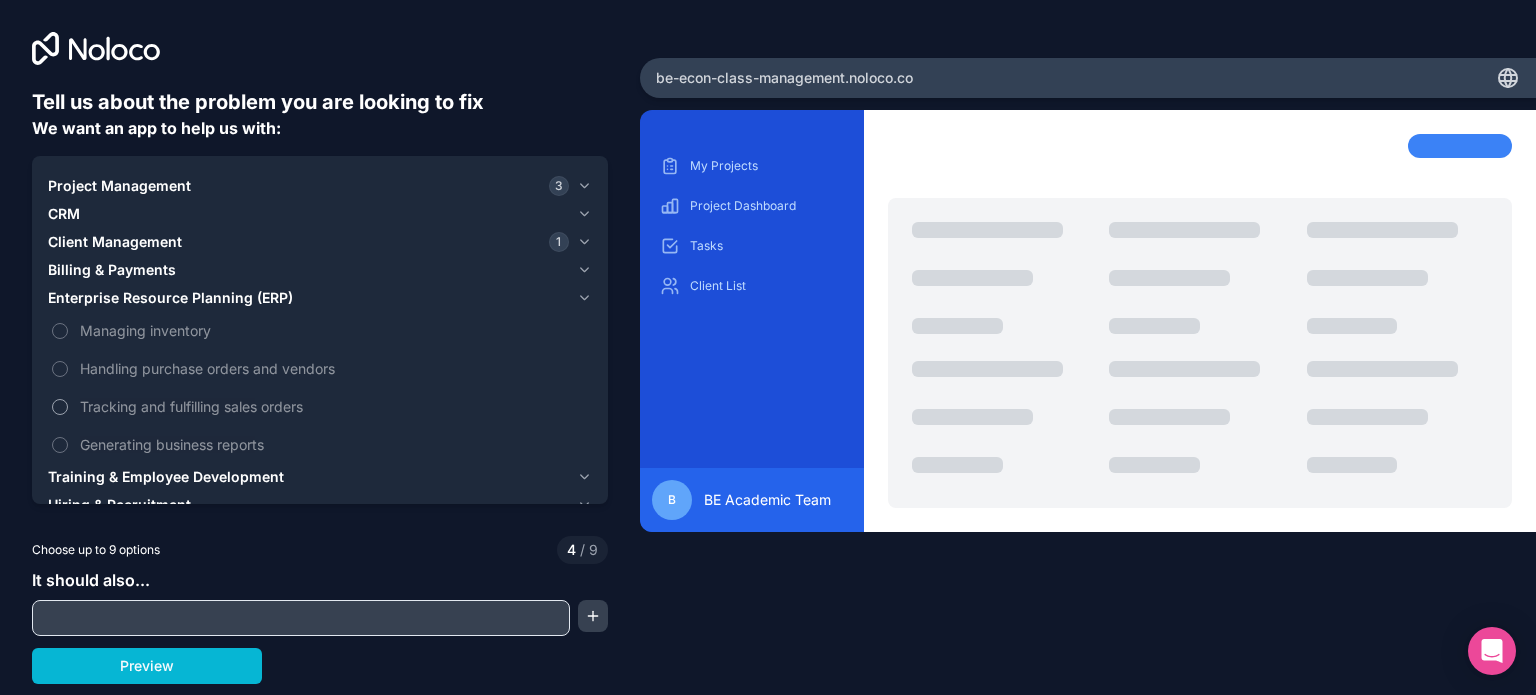 click on "Tracking and fulfilling sales orders" at bounding box center [320, 406] 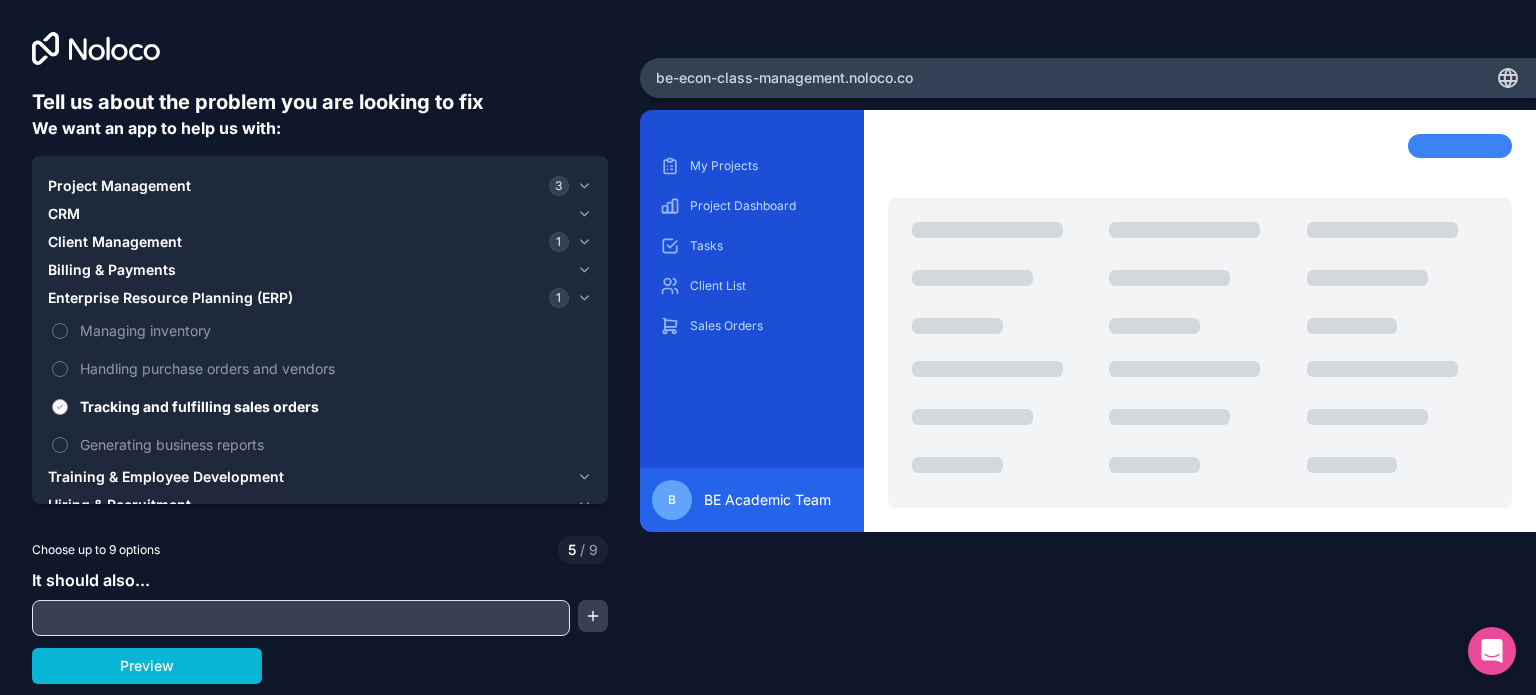 click on "Tracking and fulfilling sales orders" at bounding box center [334, 406] 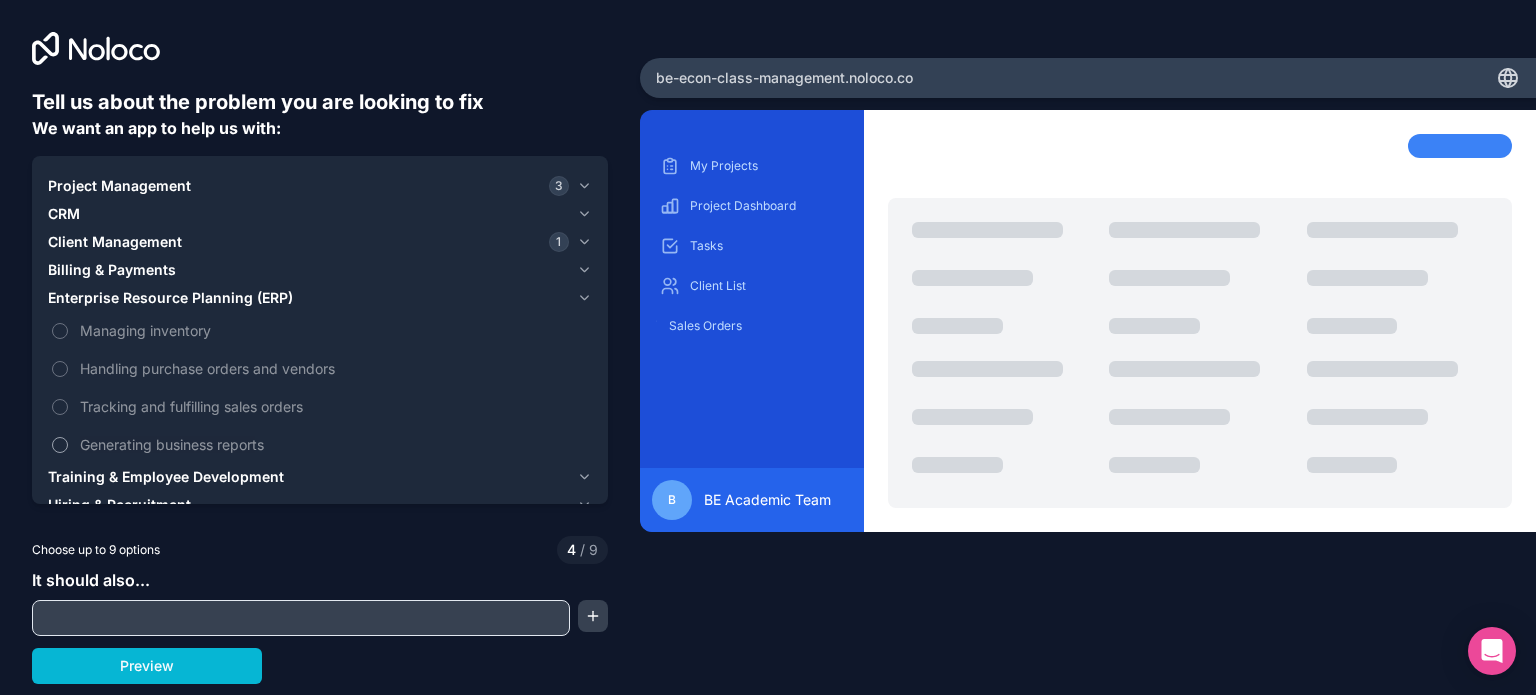 click on "Generating business reports" at bounding box center [334, 444] 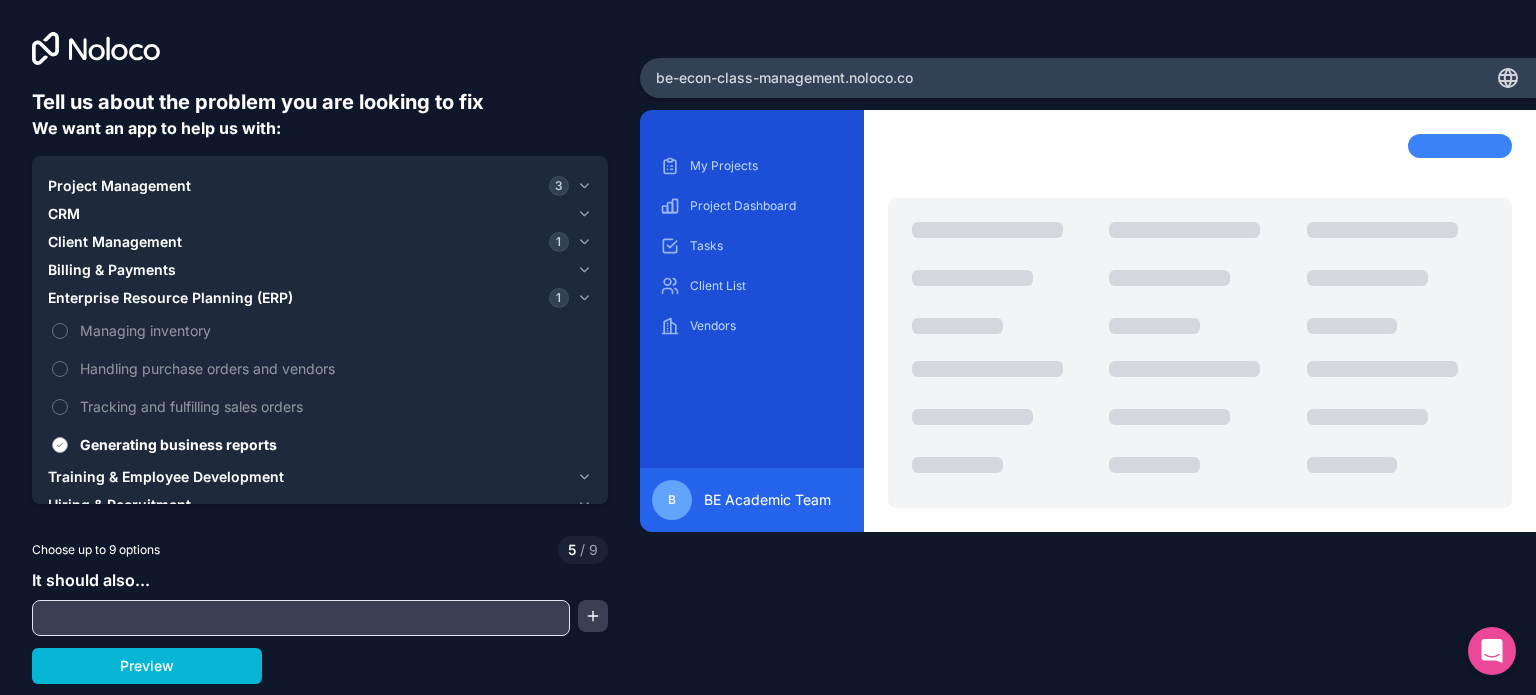 click on "Generating business reports" at bounding box center (334, 444) 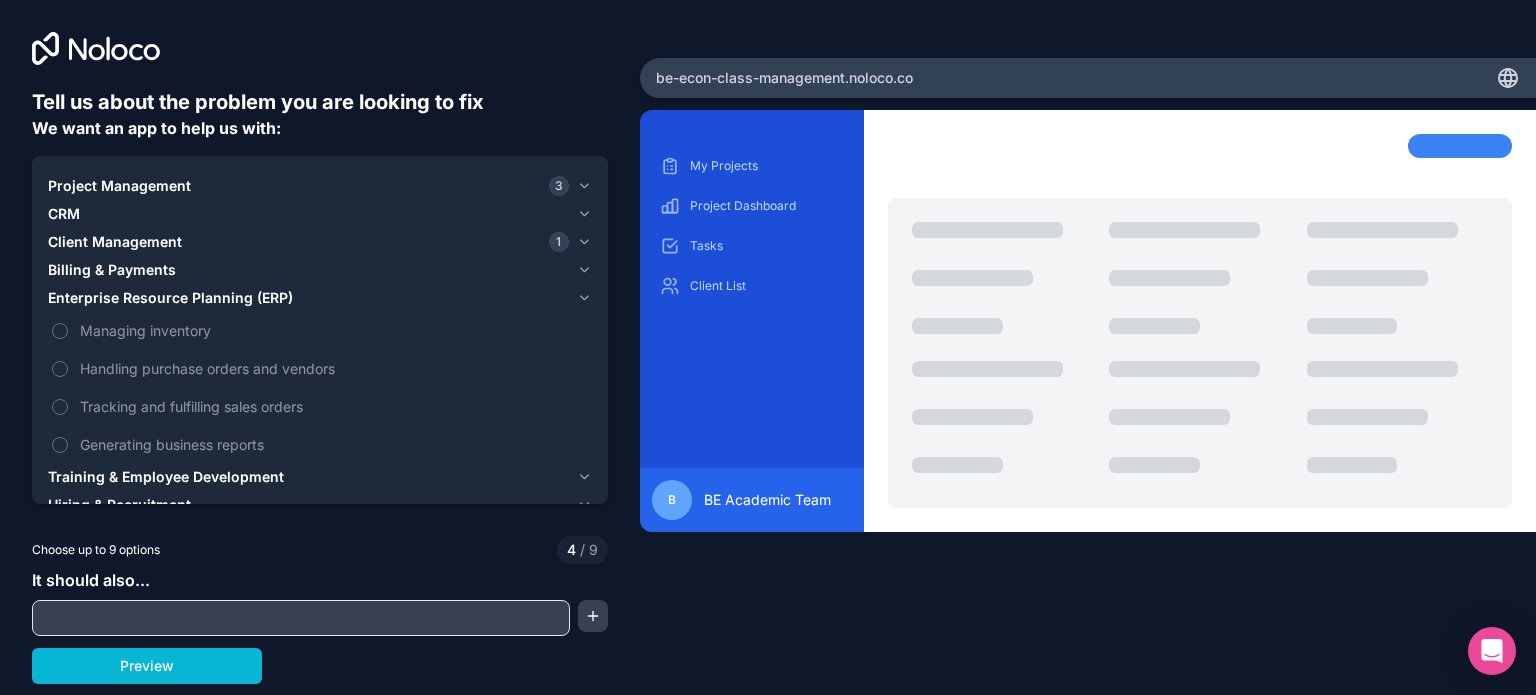 click on "Training & Employee Development" at bounding box center [166, 477] 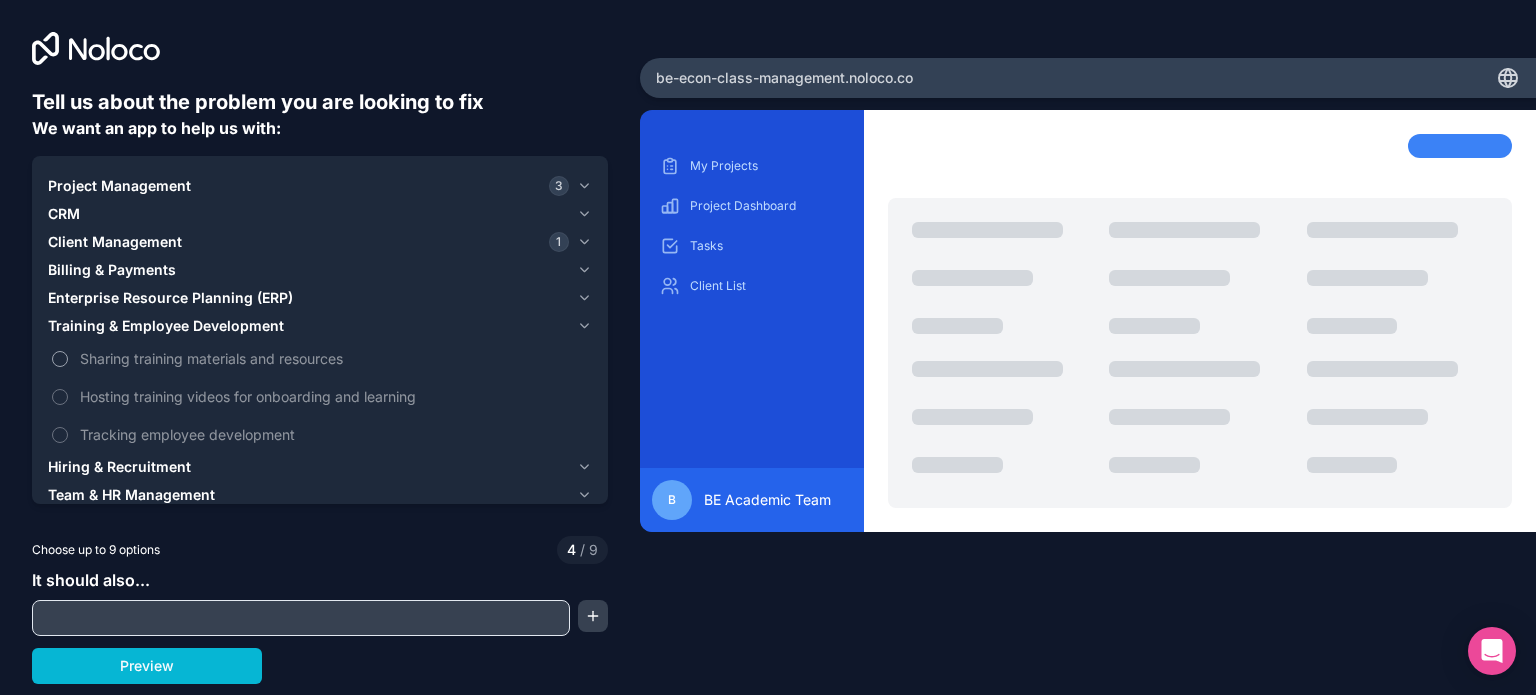 click on "Sharing training materials and resources" at bounding box center (334, 358) 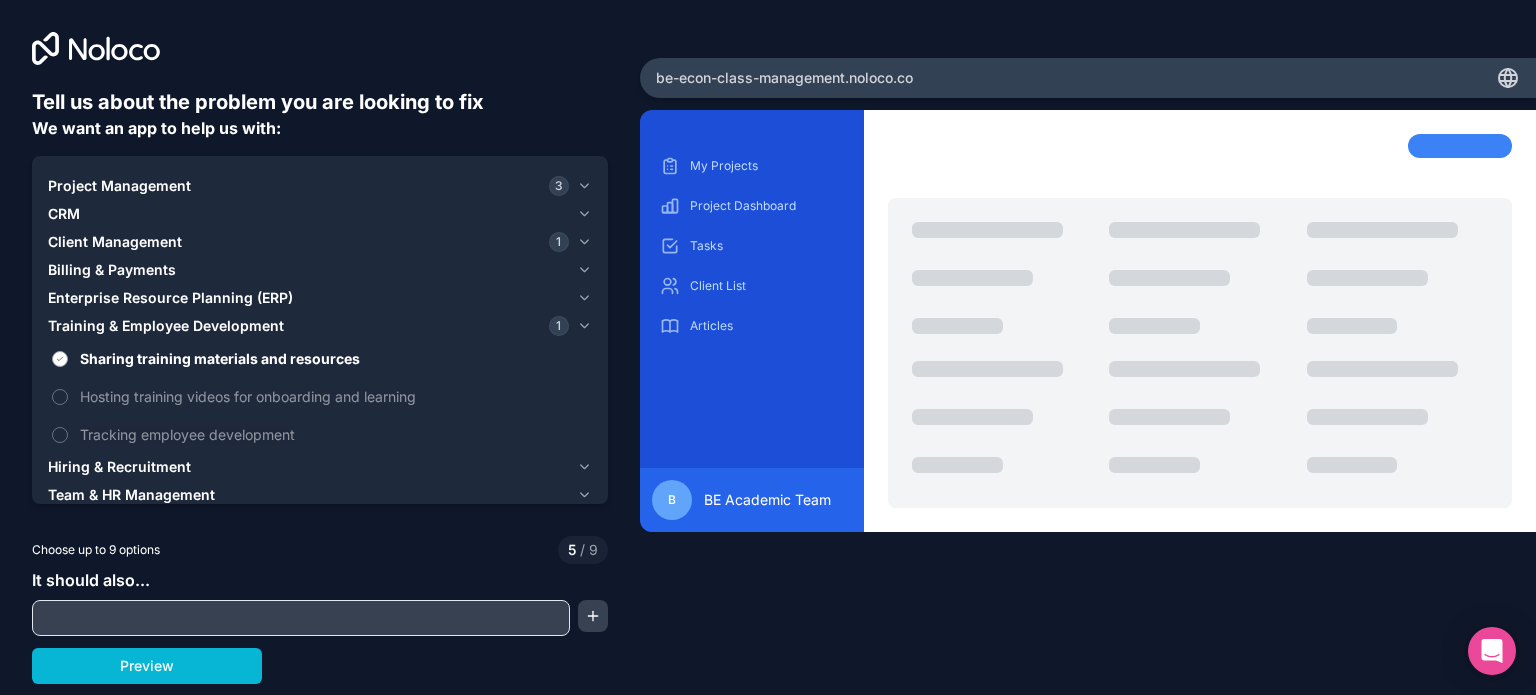 click on "Sharing training materials and resources" at bounding box center [334, 358] 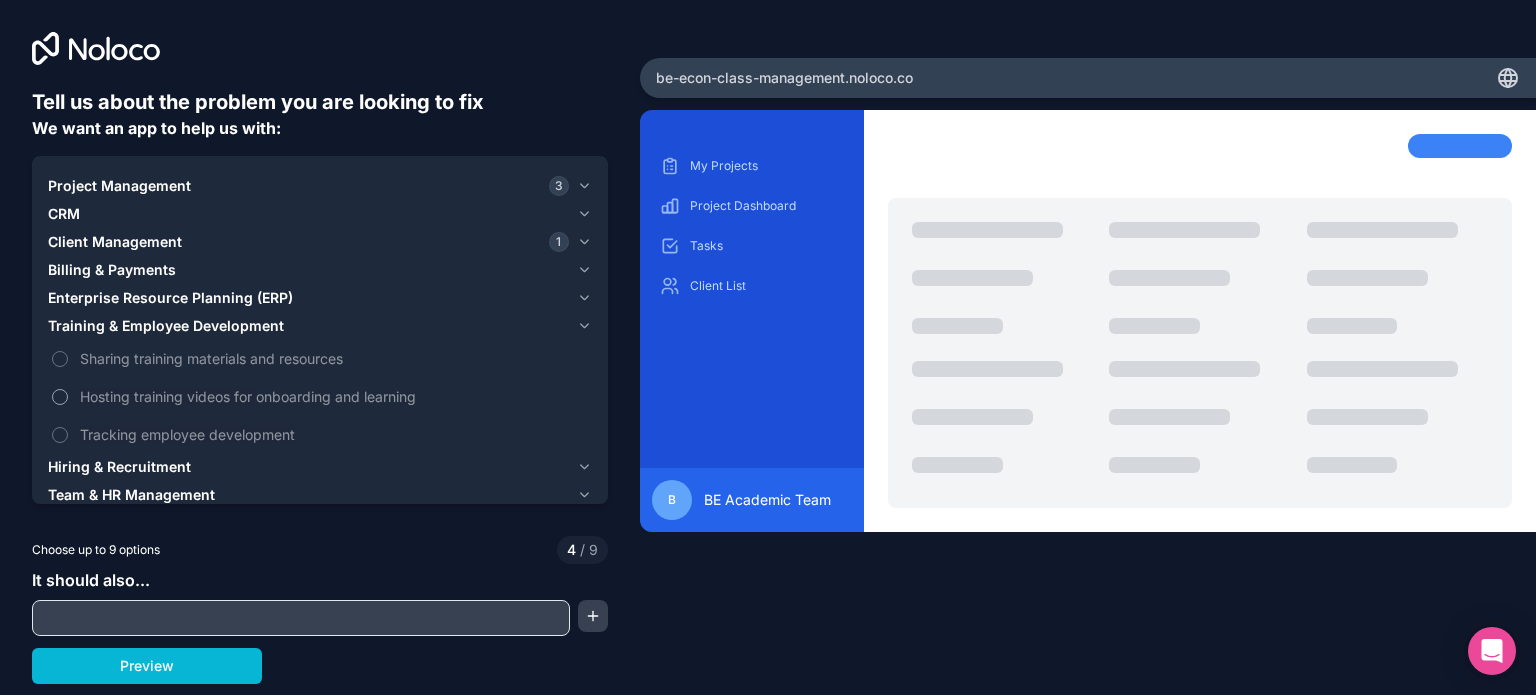 click on "Hosting training videos for onboarding and learning" at bounding box center (334, 396) 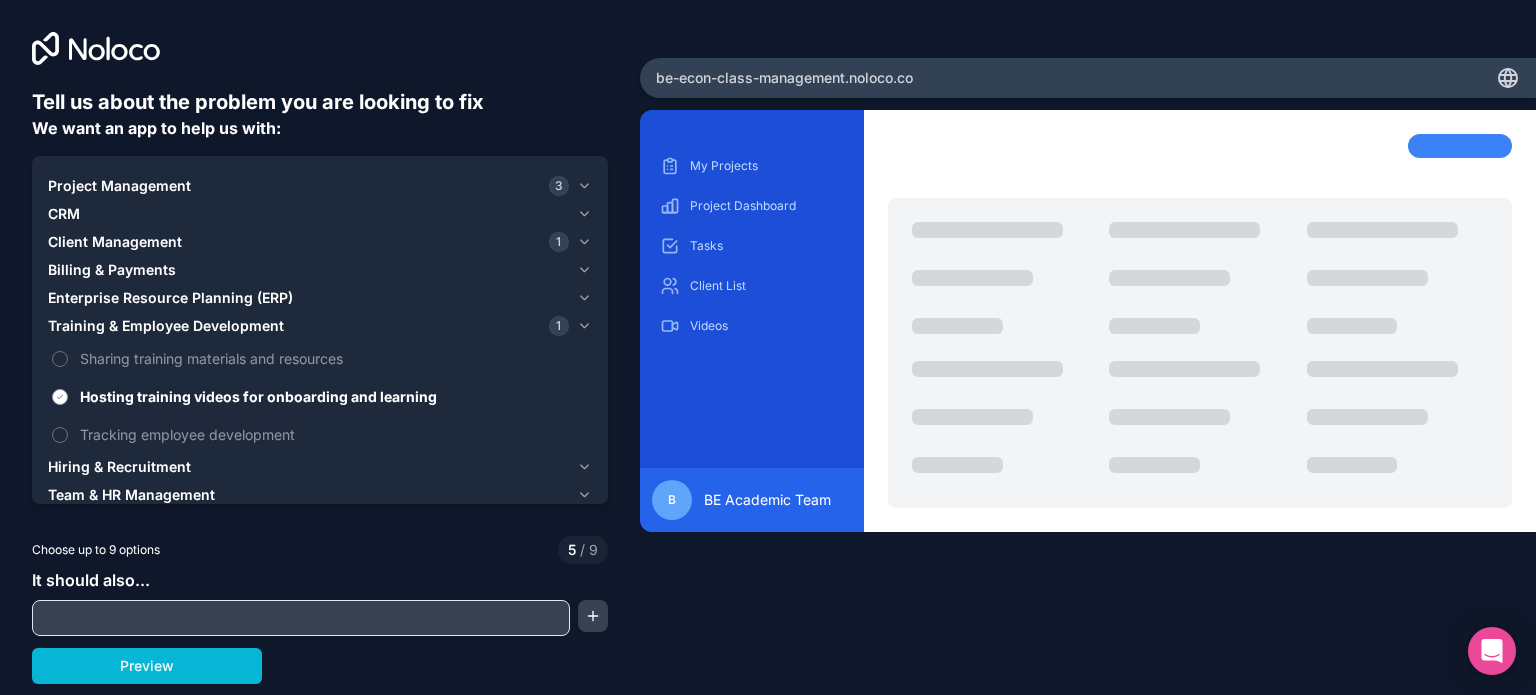 click on "Hosting training videos for onboarding and learning" at bounding box center [334, 396] 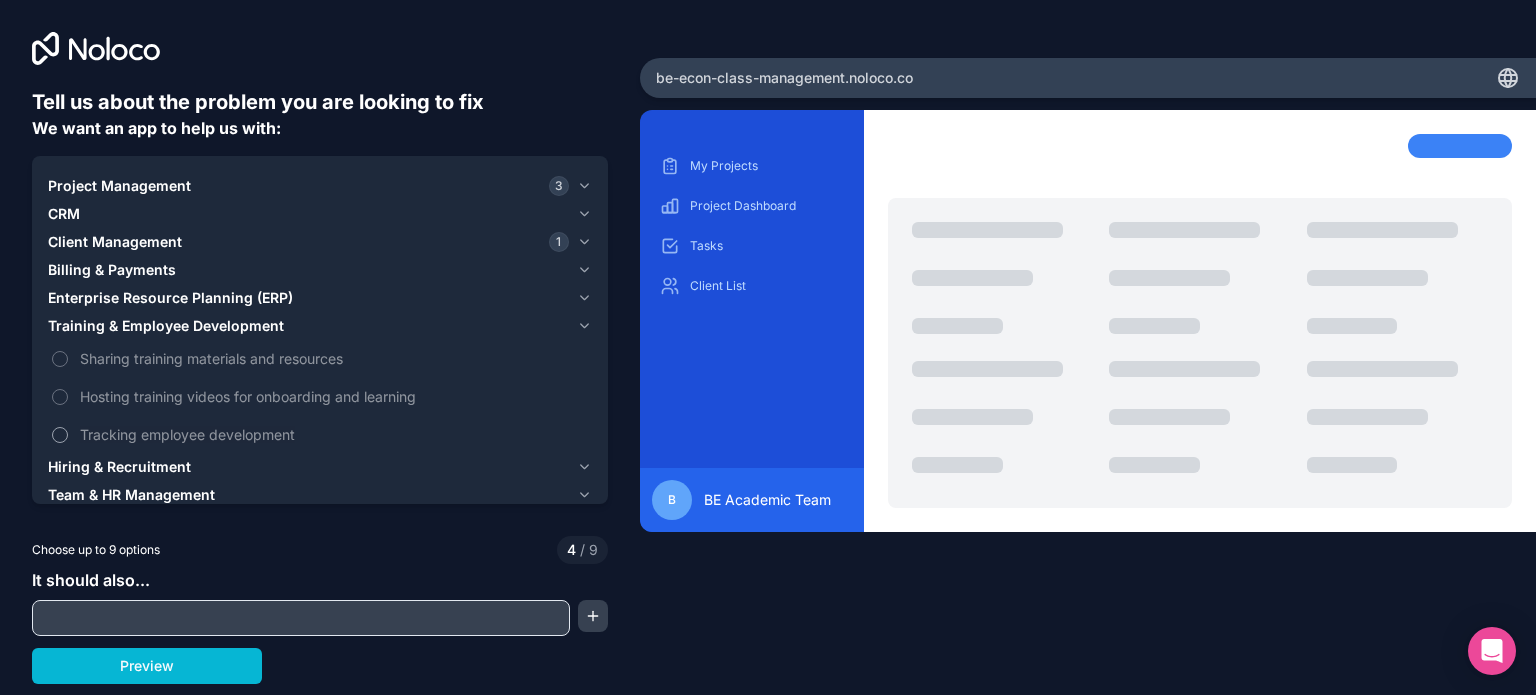 click on "Tracking employee development" at bounding box center [334, 434] 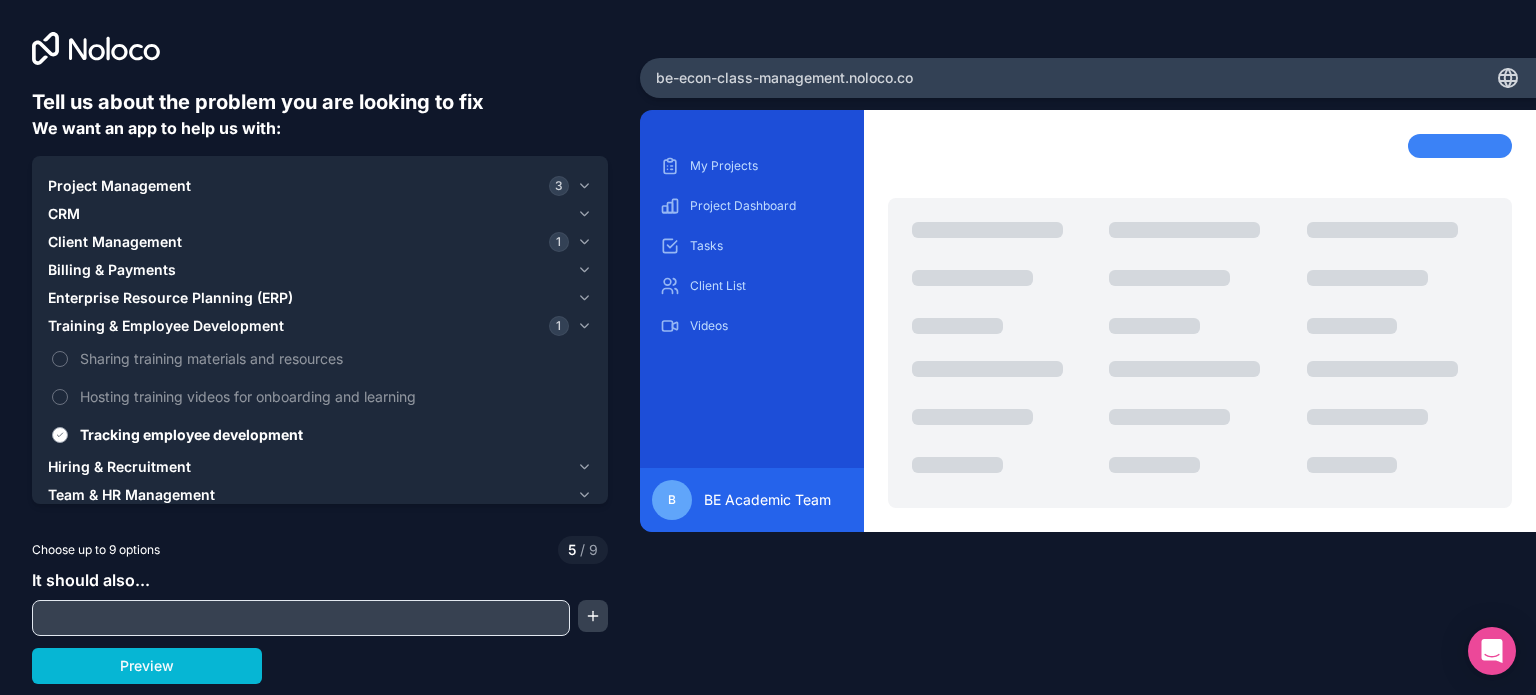 click on "Tracking employee development" at bounding box center [334, 434] 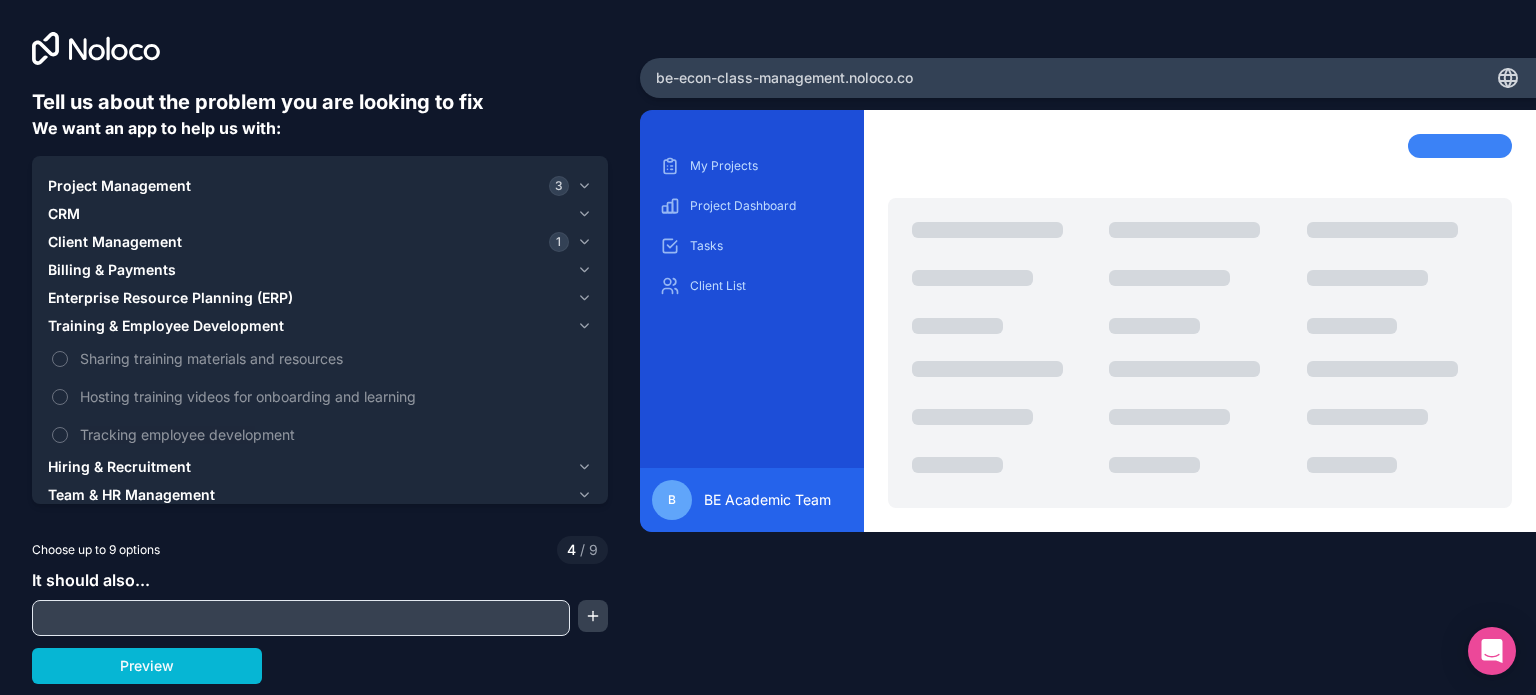 click on "Hiring & Recruitment" at bounding box center [119, 467] 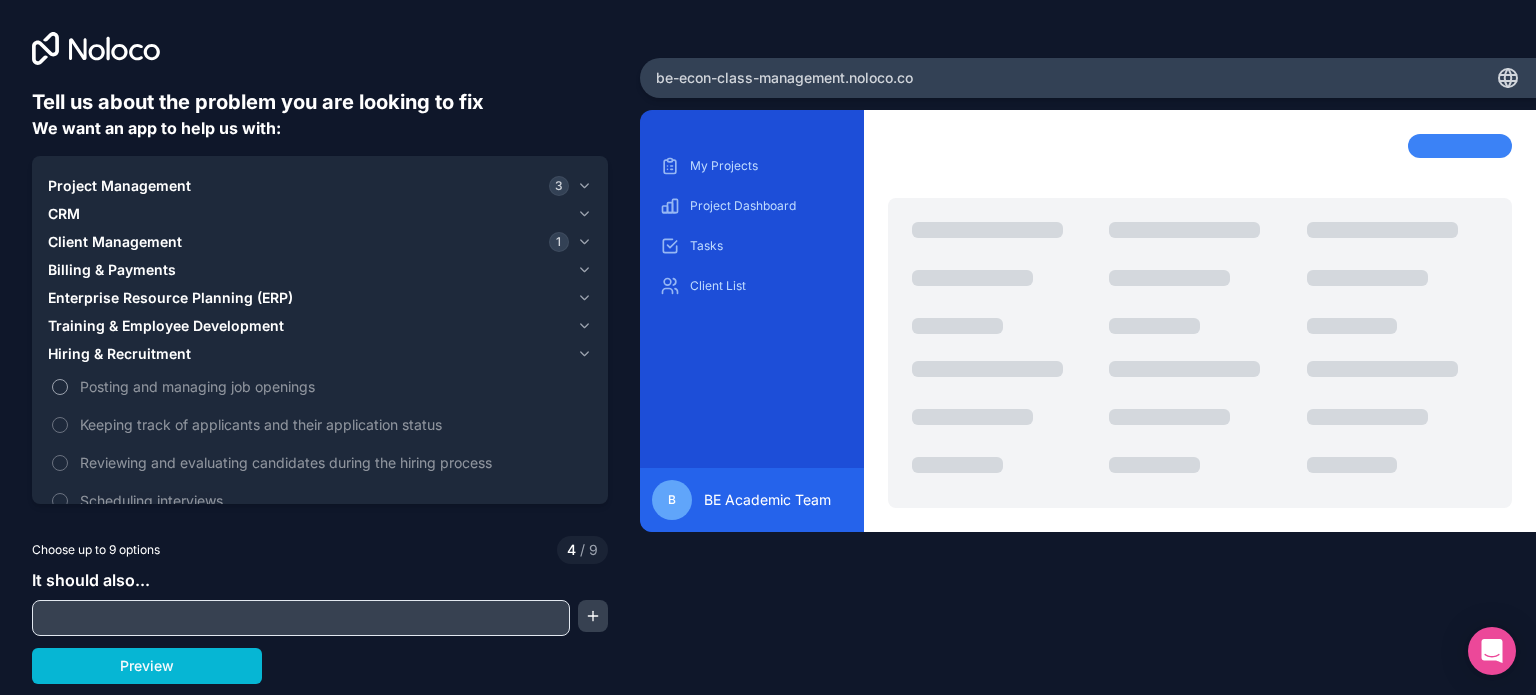 click on "Posting and managing job openings" at bounding box center (334, 386) 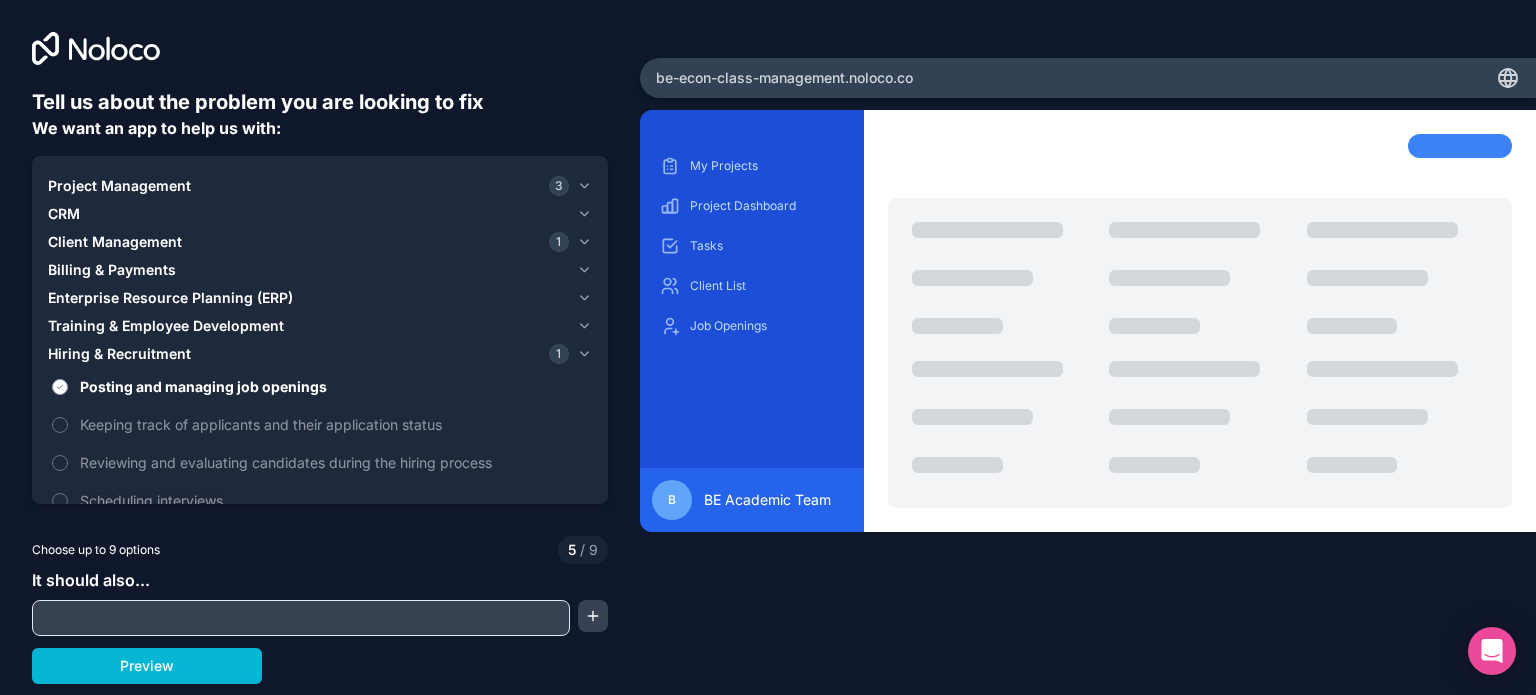 click on "Posting and managing job openings" at bounding box center [334, 386] 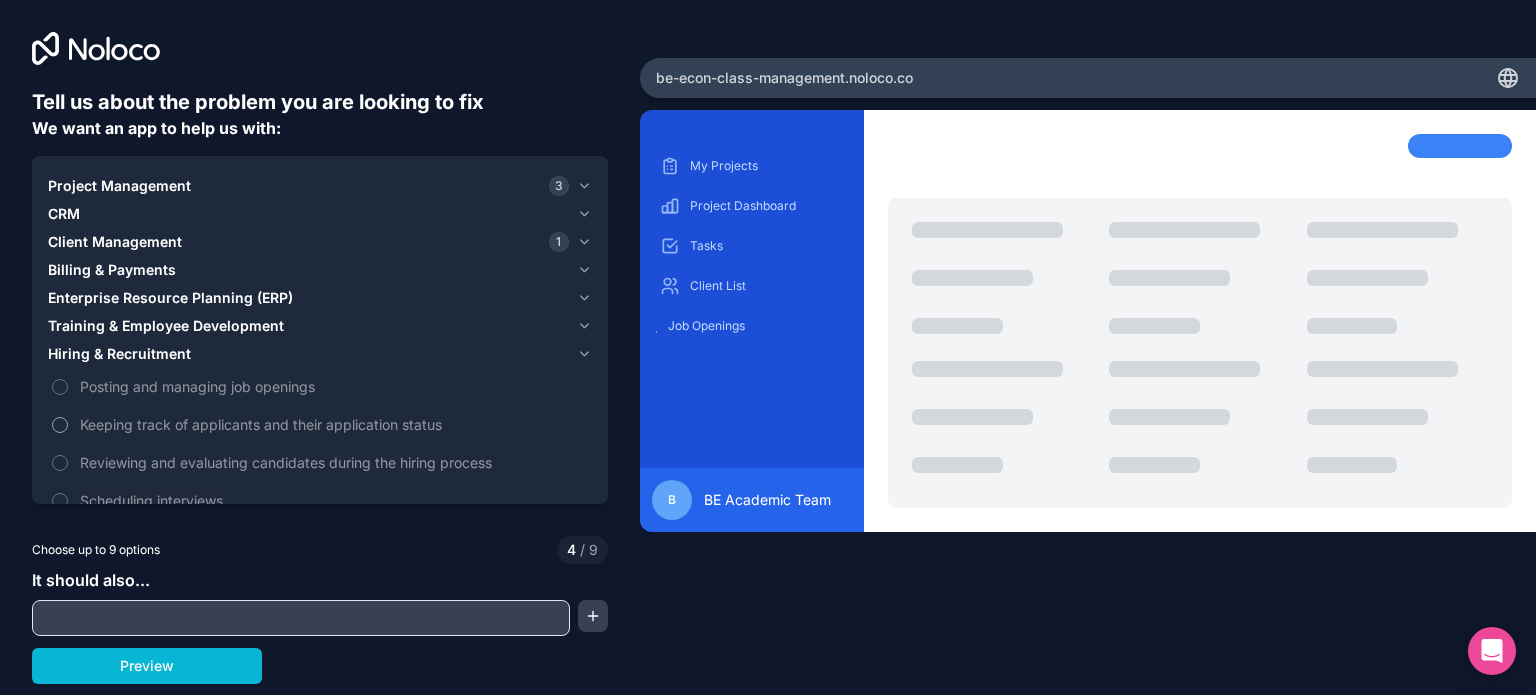 click on "Keeping track of applicants and their application status" at bounding box center [334, 424] 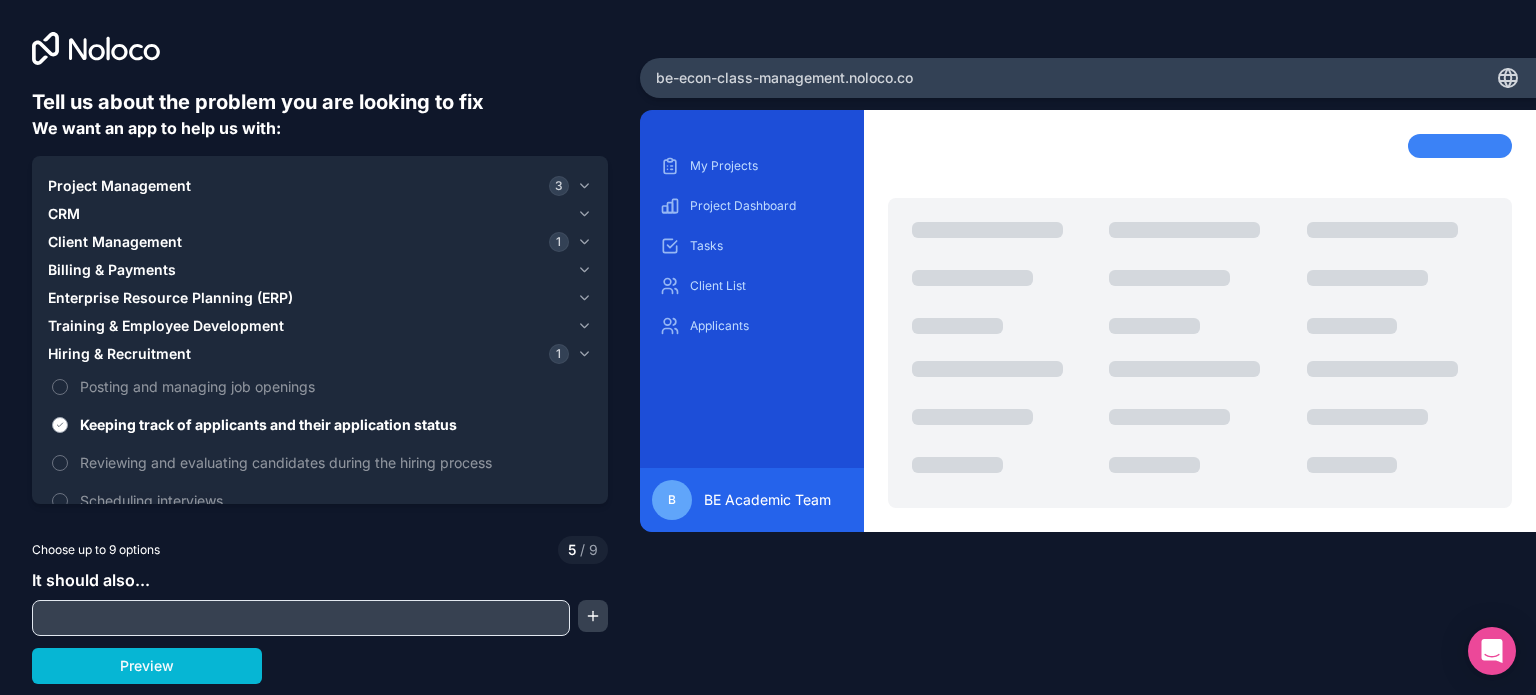 click on "Keeping track of applicants and their application status" at bounding box center [334, 424] 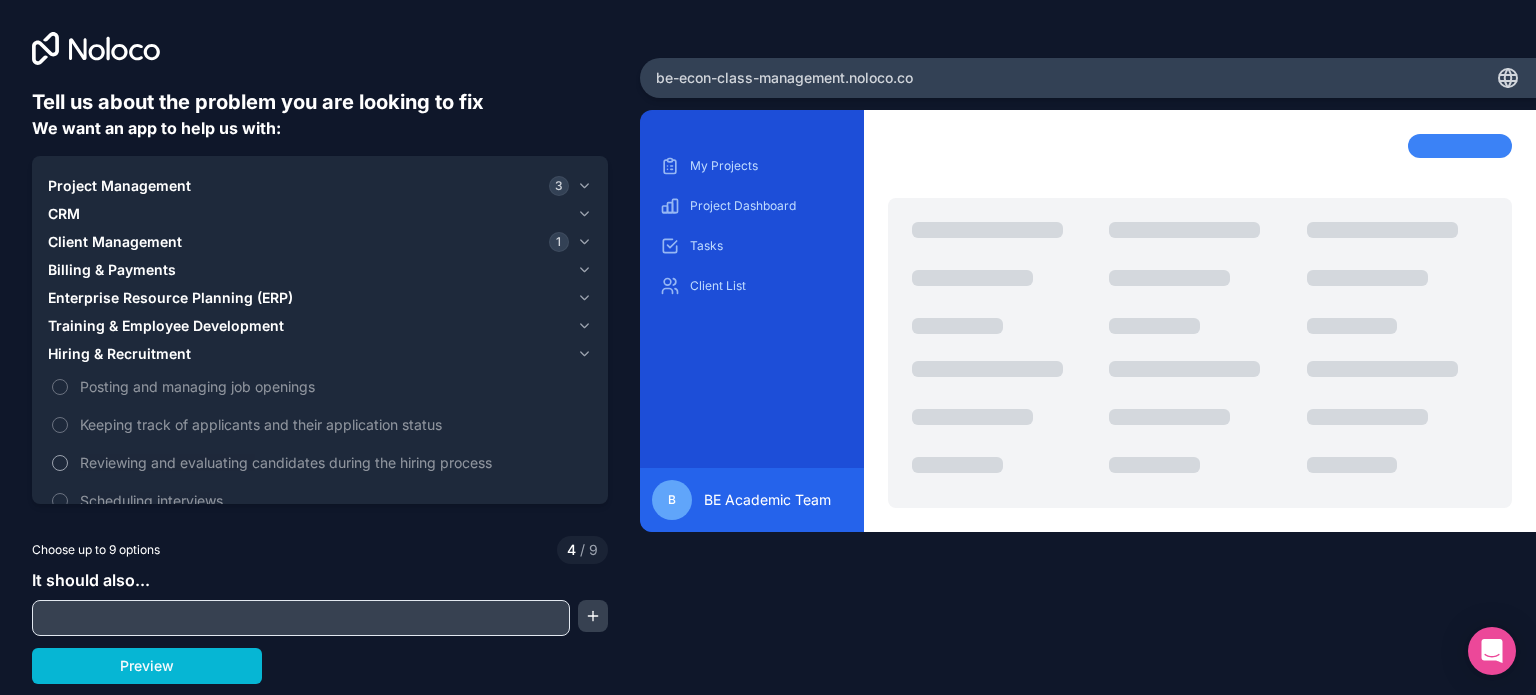 click on "Reviewing and evaluating candidates during the hiring process" at bounding box center [334, 462] 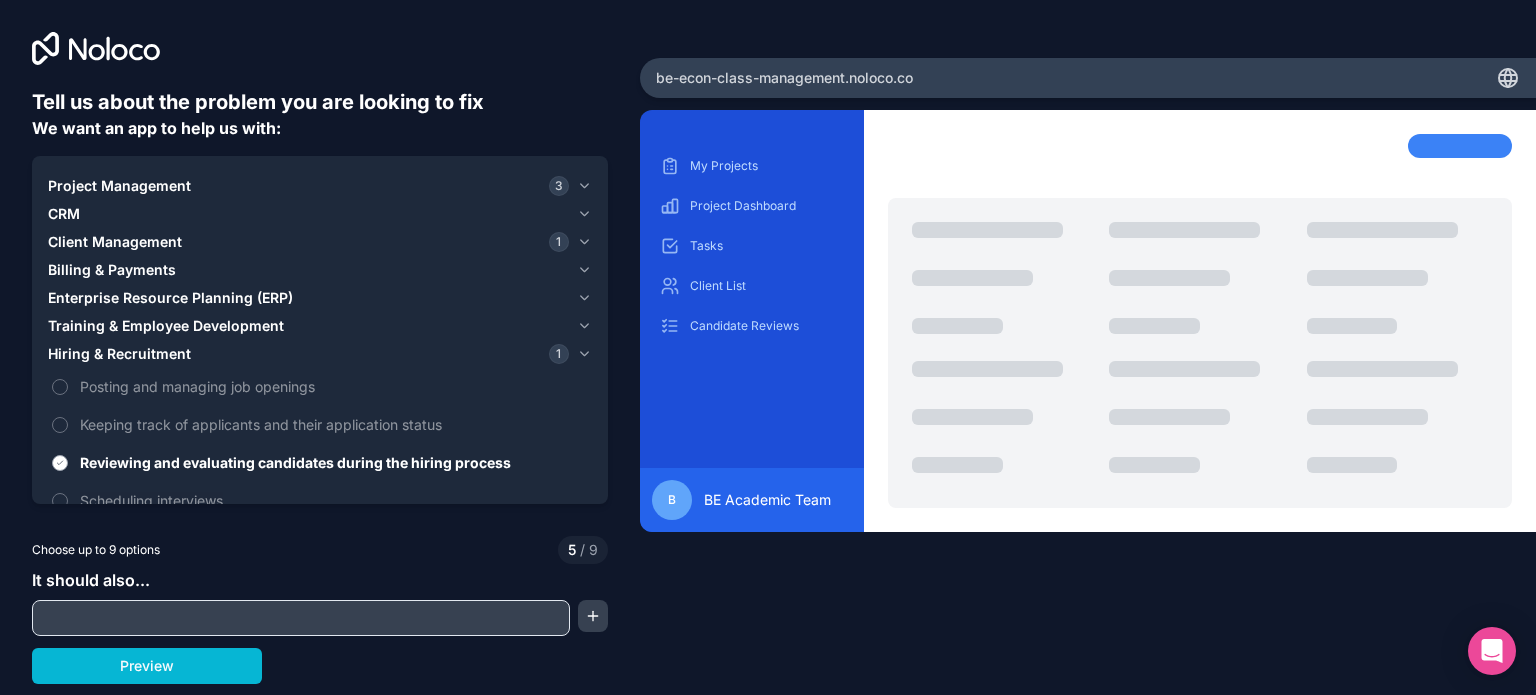 click on "Reviewing and evaluating candidates during the hiring process" at bounding box center [334, 462] 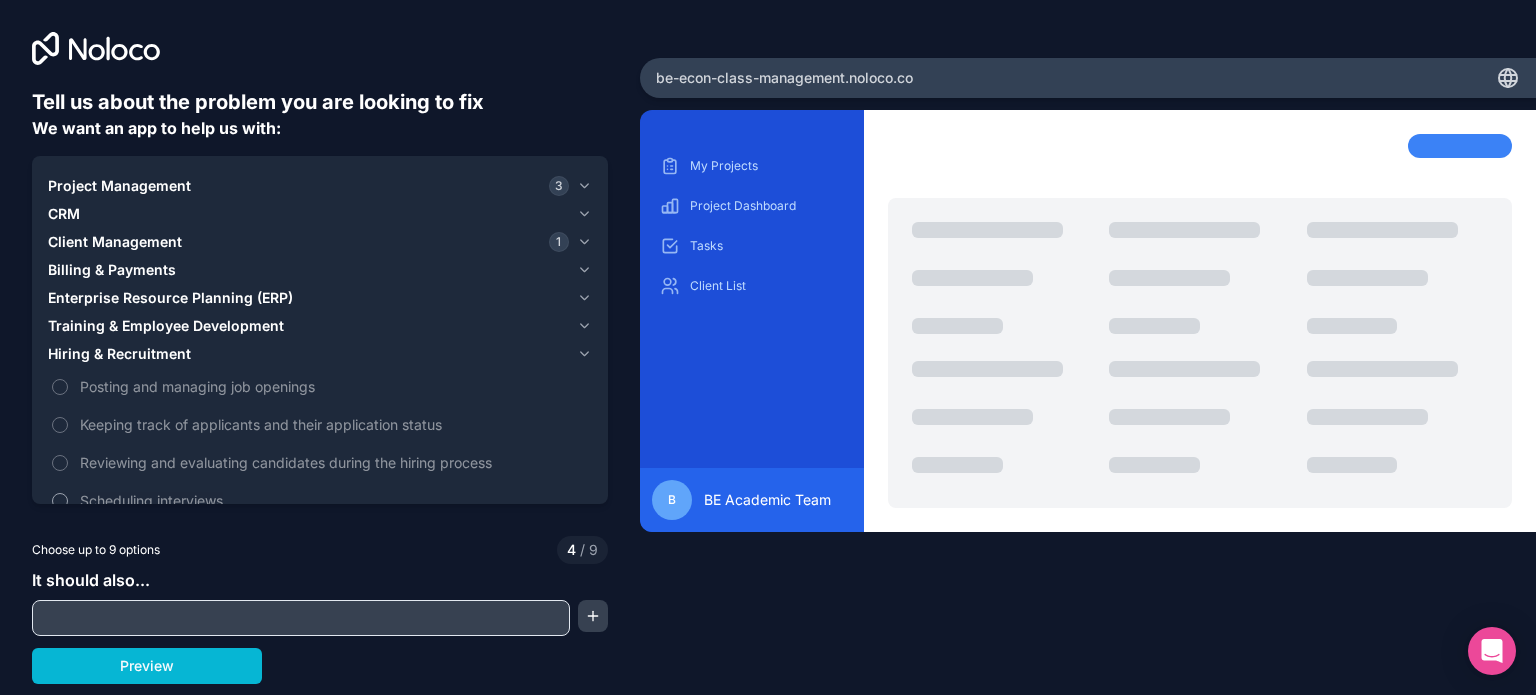 click on "Scheduling interviews" at bounding box center [334, 500] 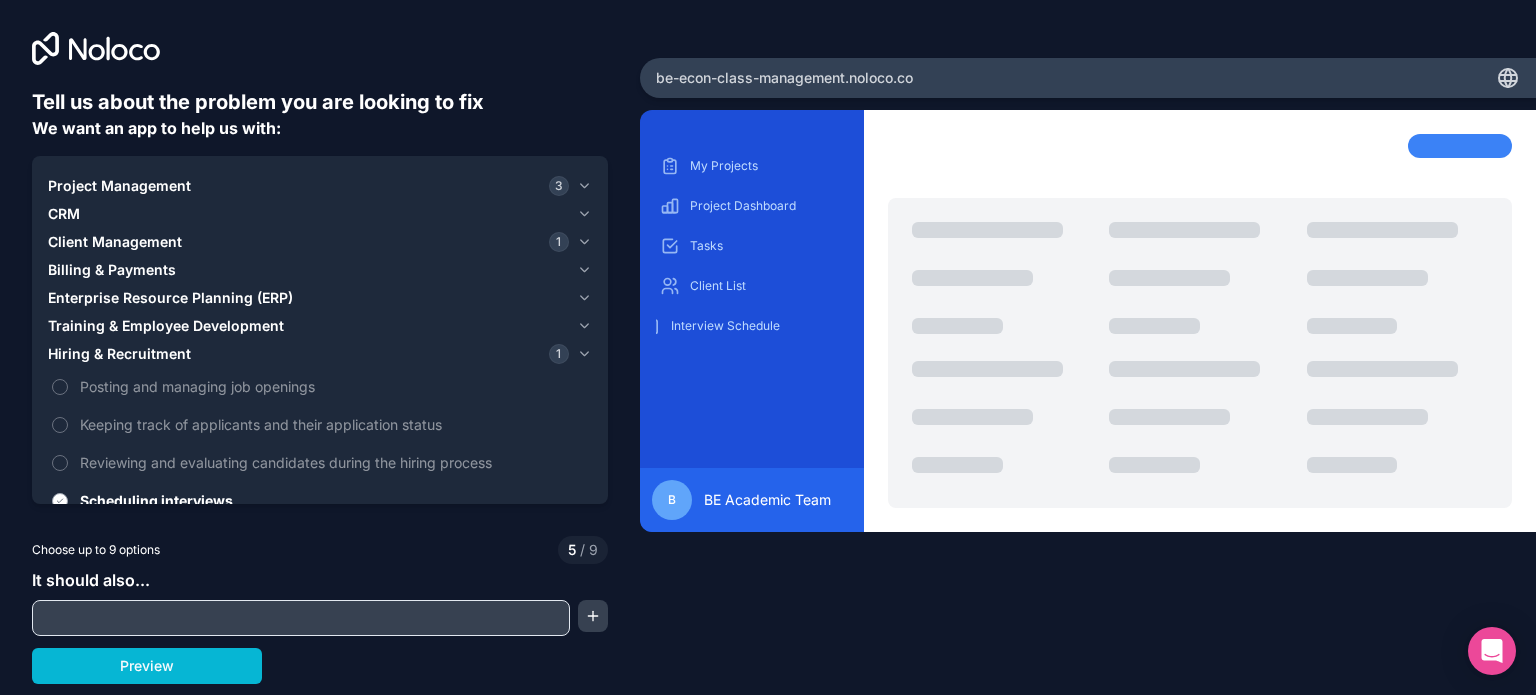 scroll, scrollTop: 4, scrollLeft: 0, axis: vertical 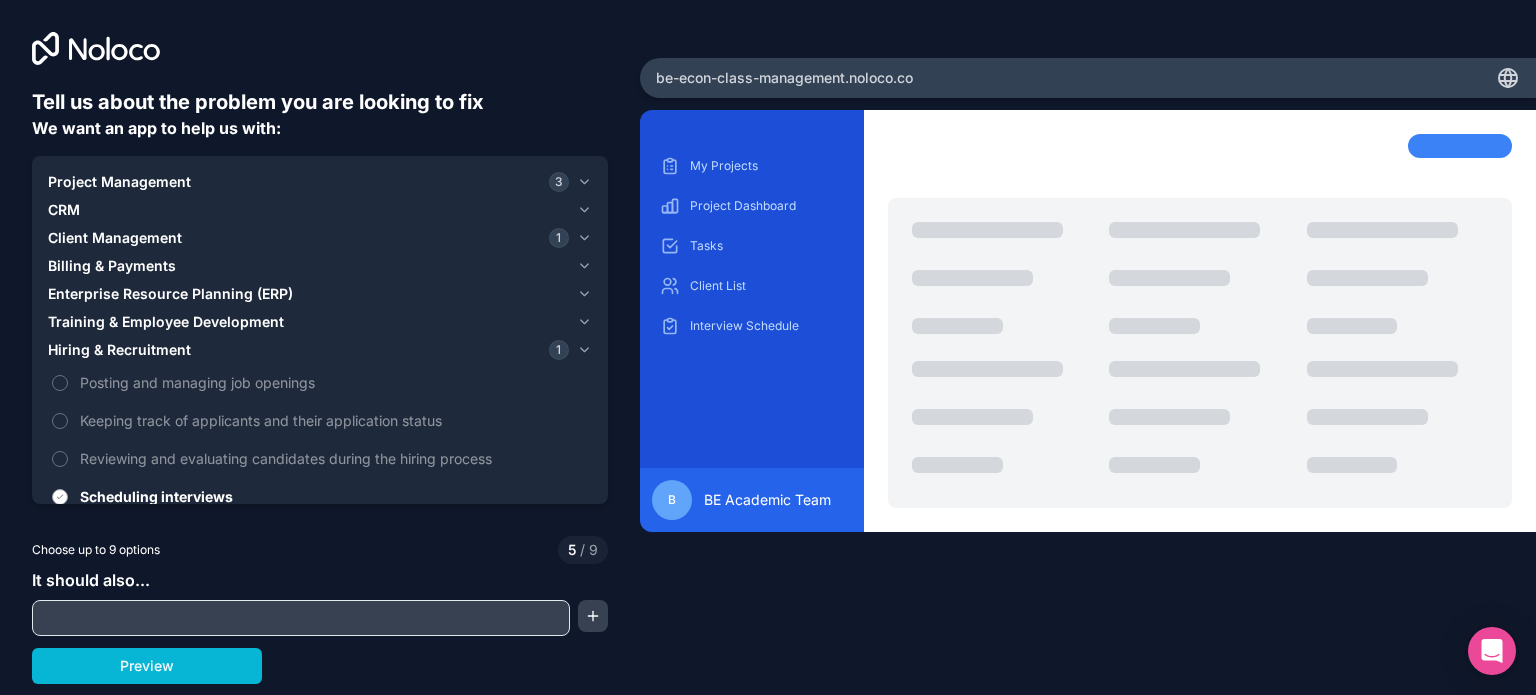 click on "Scheduling interviews" at bounding box center [334, 496] 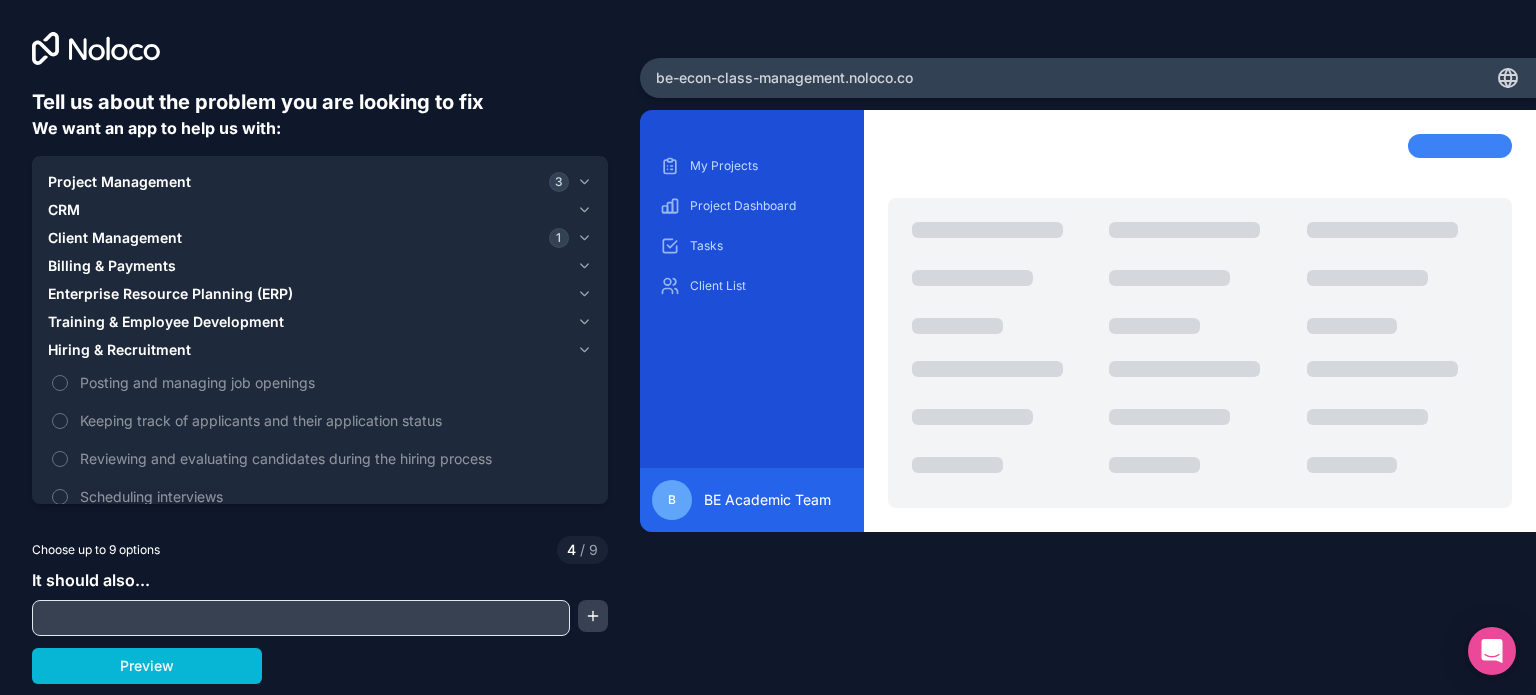 click on "Hiring & Recruitment" at bounding box center (320, 350) 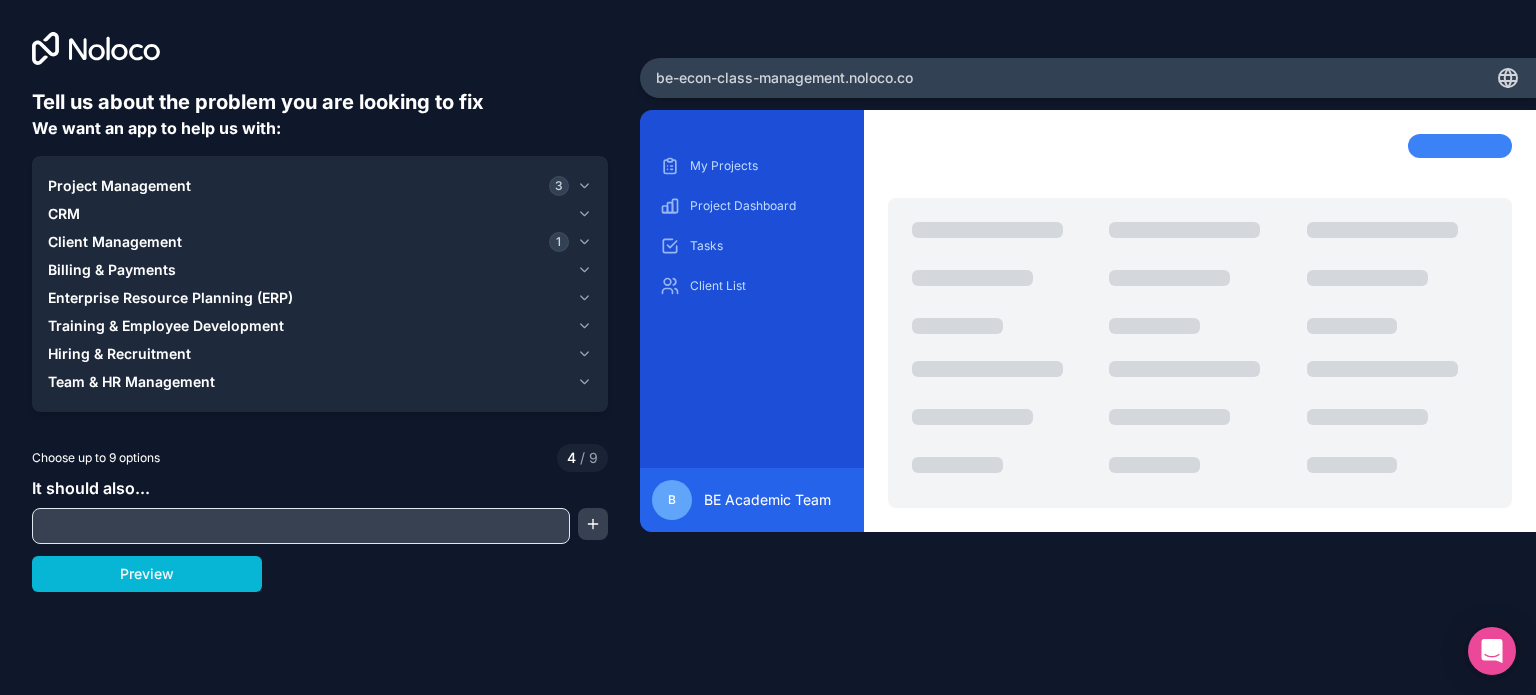 scroll, scrollTop: 0, scrollLeft: 0, axis: both 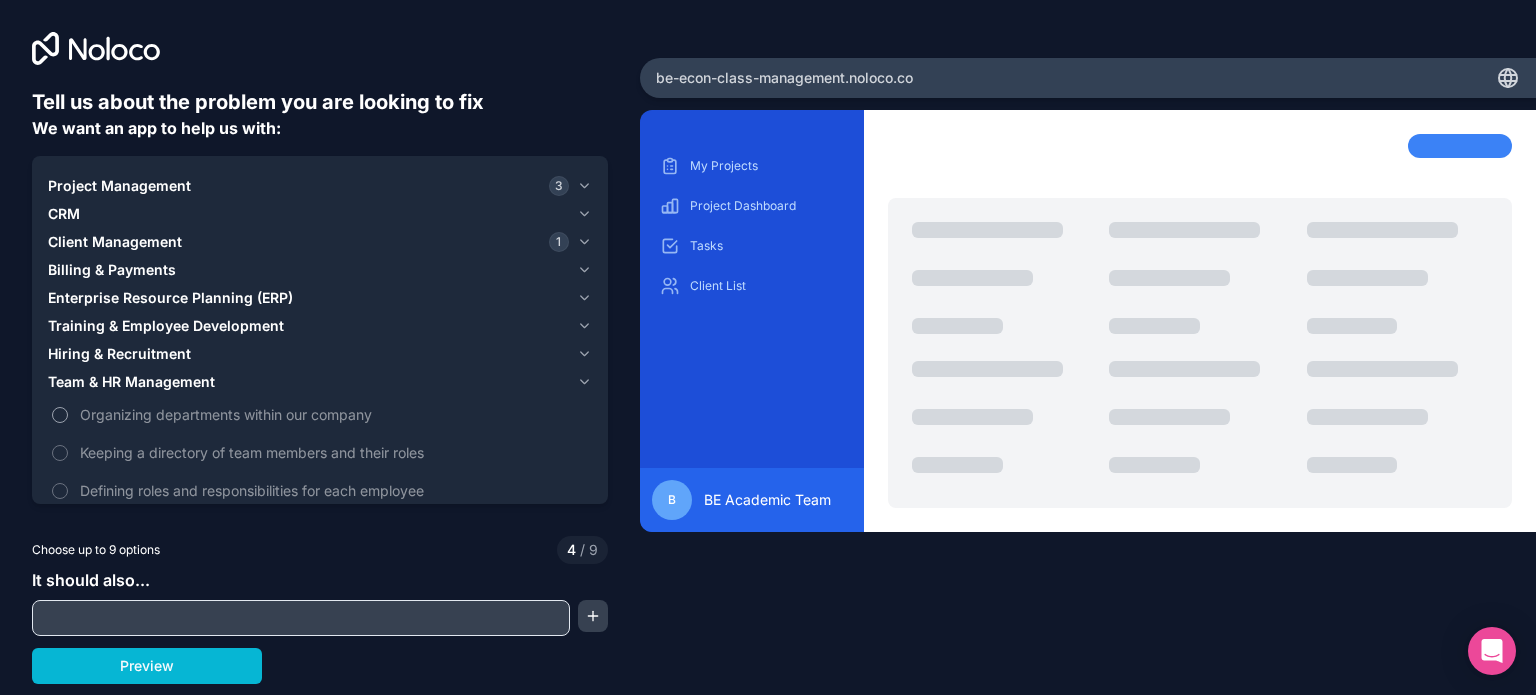click on "Organizing departments within our company" at bounding box center [334, 414] 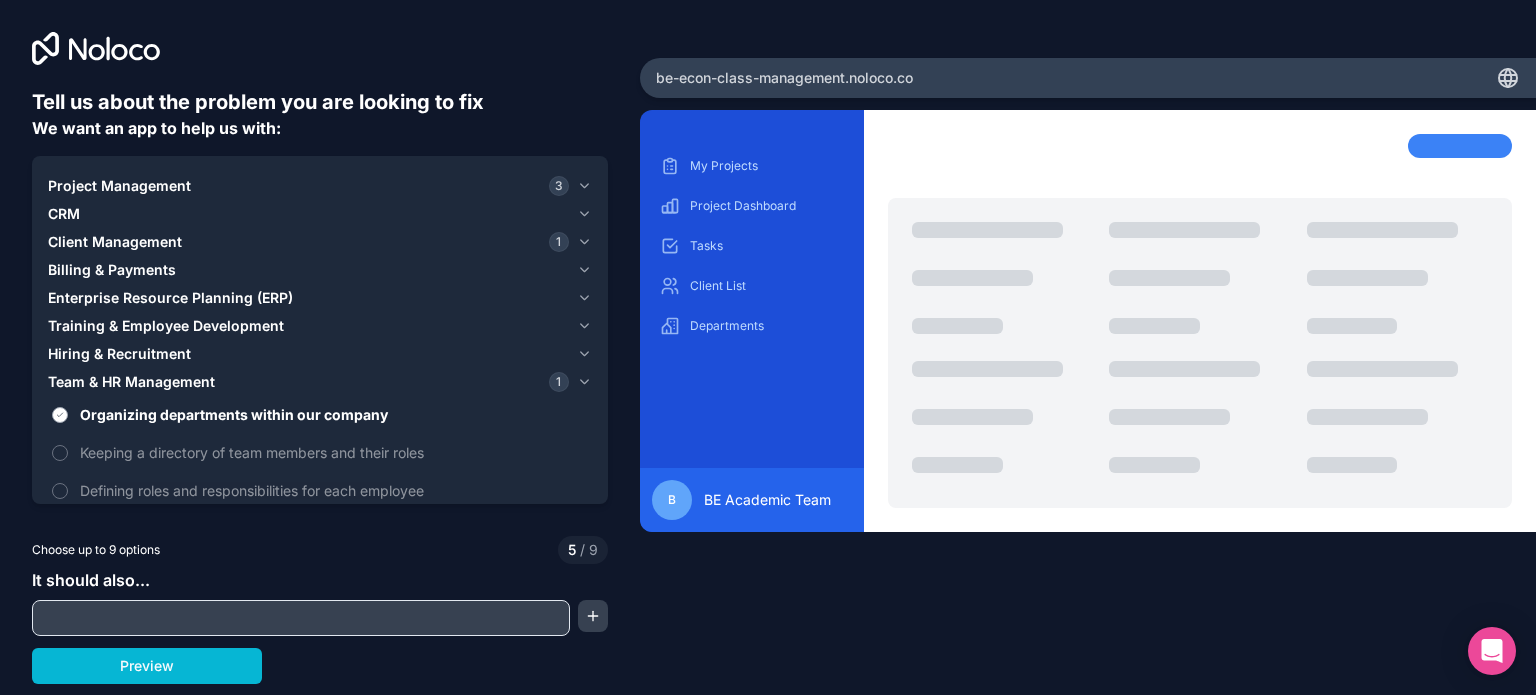 click on "Organizing departments within our company" at bounding box center [334, 414] 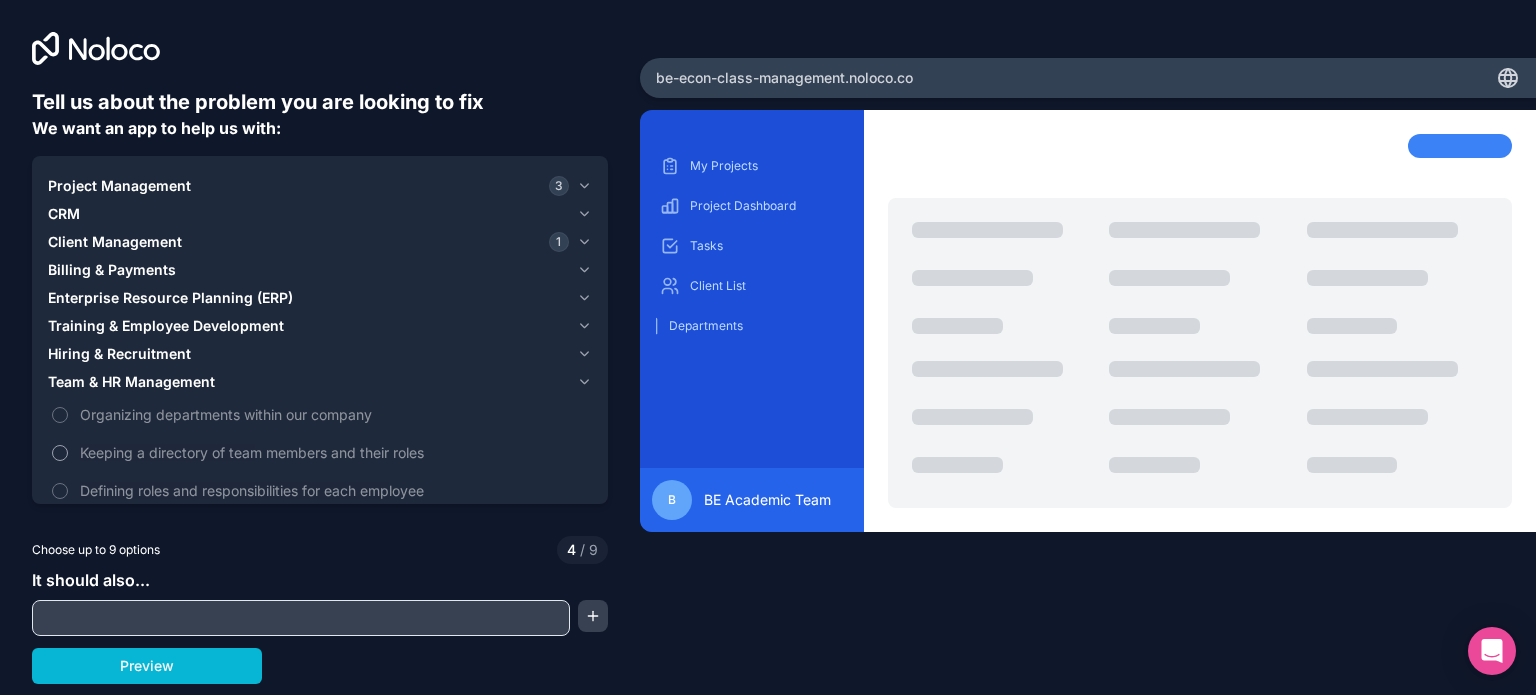 click on "Keeping a directory of team members and their roles" at bounding box center [334, 452] 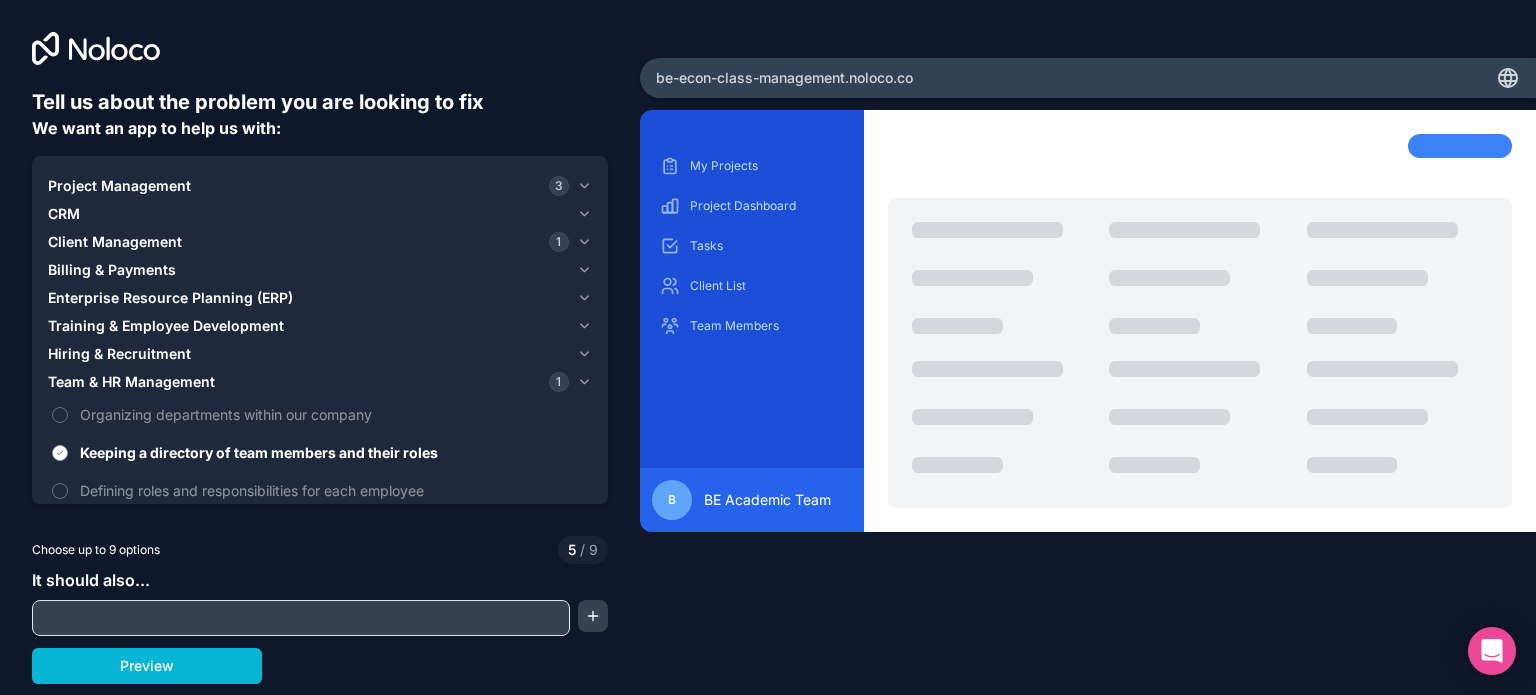 click on "Keeping a directory of team members and their roles" at bounding box center (334, 452) 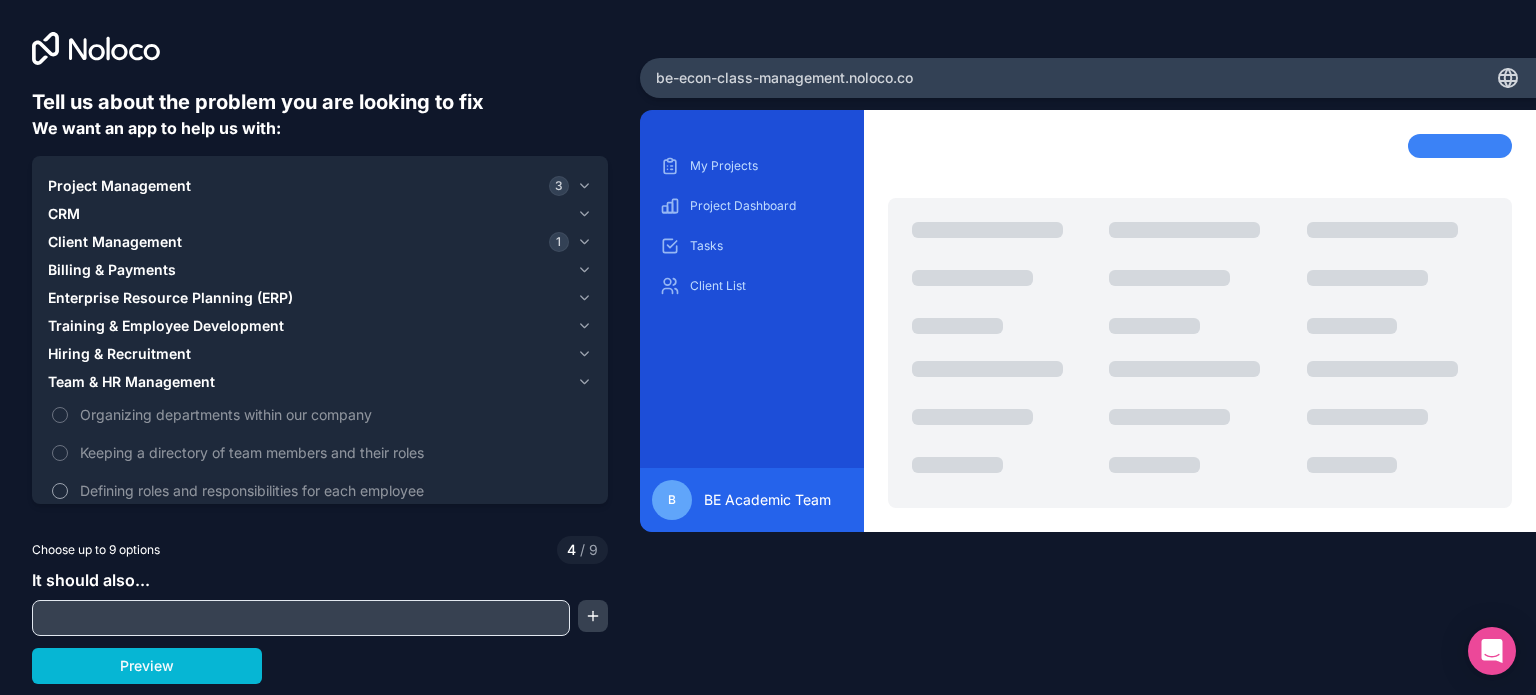 click on "Defining roles and responsibilities for each employee" at bounding box center (334, 490) 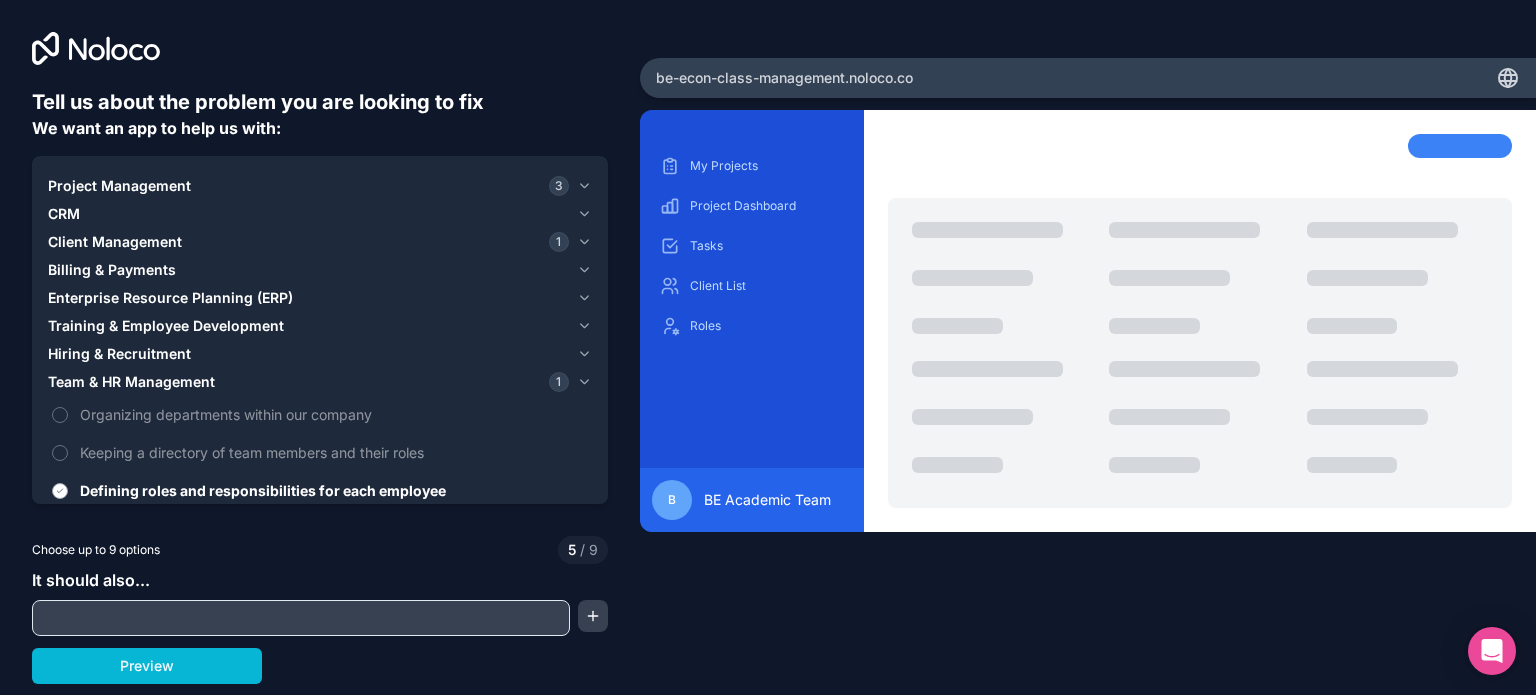 click on "Defining roles and responsibilities for each employee" at bounding box center [334, 490] 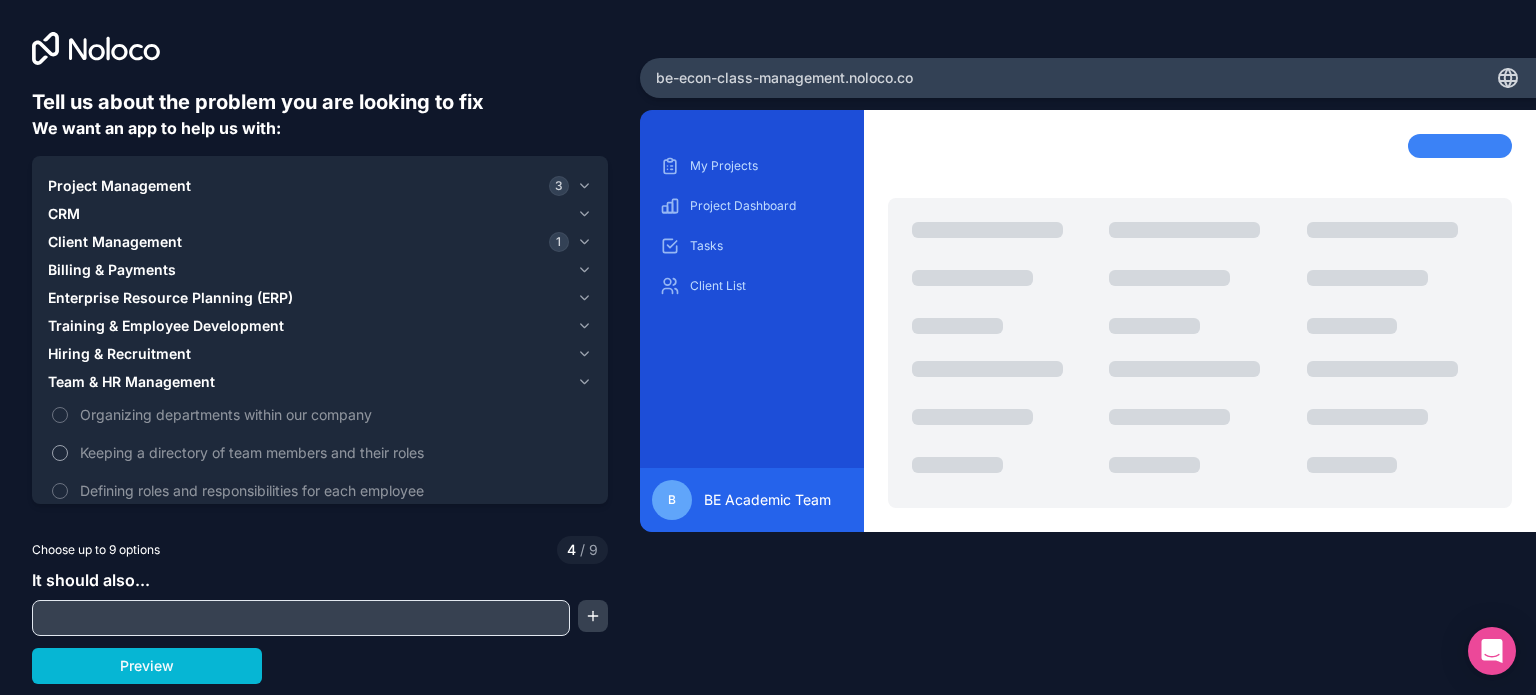 click on "Keeping a directory of team members and their roles" at bounding box center [334, 452] 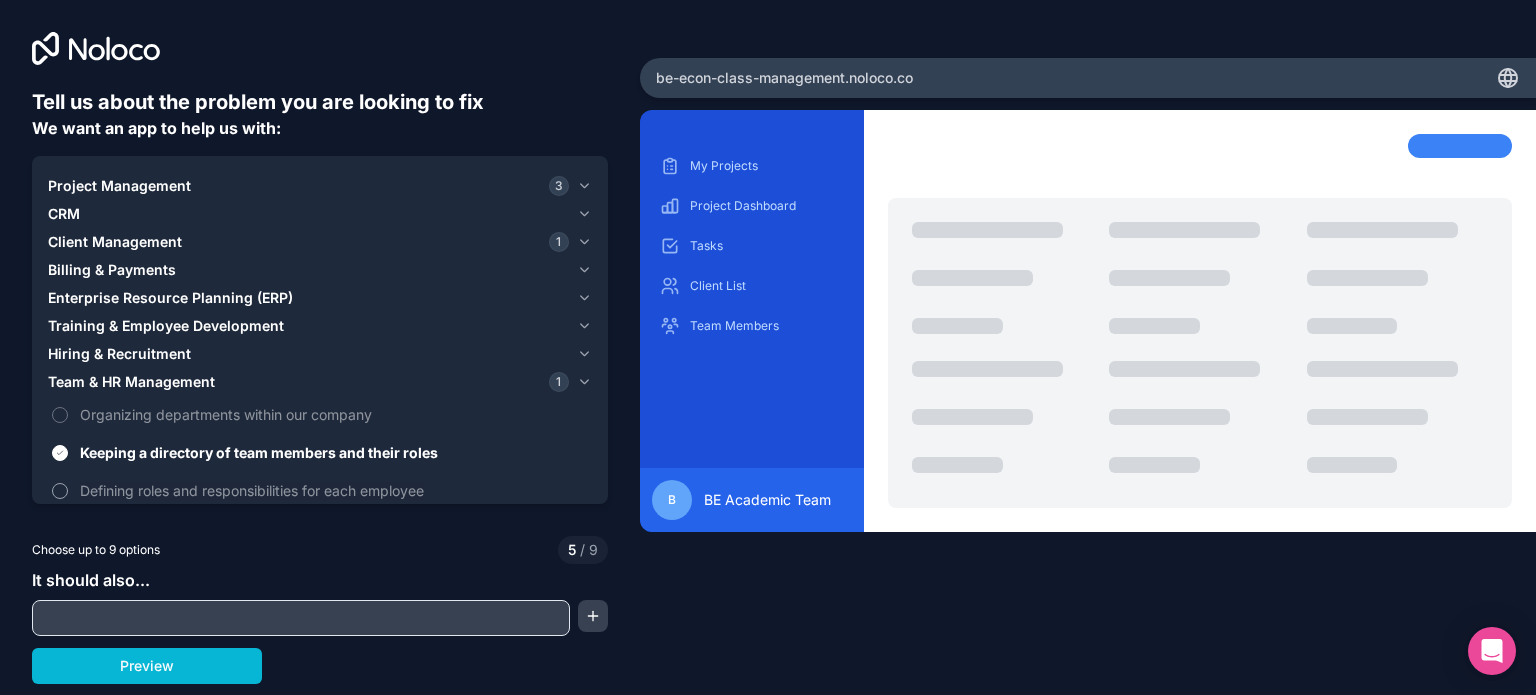 click on "Defining roles and responsibilities for each employee" at bounding box center (320, 490) 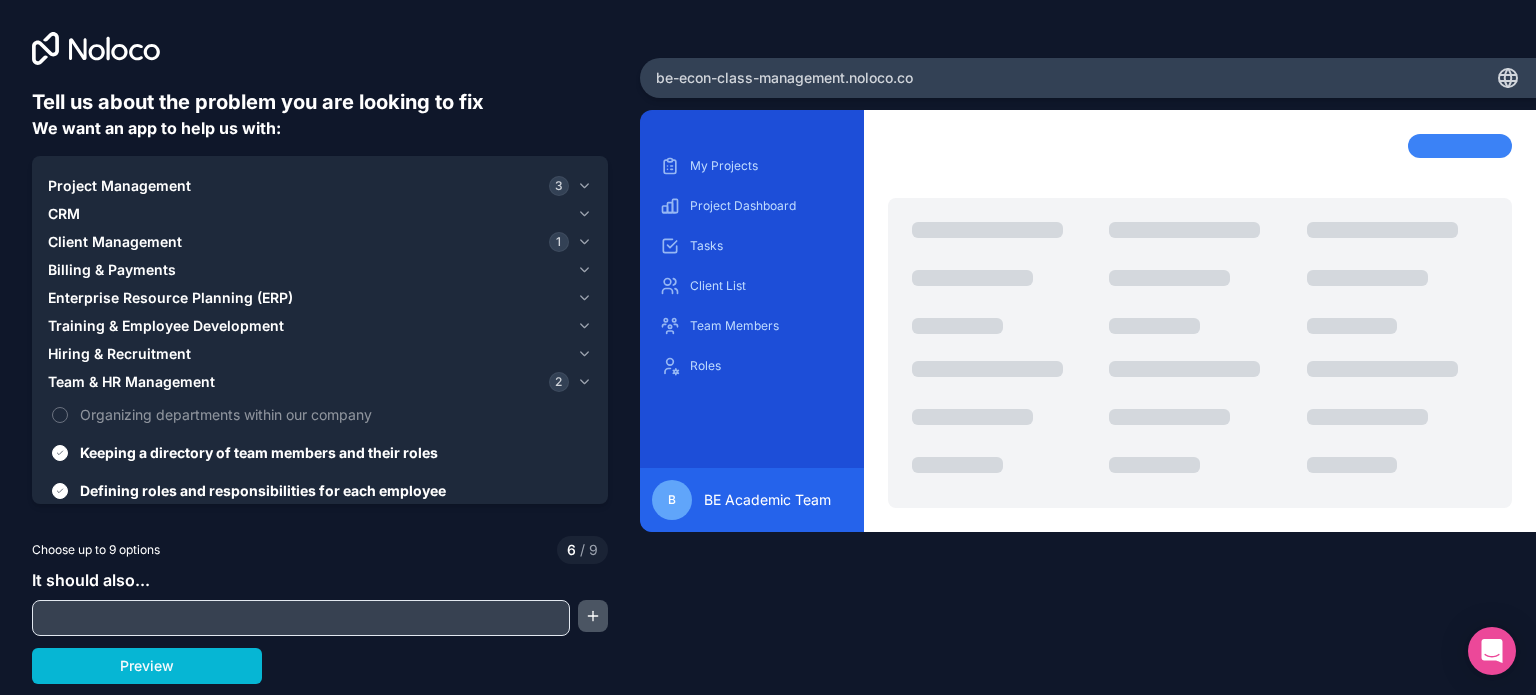 click at bounding box center [593, 616] 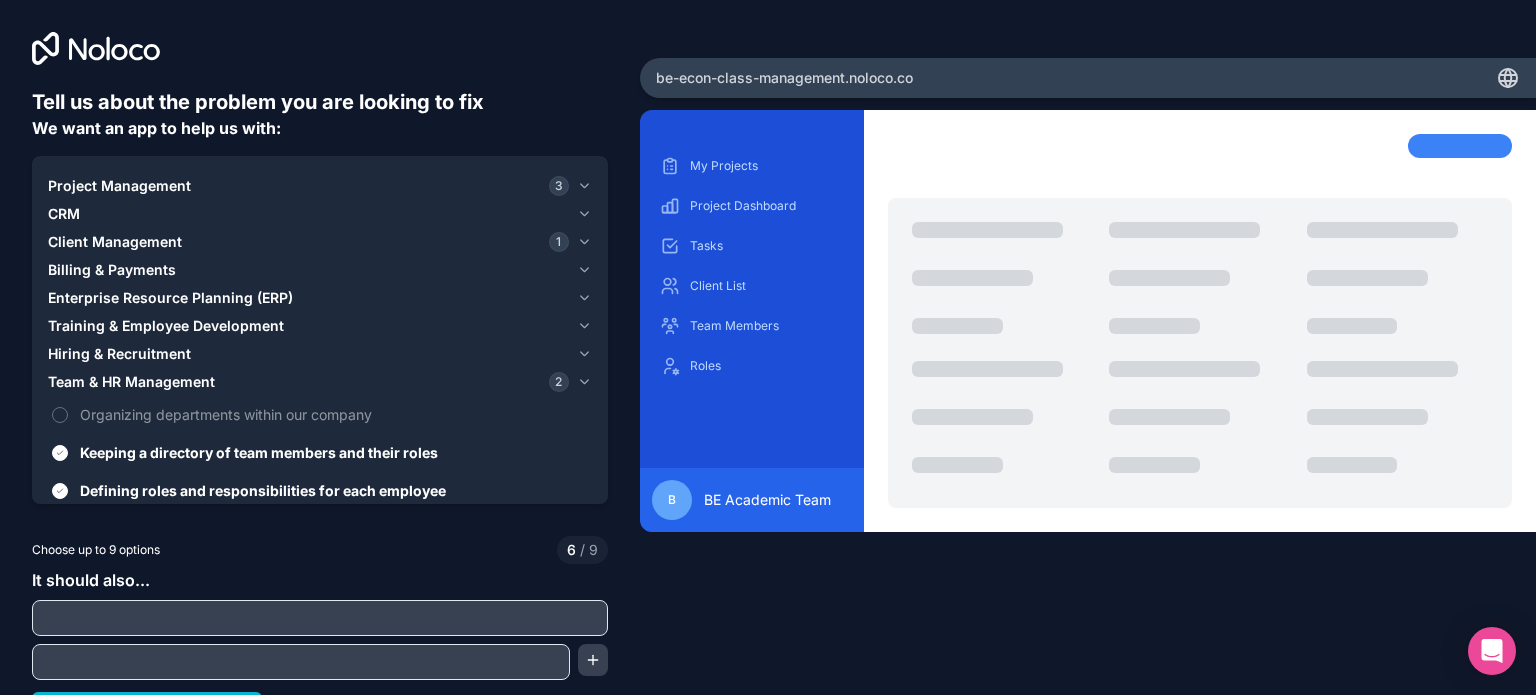 click at bounding box center (320, 618) 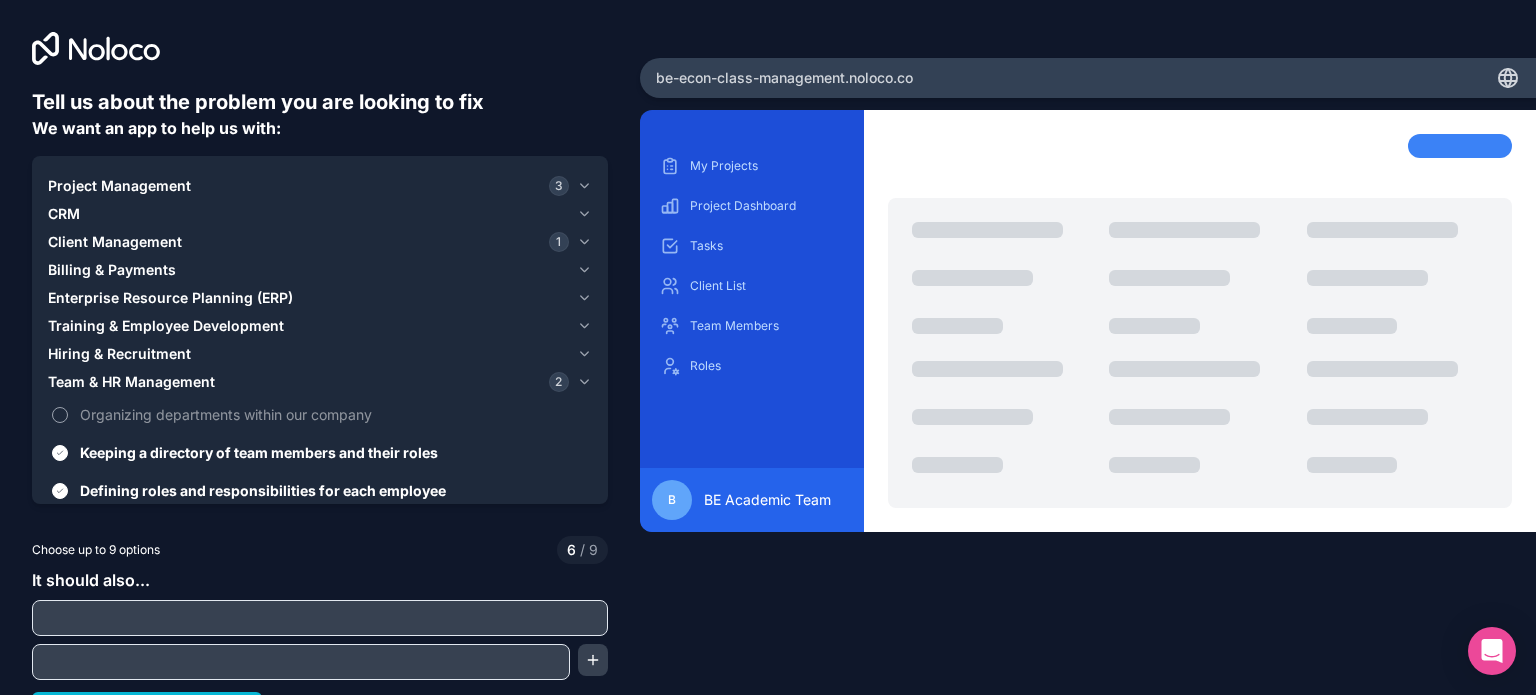 scroll, scrollTop: 32, scrollLeft: 0, axis: vertical 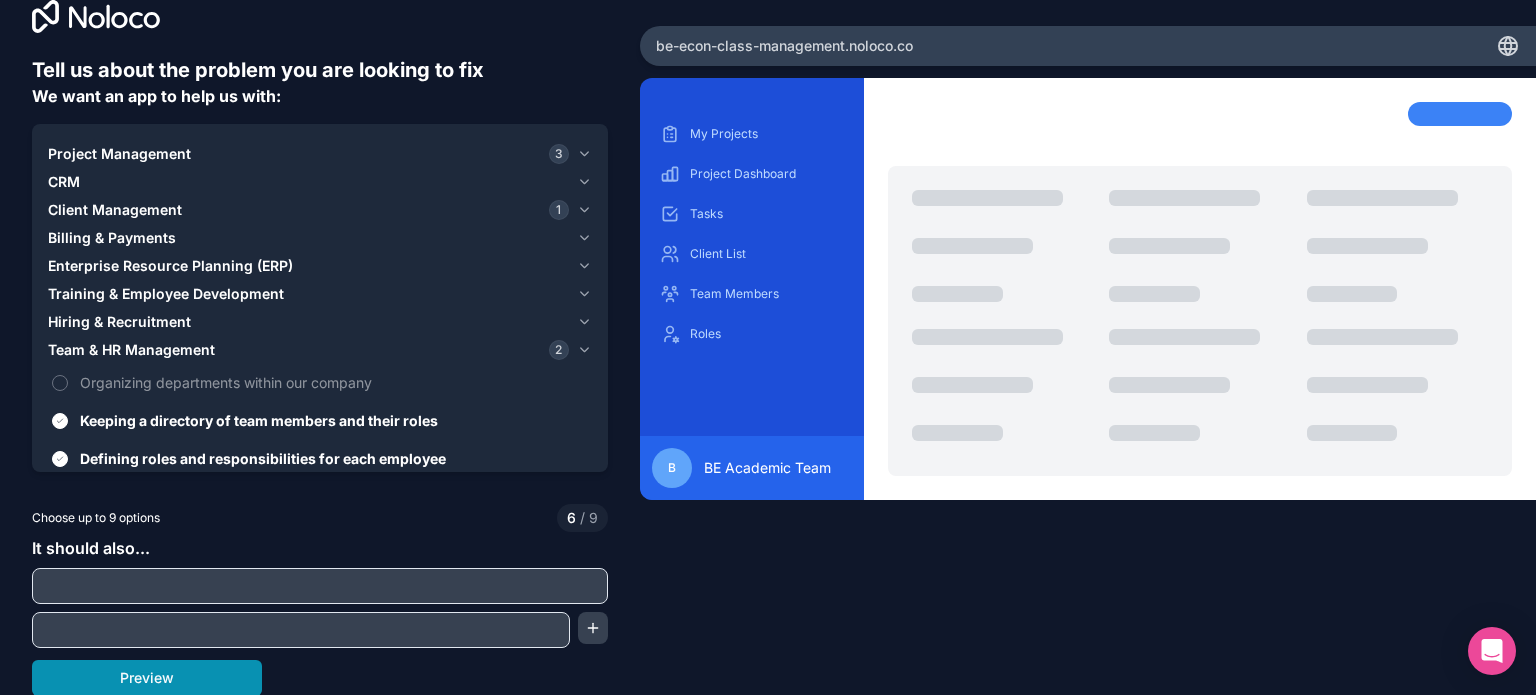 click on "Preview" at bounding box center (147, 678) 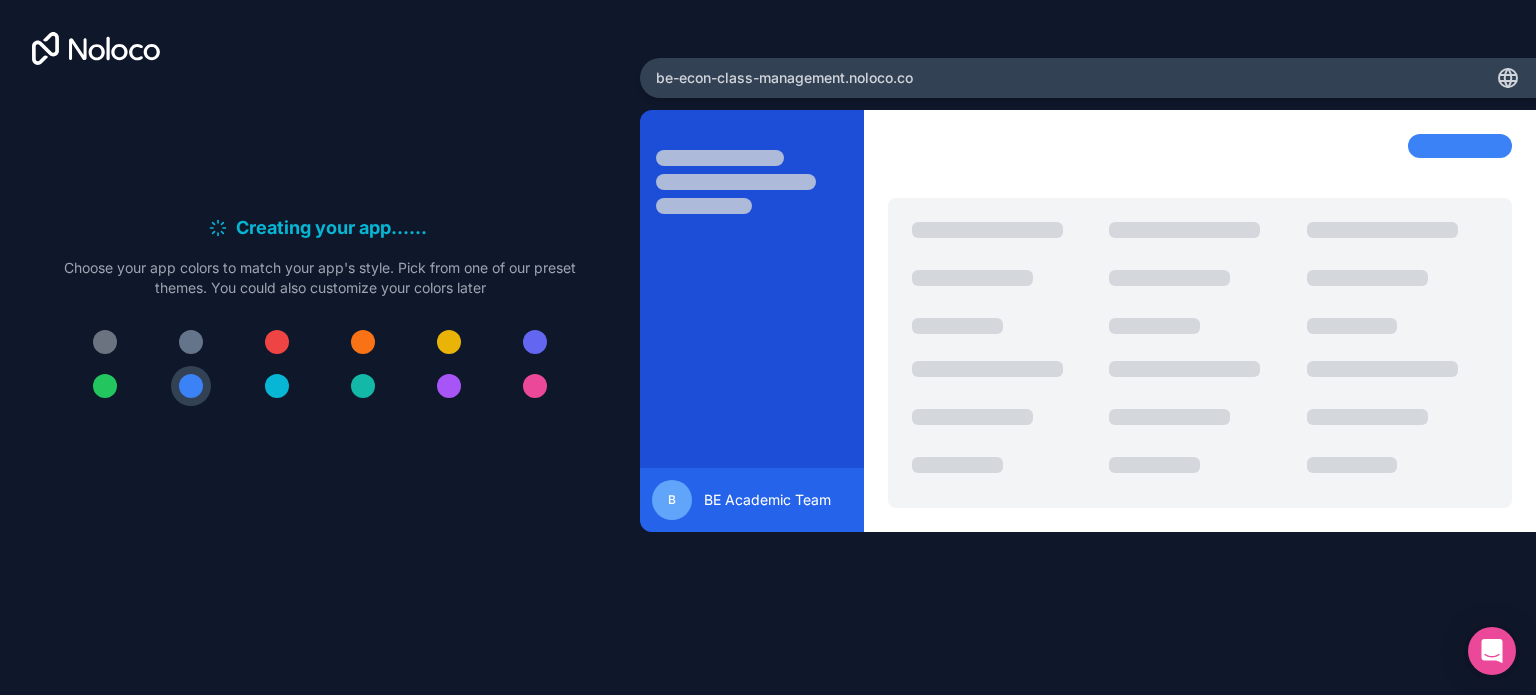 scroll, scrollTop: 0, scrollLeft: 0, axis: both 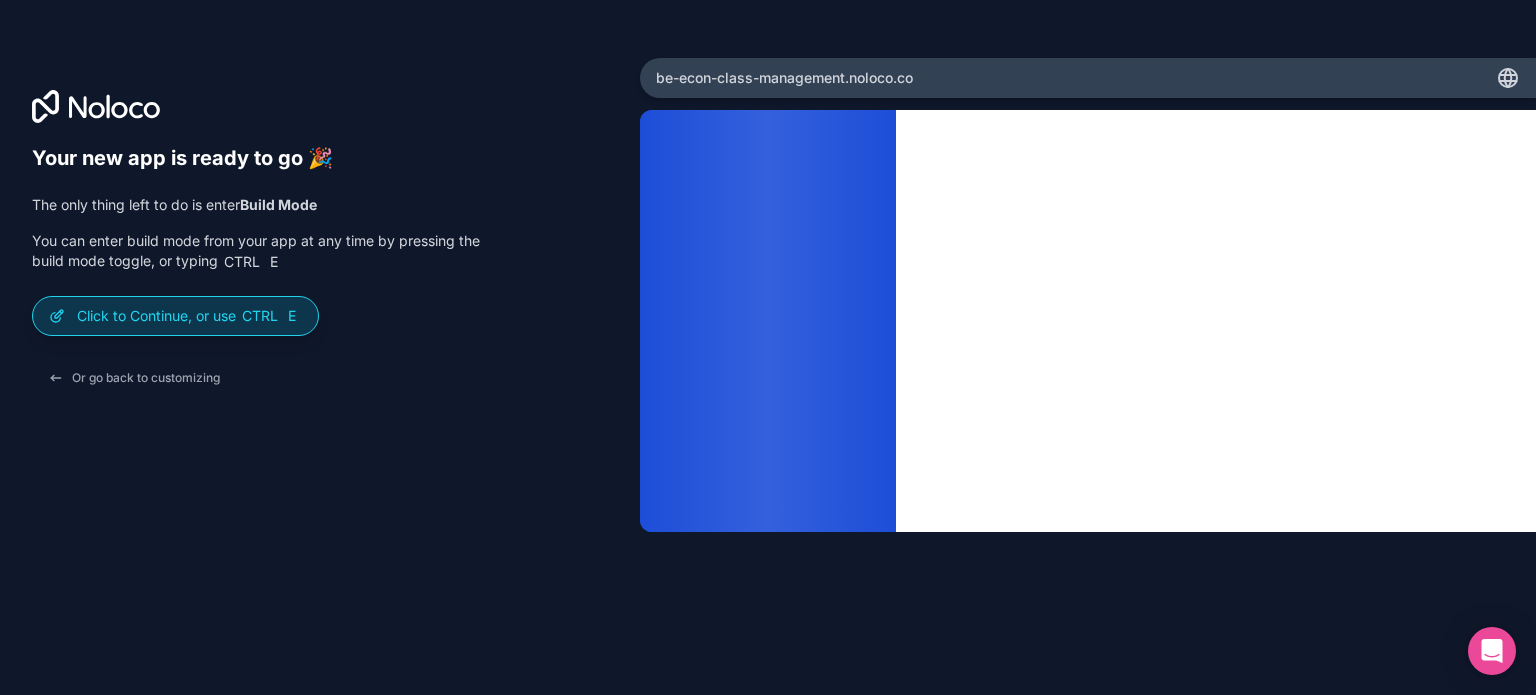 click on "Click to Continue, or use  Ctrl E" at bounding box center (189, 316) 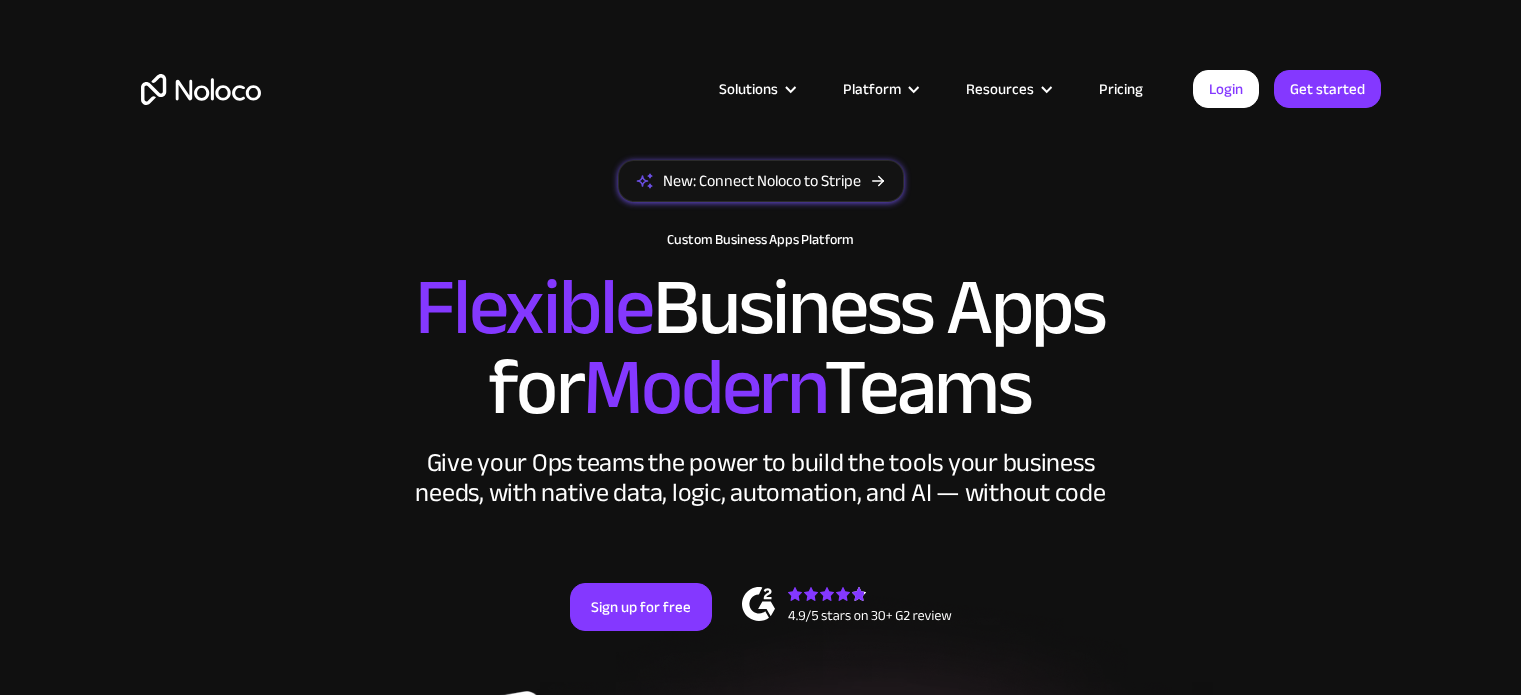 scroll, scrollTop: 0, scrollLeft: 0, axis: both 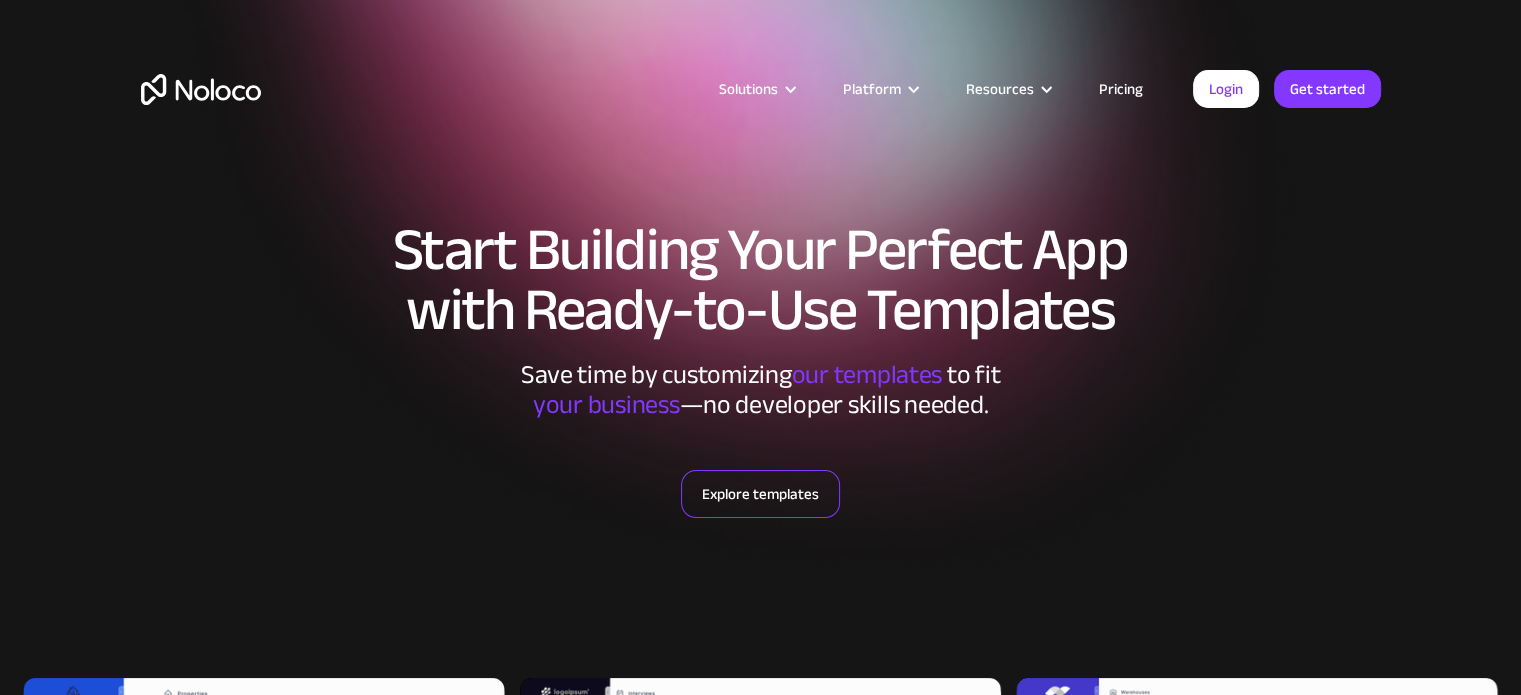 click on "Explore templates" at bounding box center [760, 494] 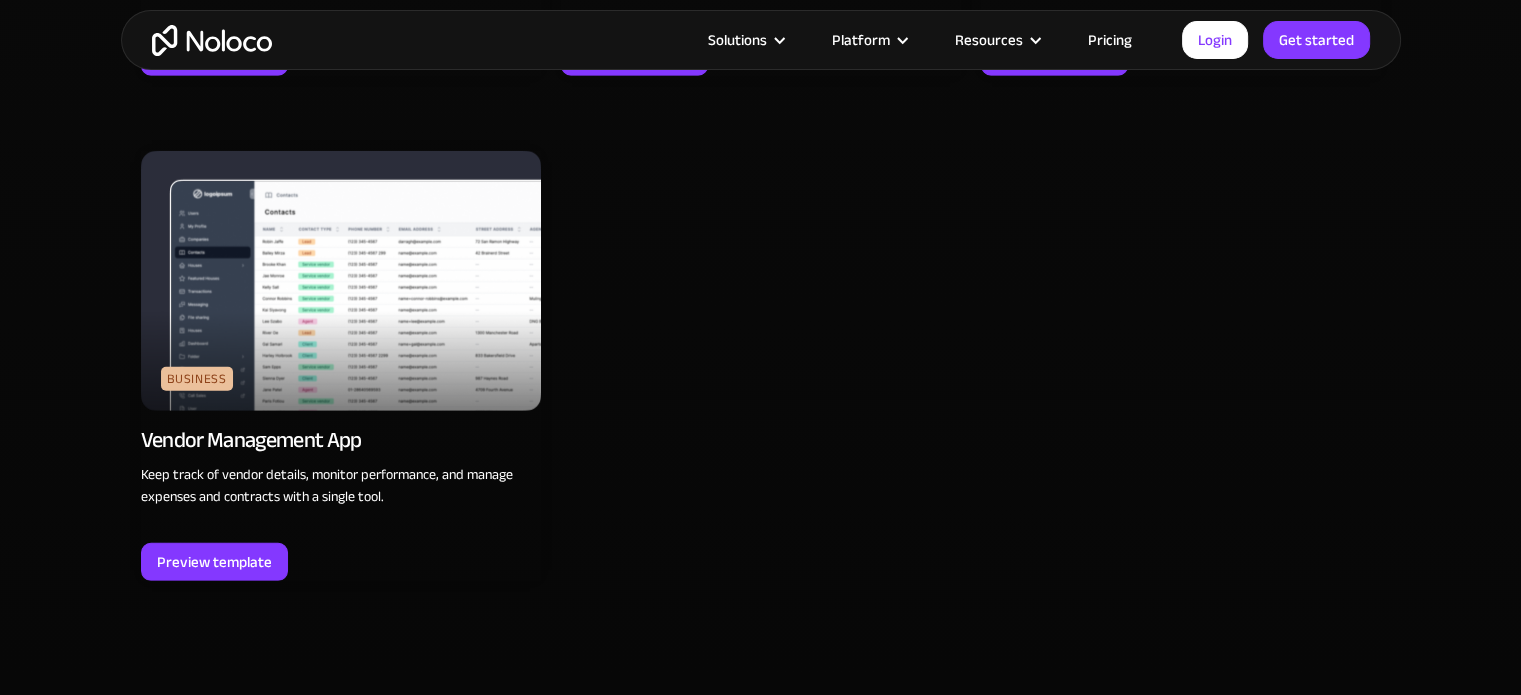 scroll, scrollTop: 5468, scrollLeft: 0, axis: vertical 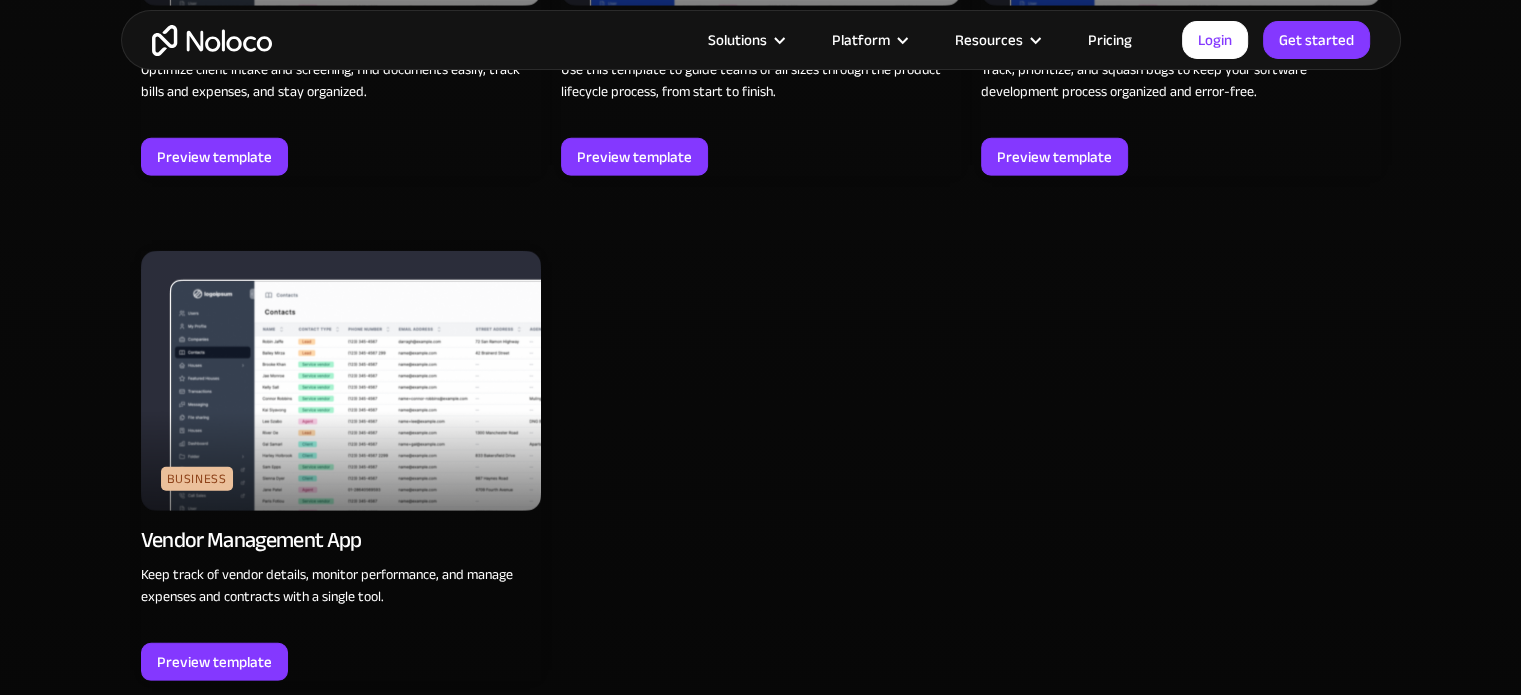 click on "Vendor Management App" at bounding box center [251, 540] 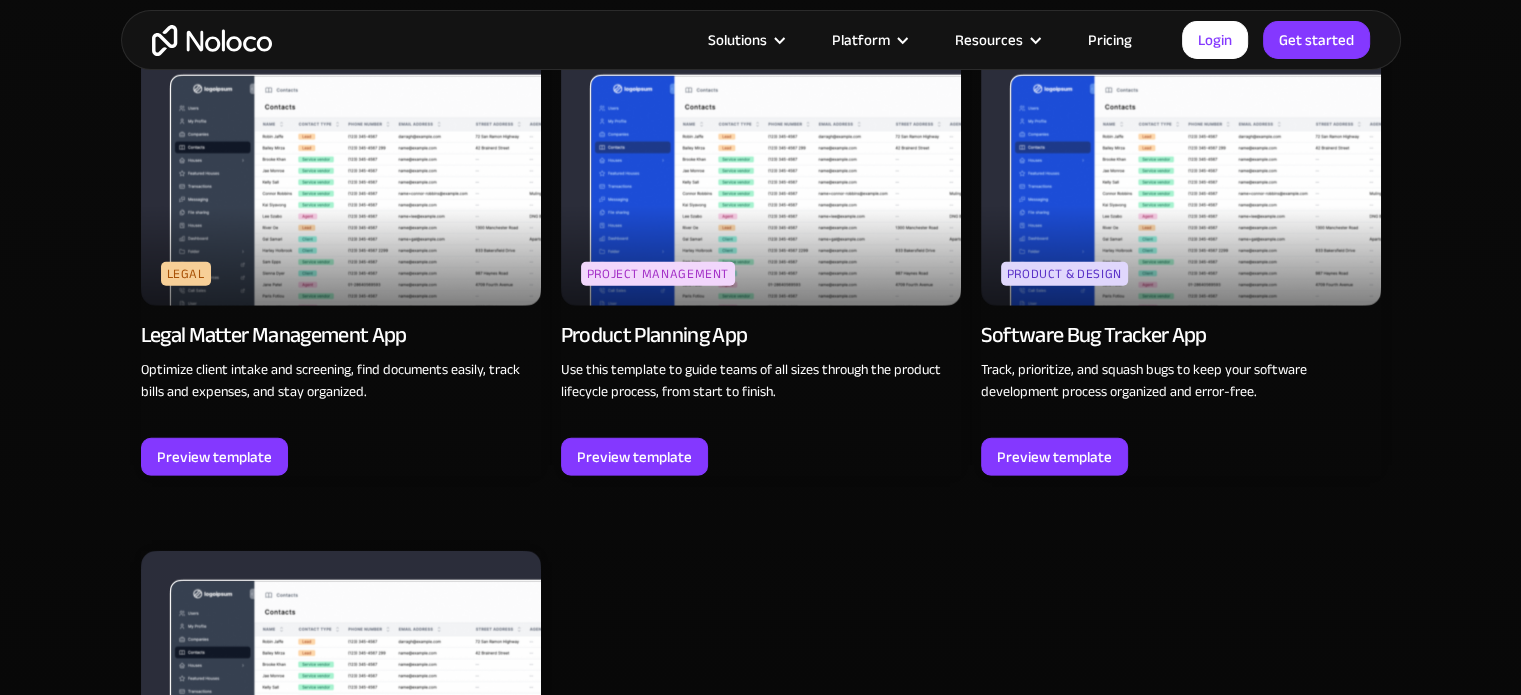 scroll, scrollTop: 5068, scrollLeft: 0, axis: vertical 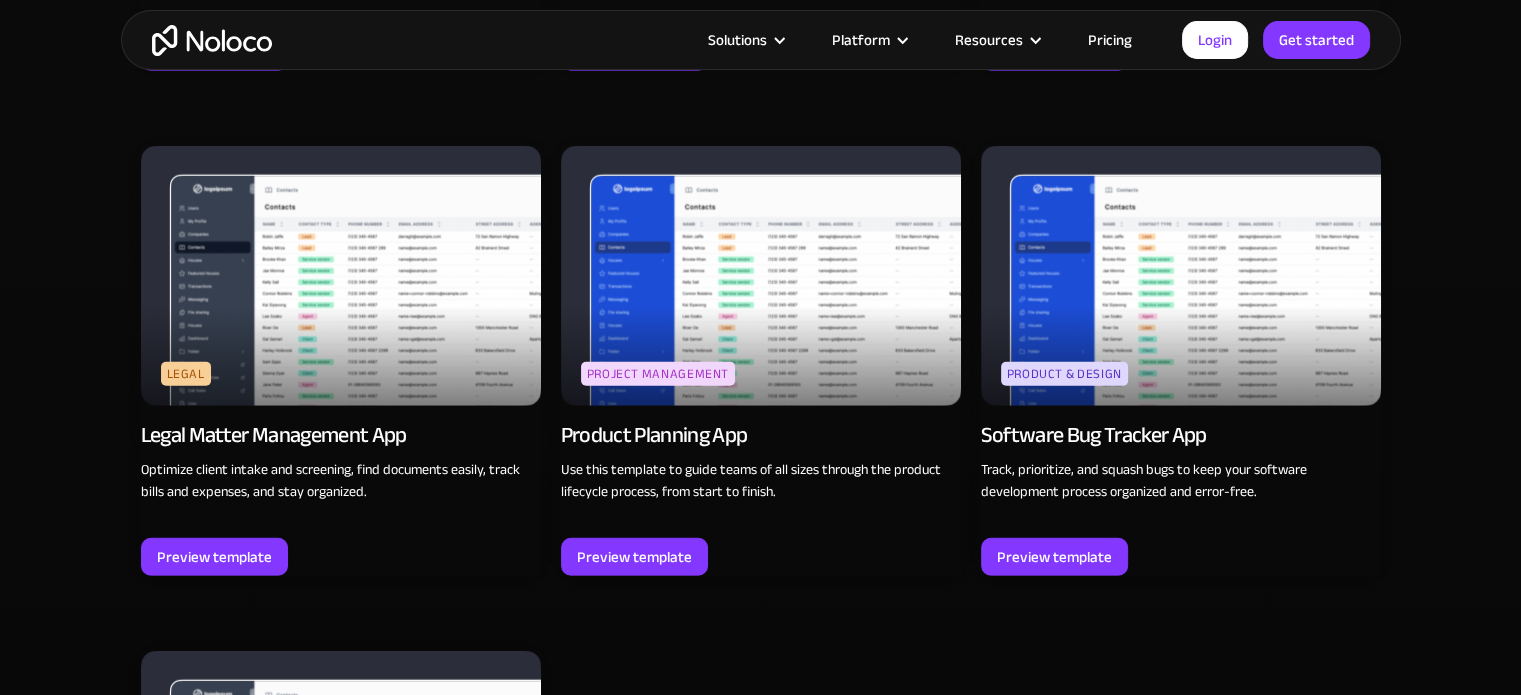 click on "Software Bug Tracker App" at bounding box center (1094, 435) 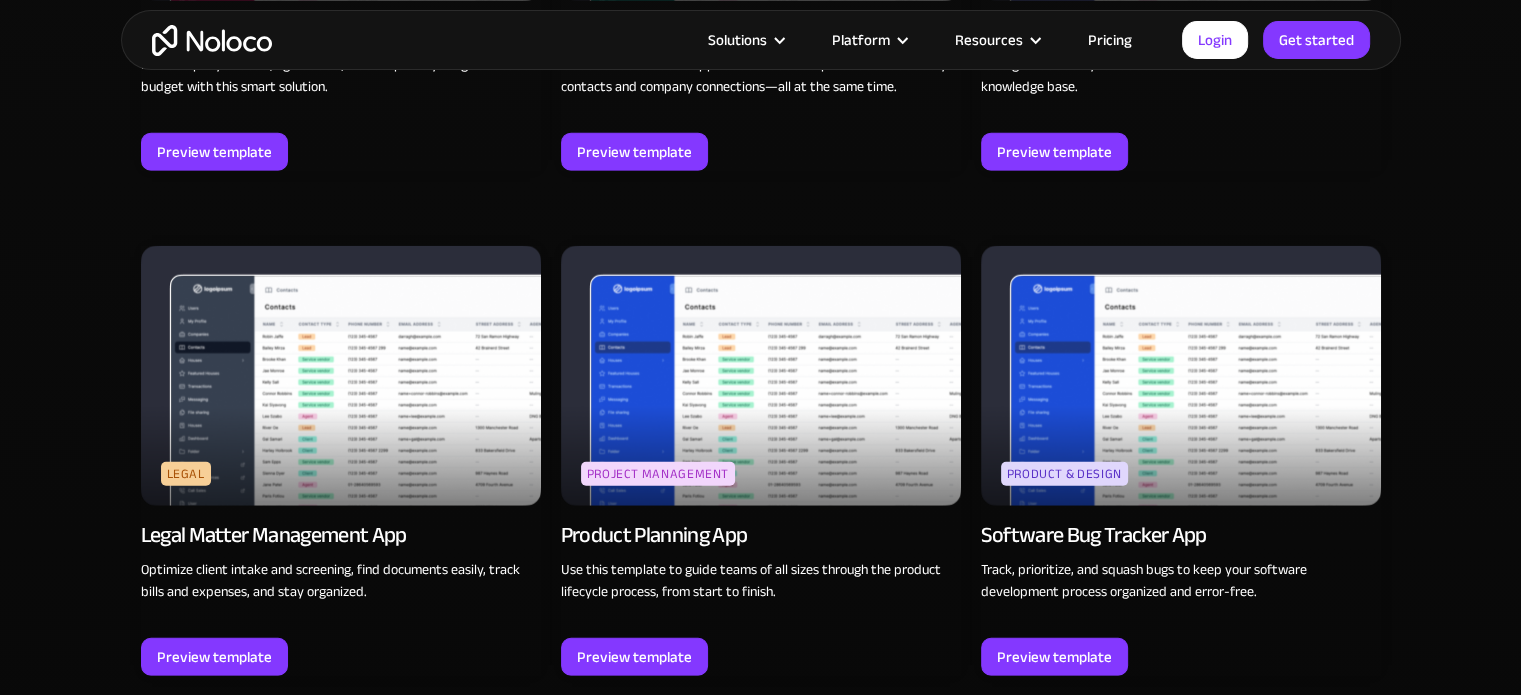 scroll, scrollTop: 4568, scrollLeft: 0, axis: vertical 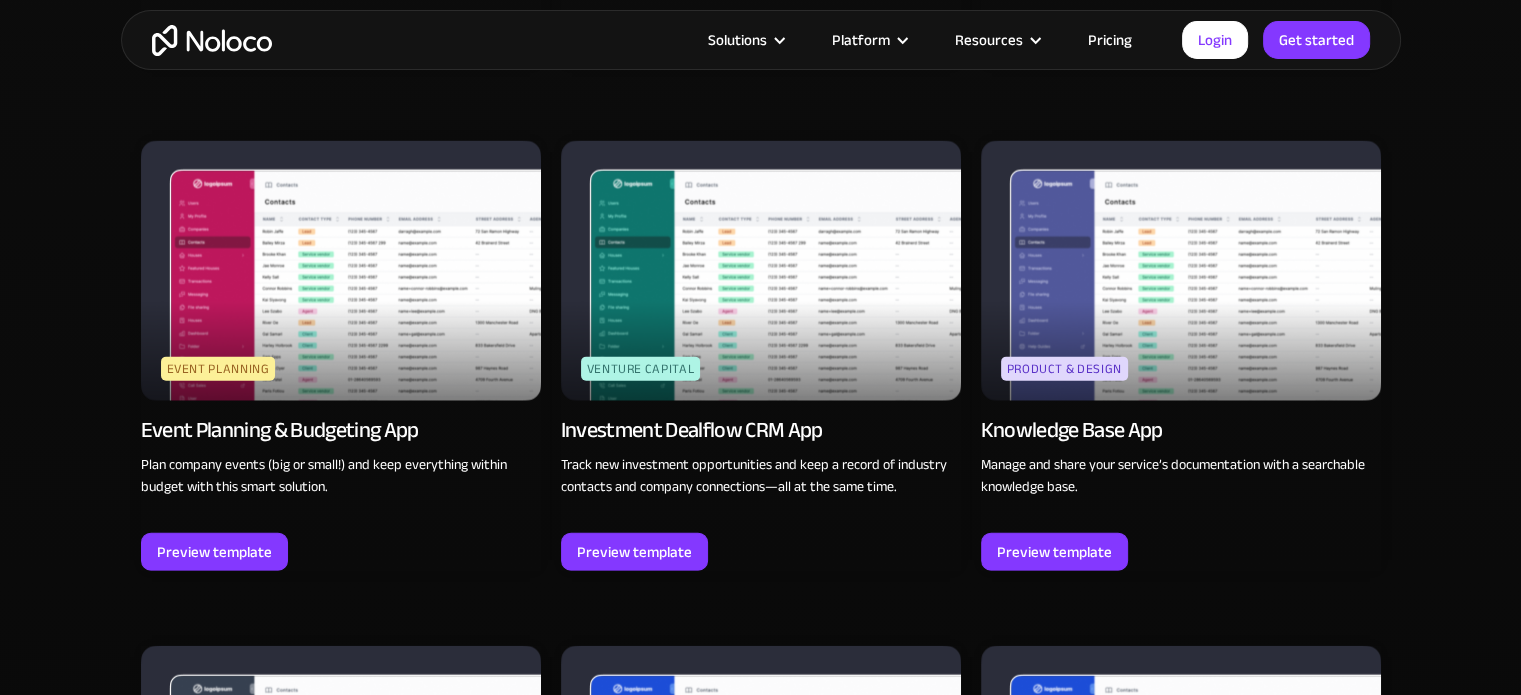 click on "Event Planning & Budgeting App" at bounding box center [280, 430] 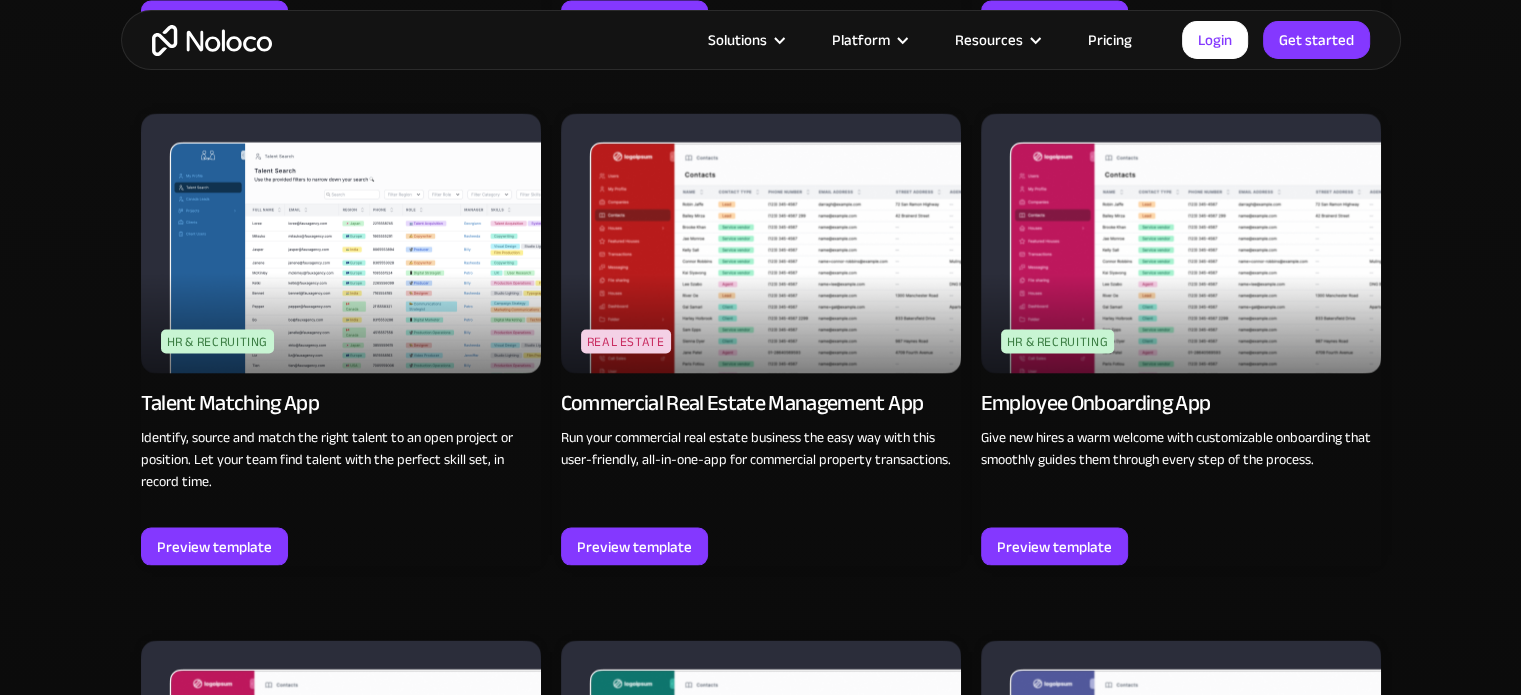 scroll, scrollTop: 3968, scrollLeft: 0, axis: vertical 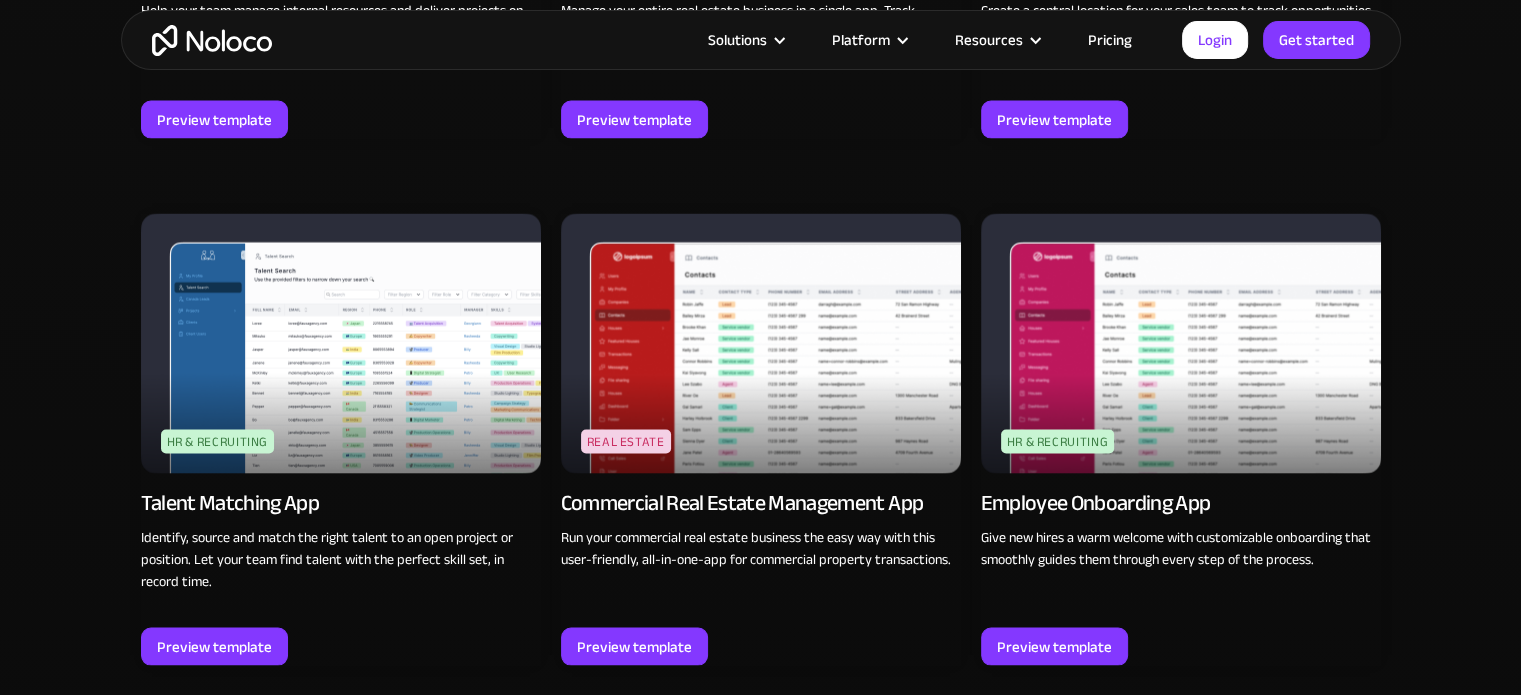 click on "Employee Onboarding App" at bounding box center (1096, 503) 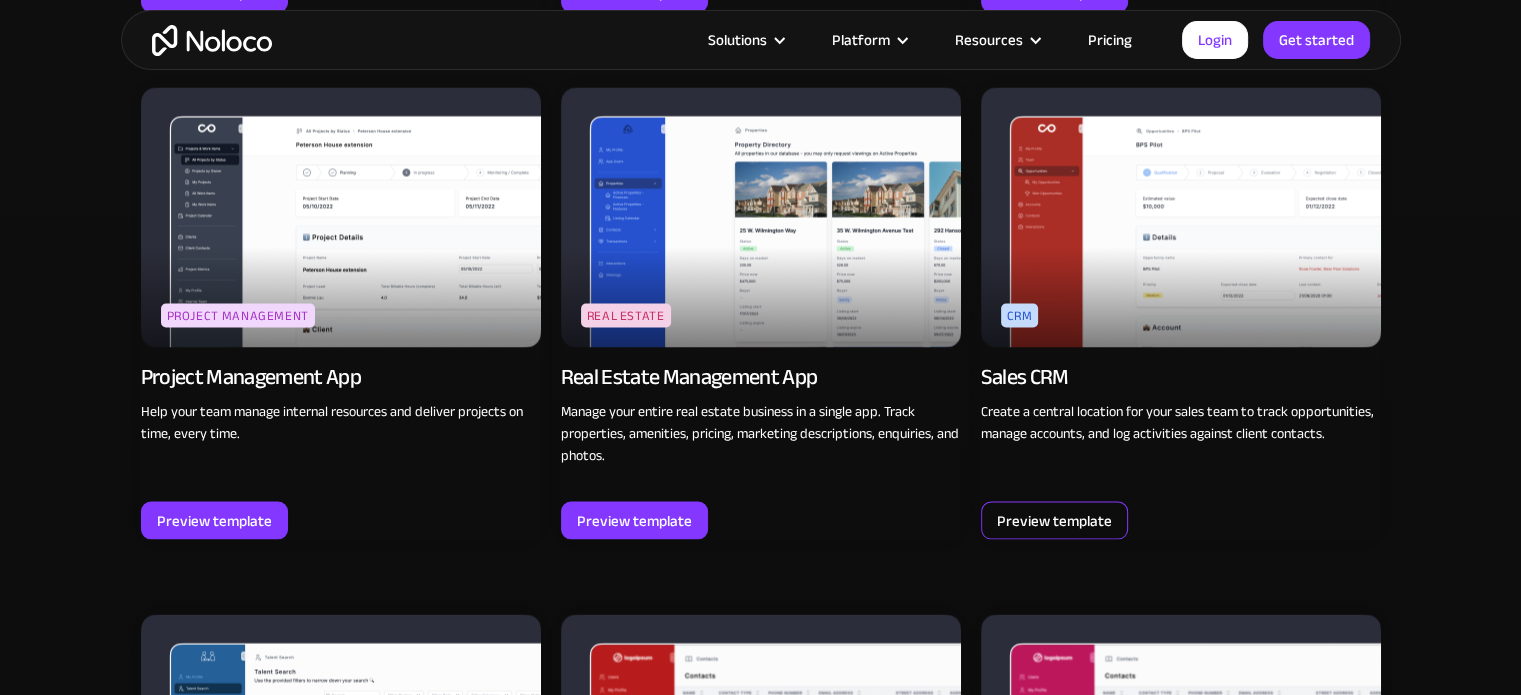 scroll, scrollTop: 3468, scrollLeft: 0, axis: vertical 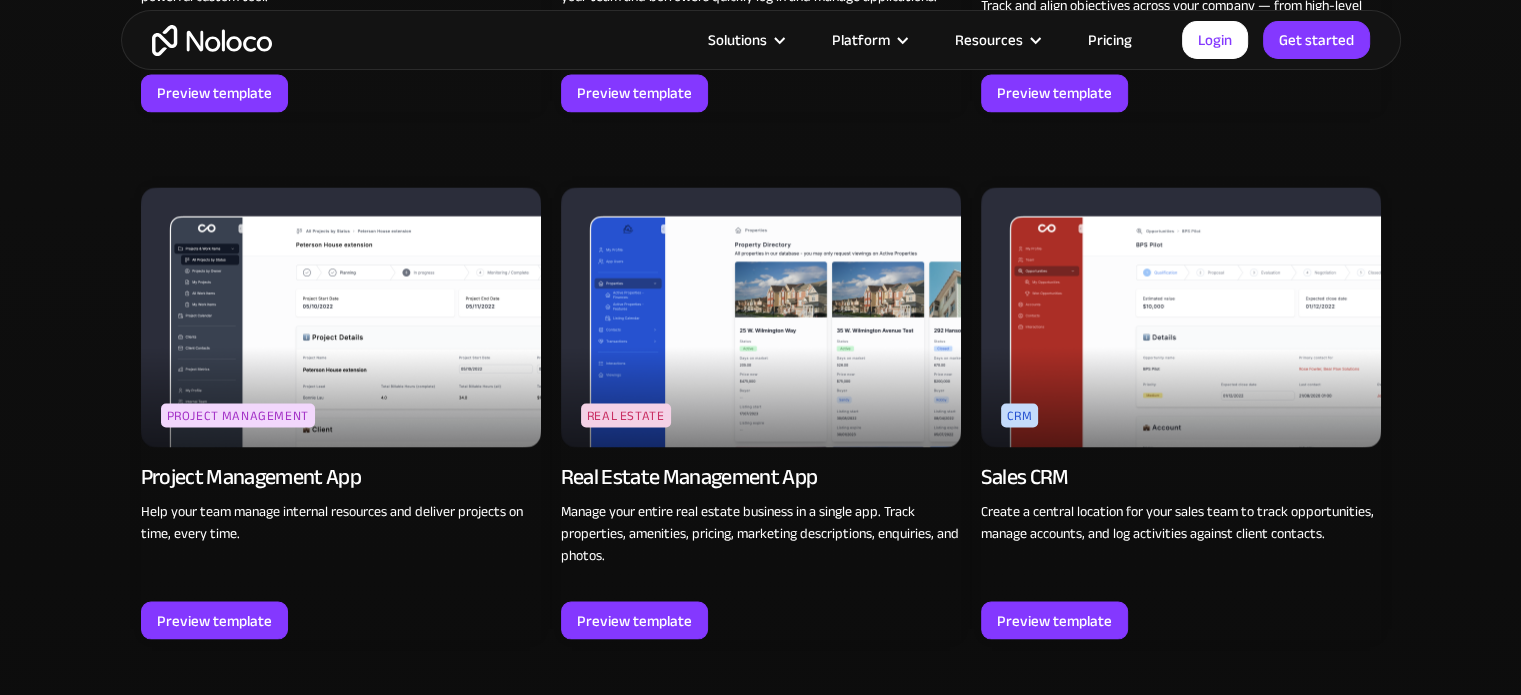 click on "Project Management App" at bounding box center [251, 476] 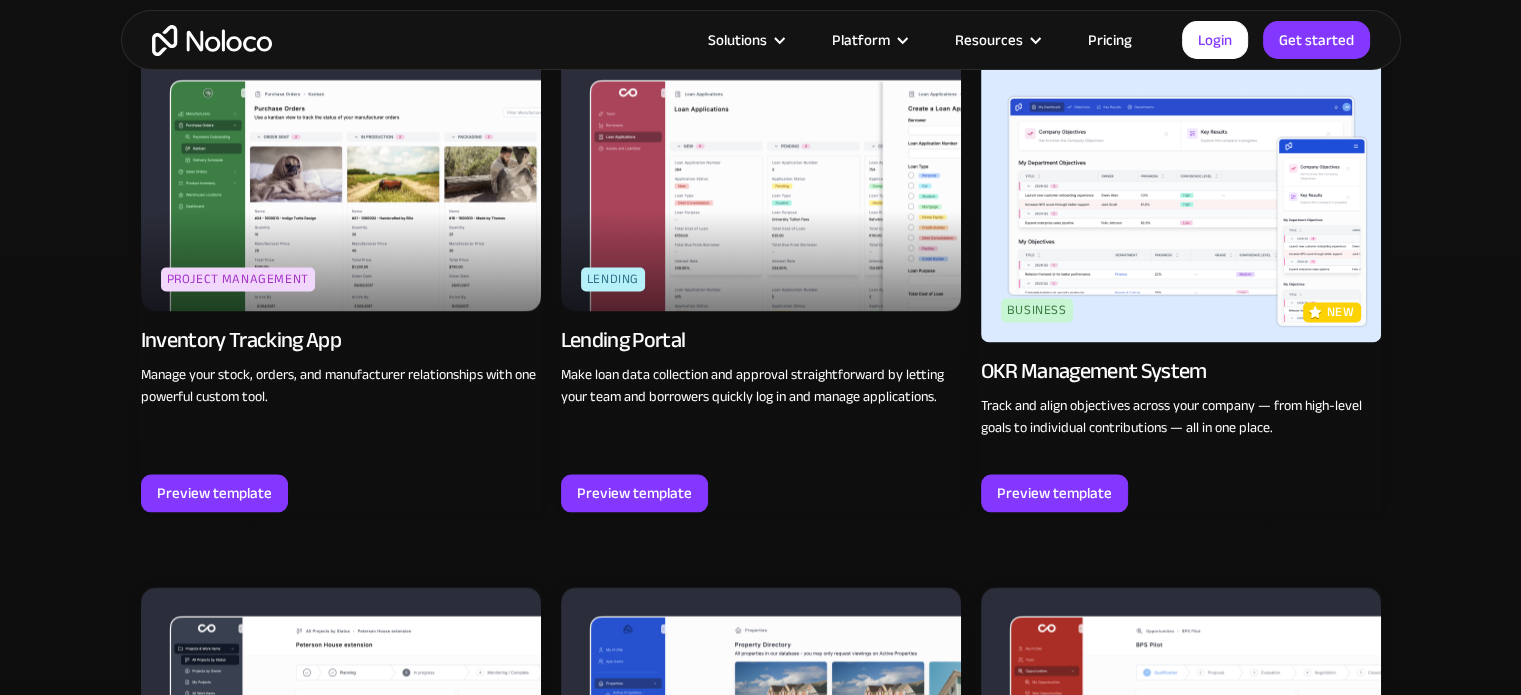scroll, scrollTop: 2968, scrollLeft: 0, axis: vertical 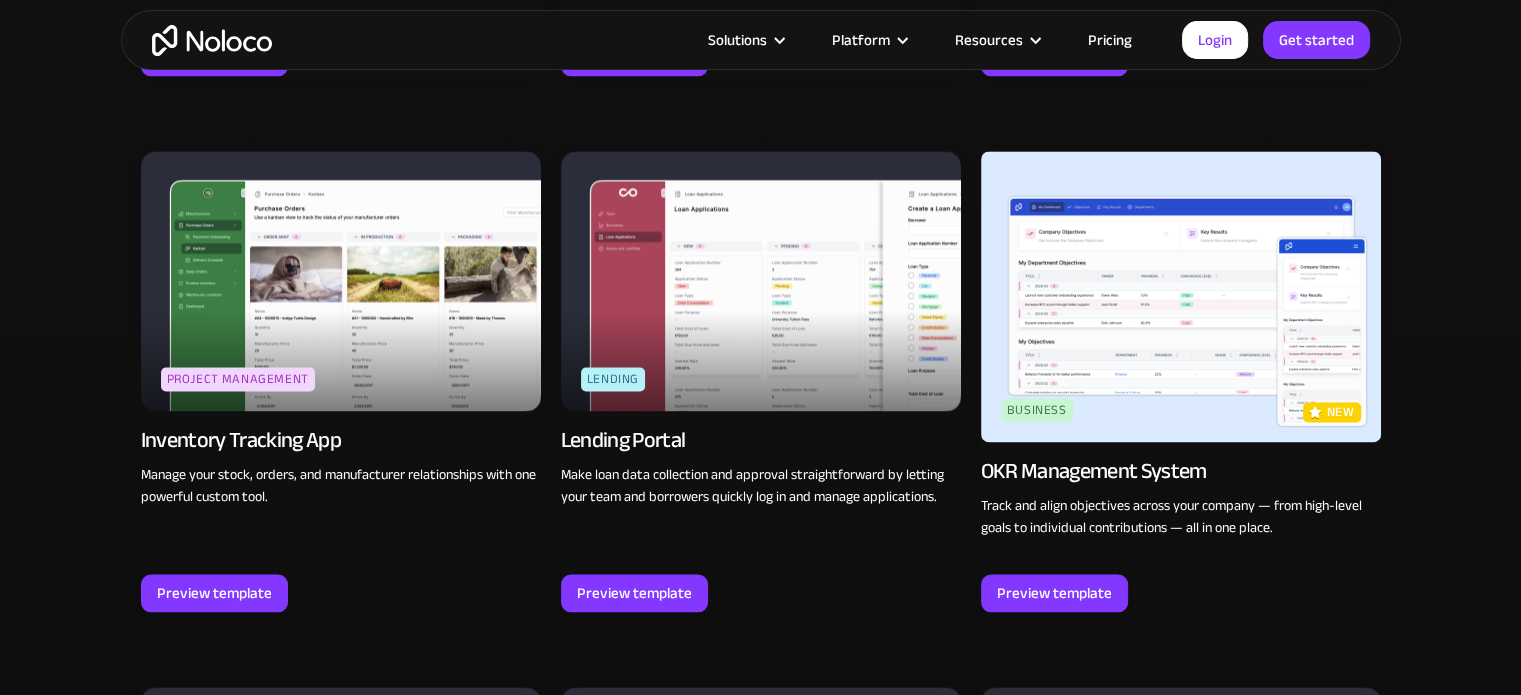 click on "OKR Management System" at bounding box center [1094, 471] 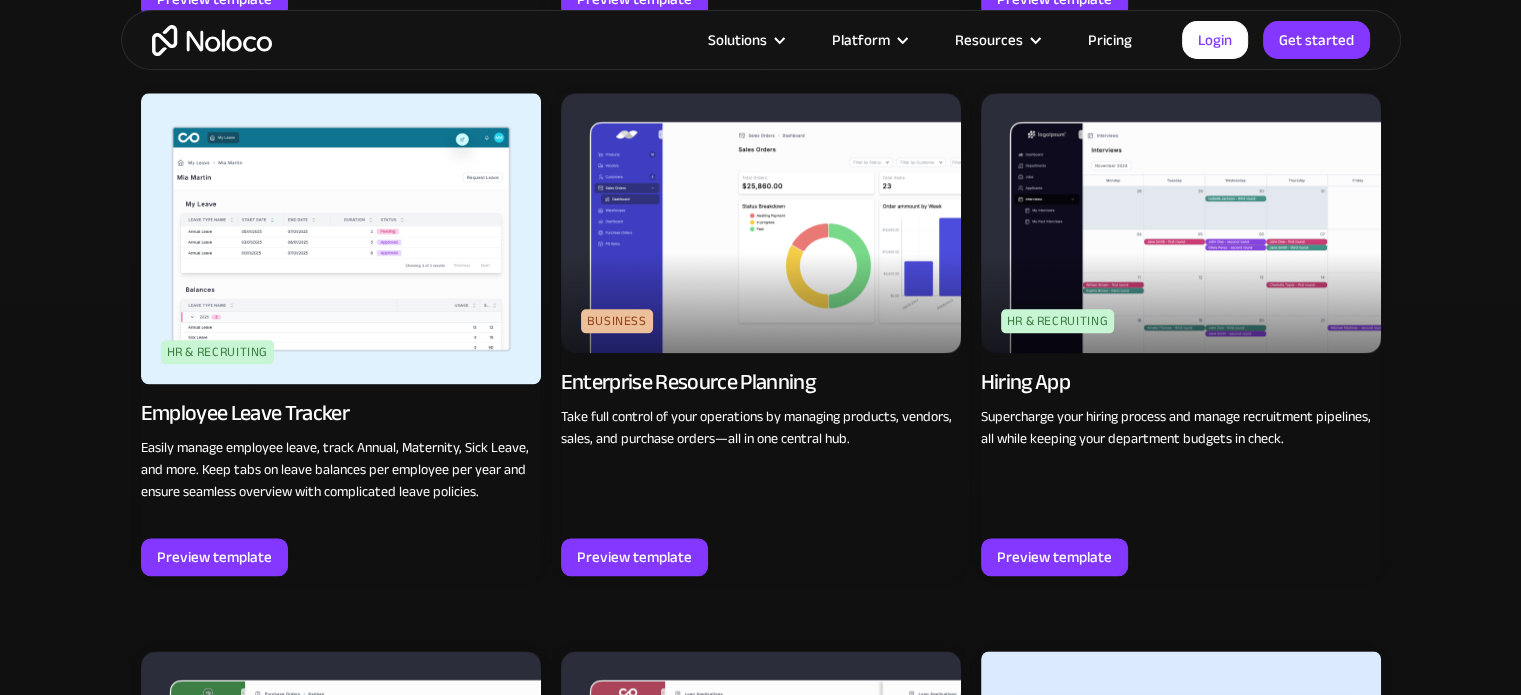 scroll, scrollTop: 2368, scrollLeft: 0, axis: vertical 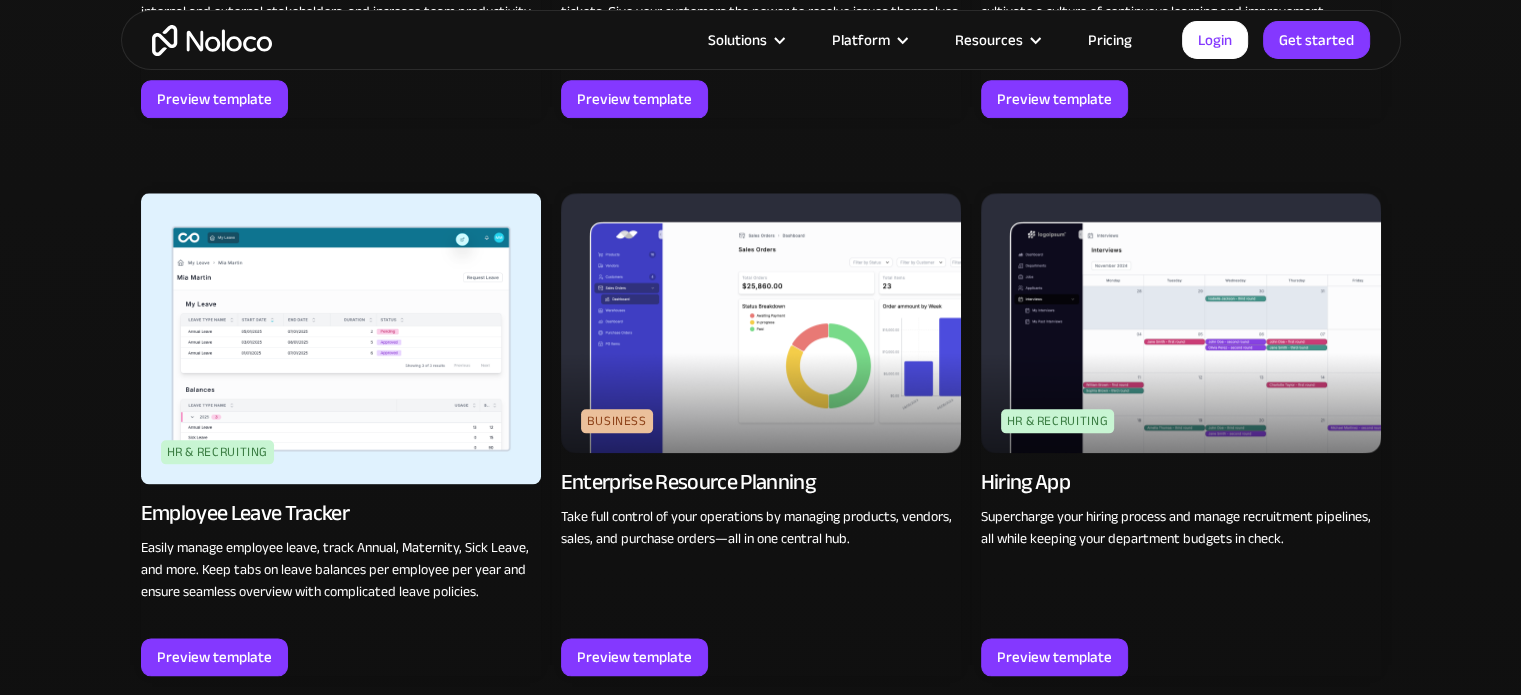 click on "Hiring App" at bounding box center [1025, 482] 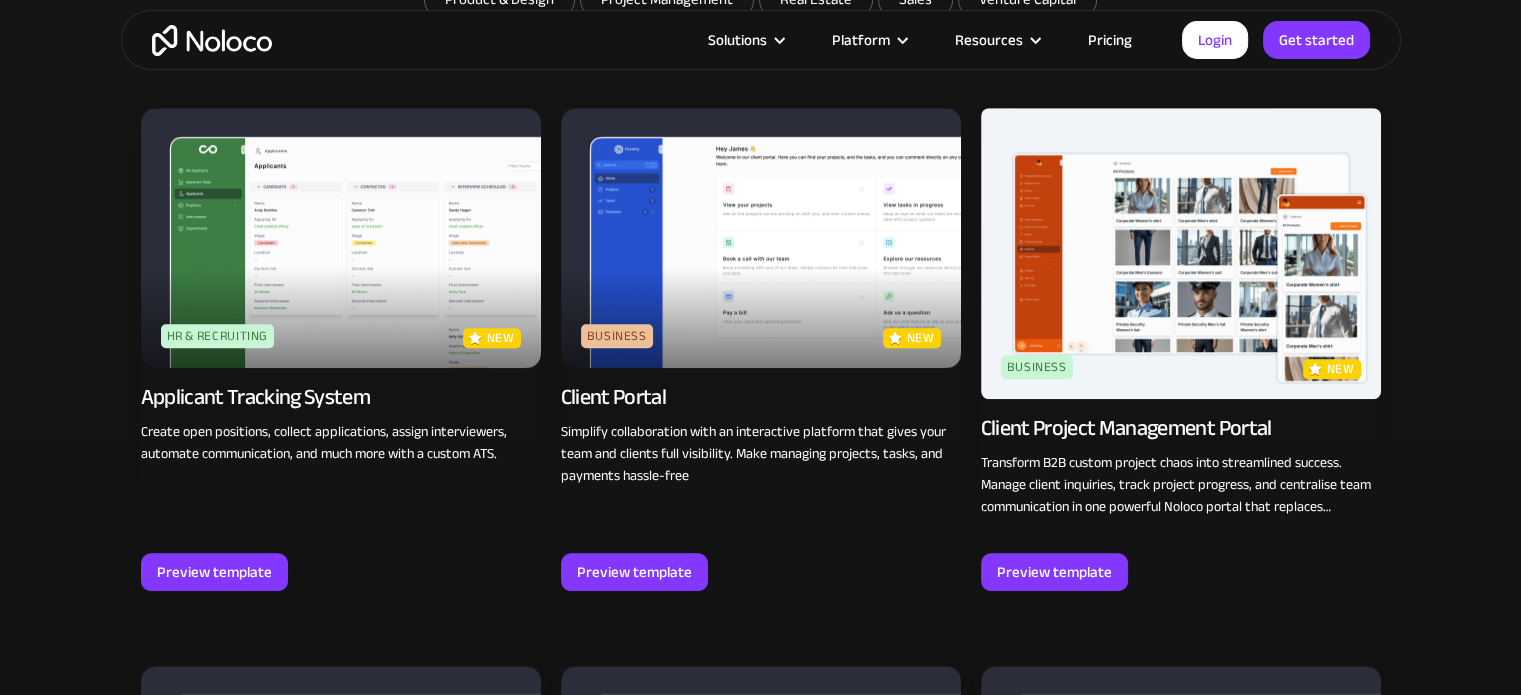 scroll, scrollTop: 1768, scrollLeft: 0, axis: vertical 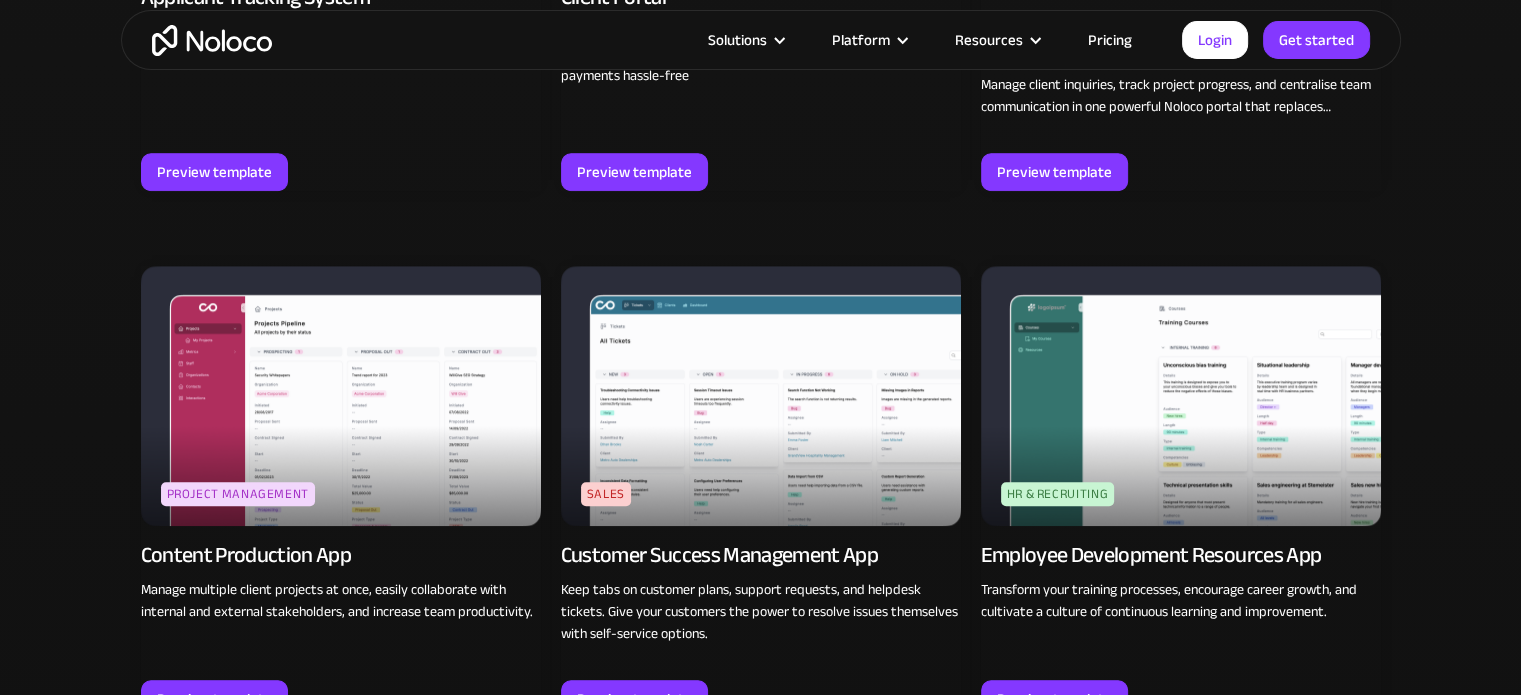 click on "Content Production App" at bounding box center [246, 555] 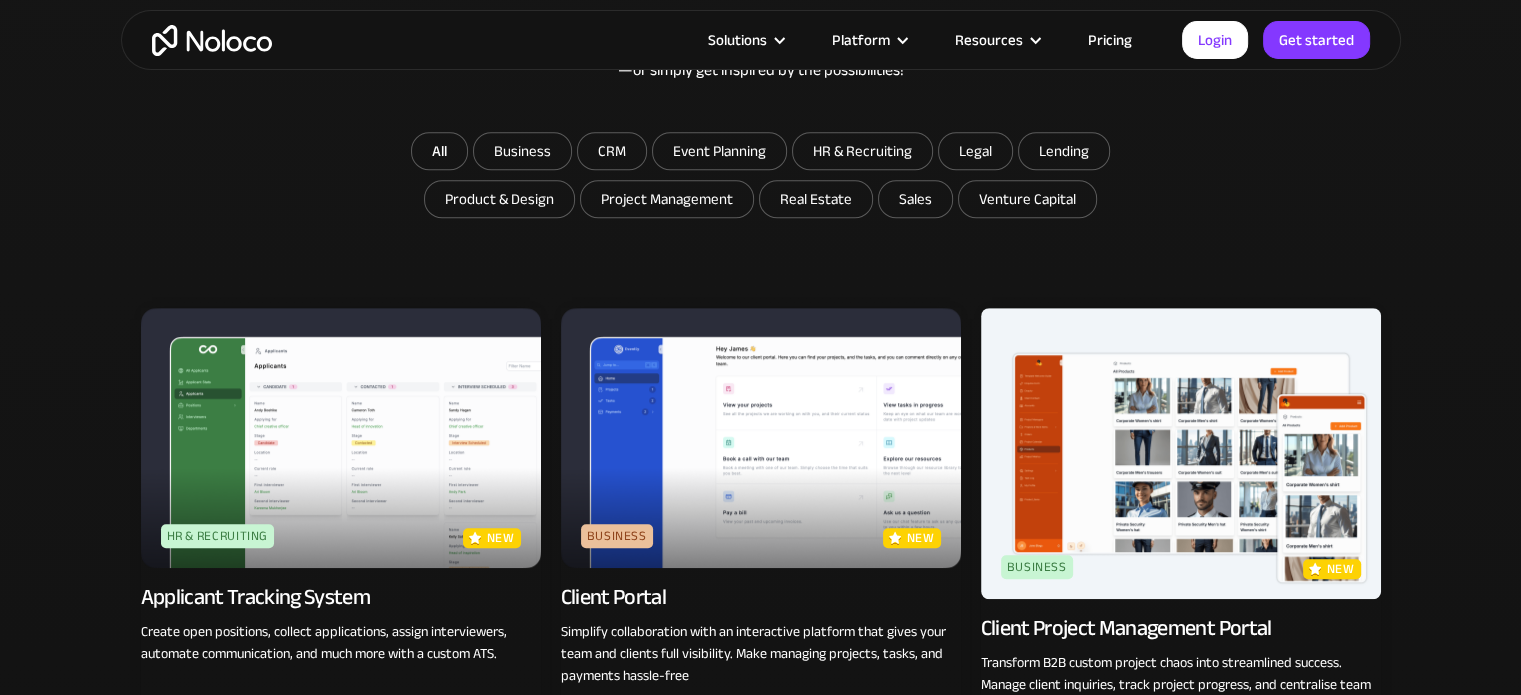 scroll, scrollTop: 1268, scrollLeft: 0, axis: vertical 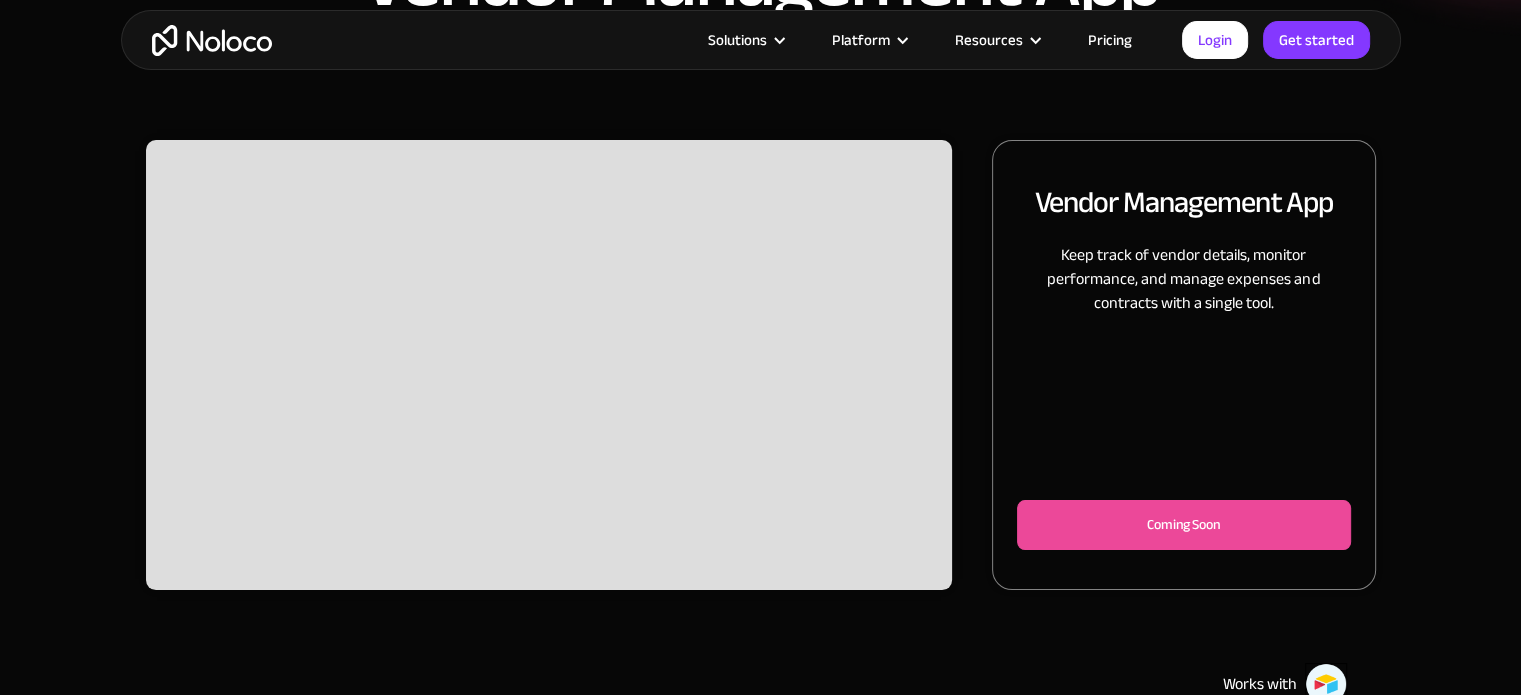 click on "Slide 2 of 2." at bounding box center [549, 365] 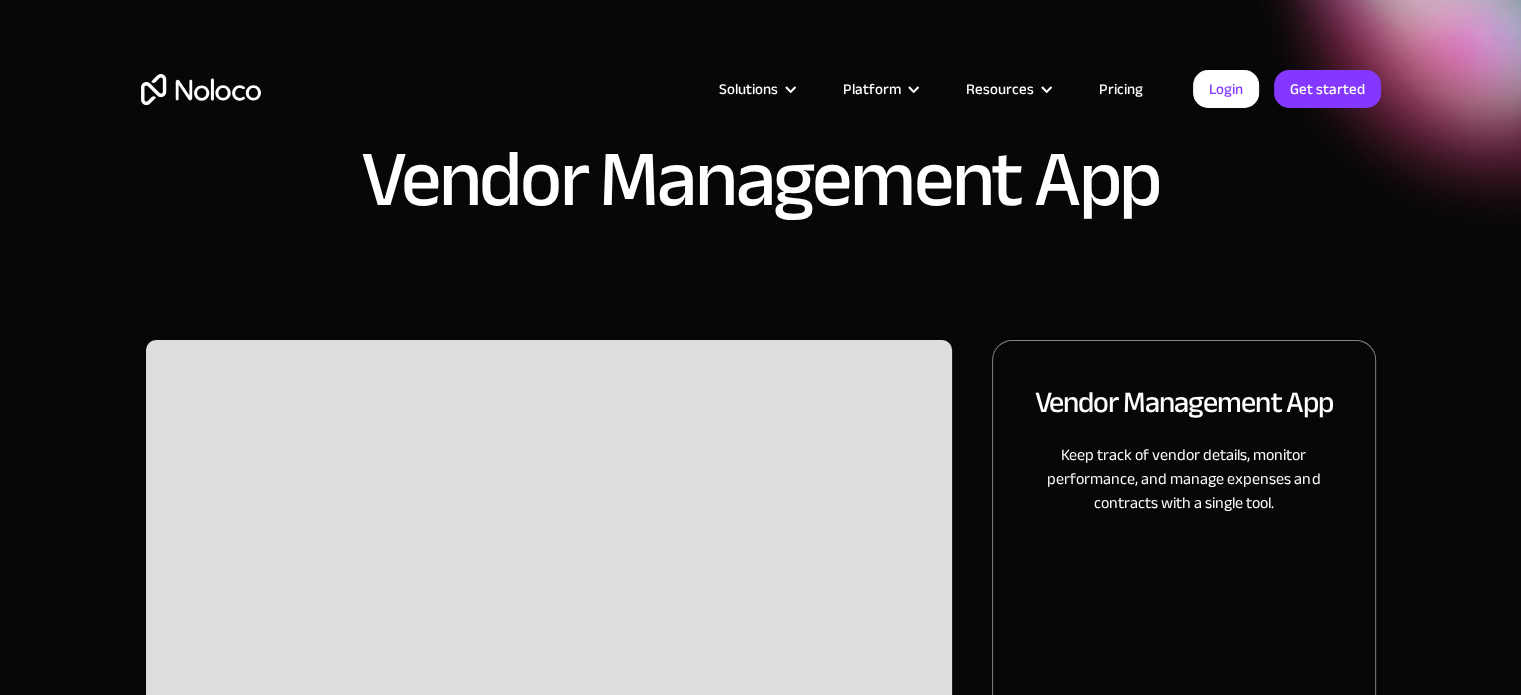 scroll, scrollTop: 300, scrollLeft: 0, axis: vertical 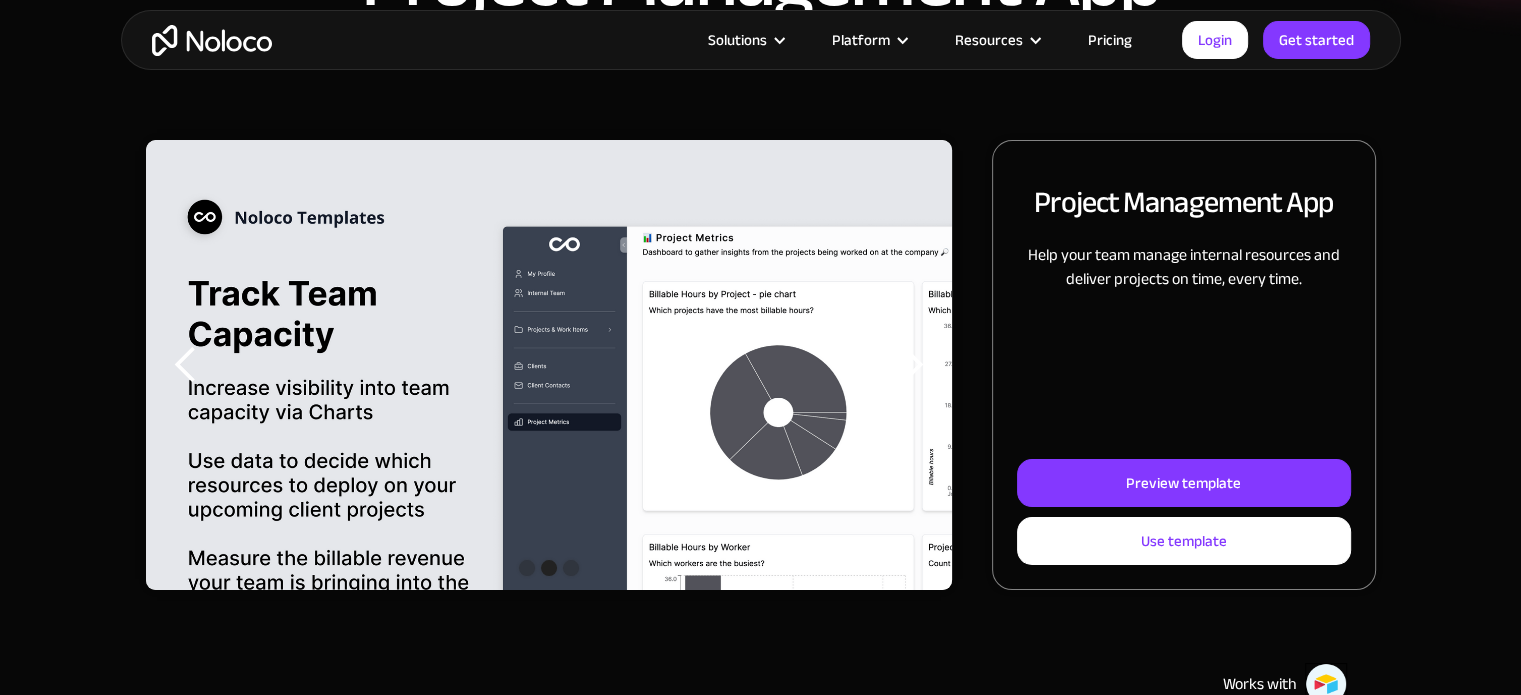 click at bounding box center (912, 365) 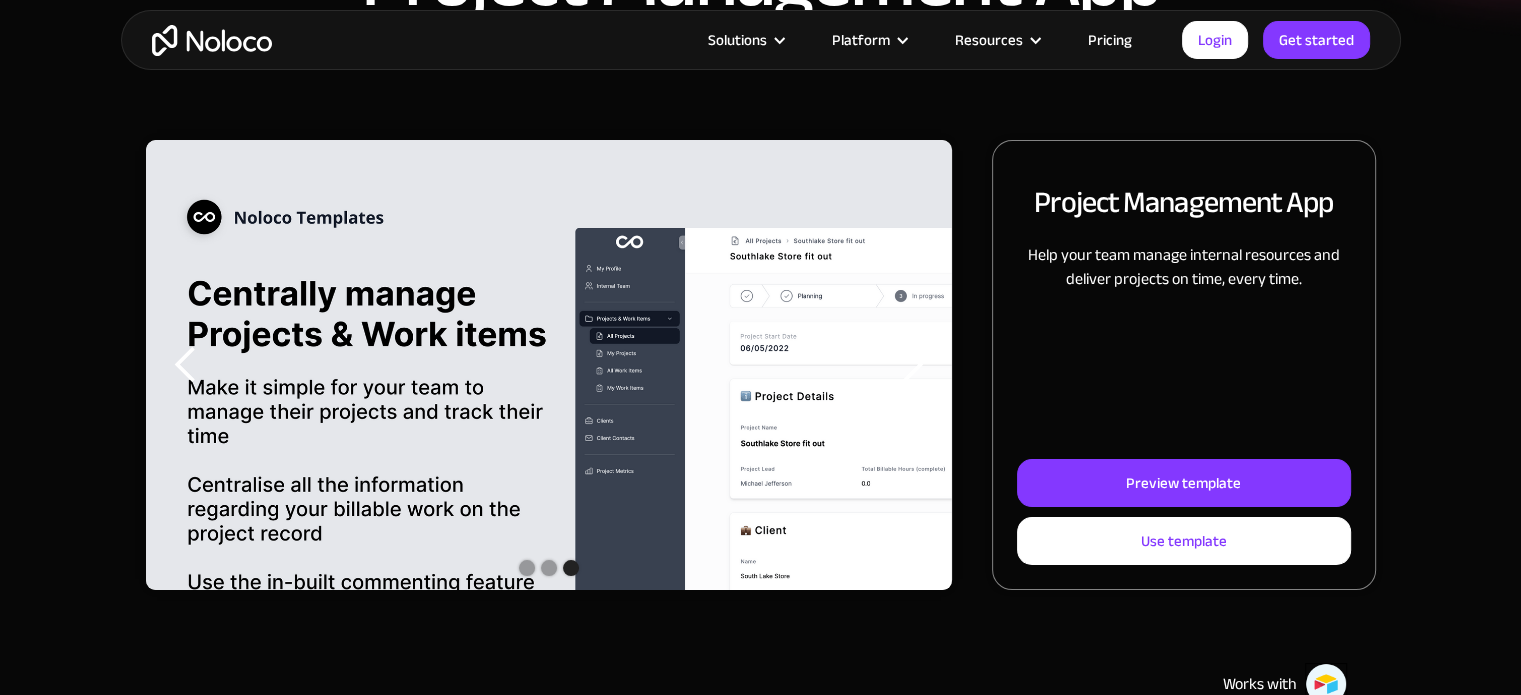 click at bounding box center (912, 365) 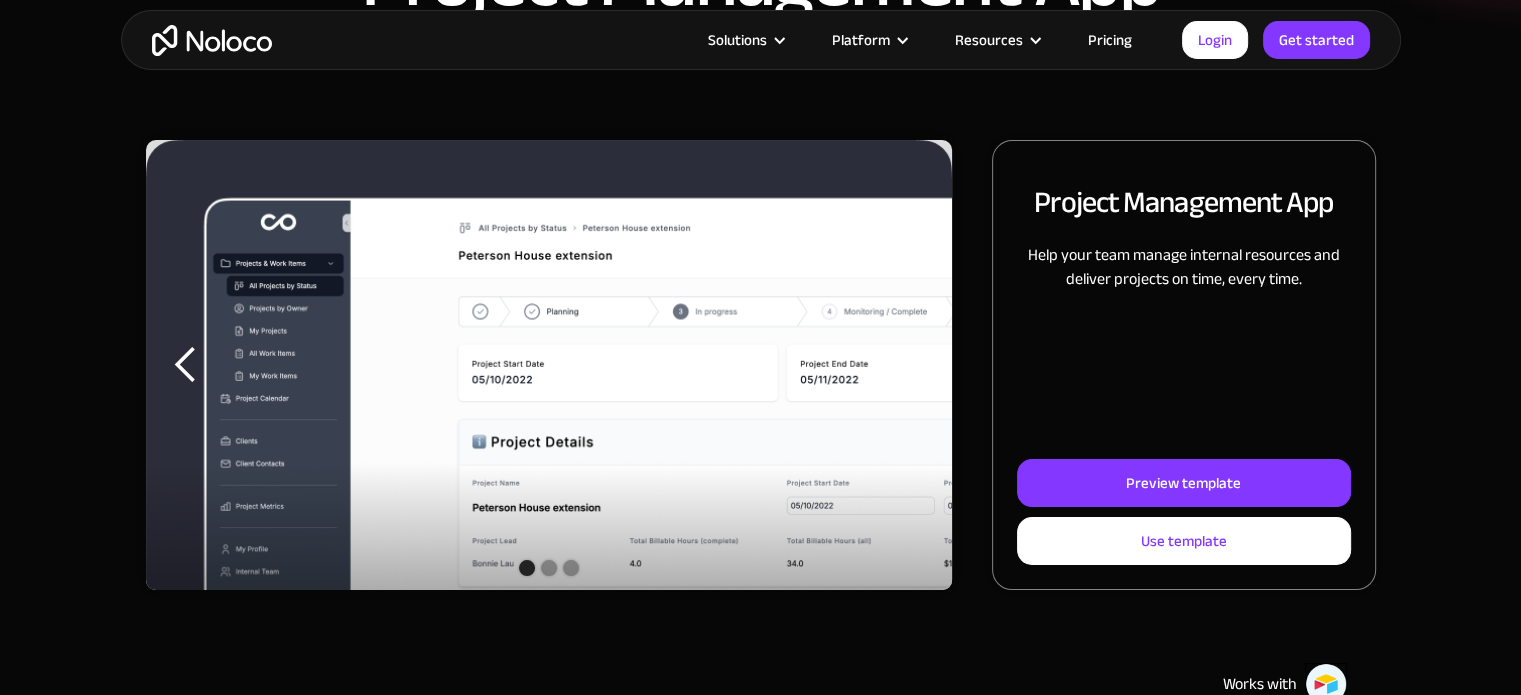 click at bounding box center (912, 365) 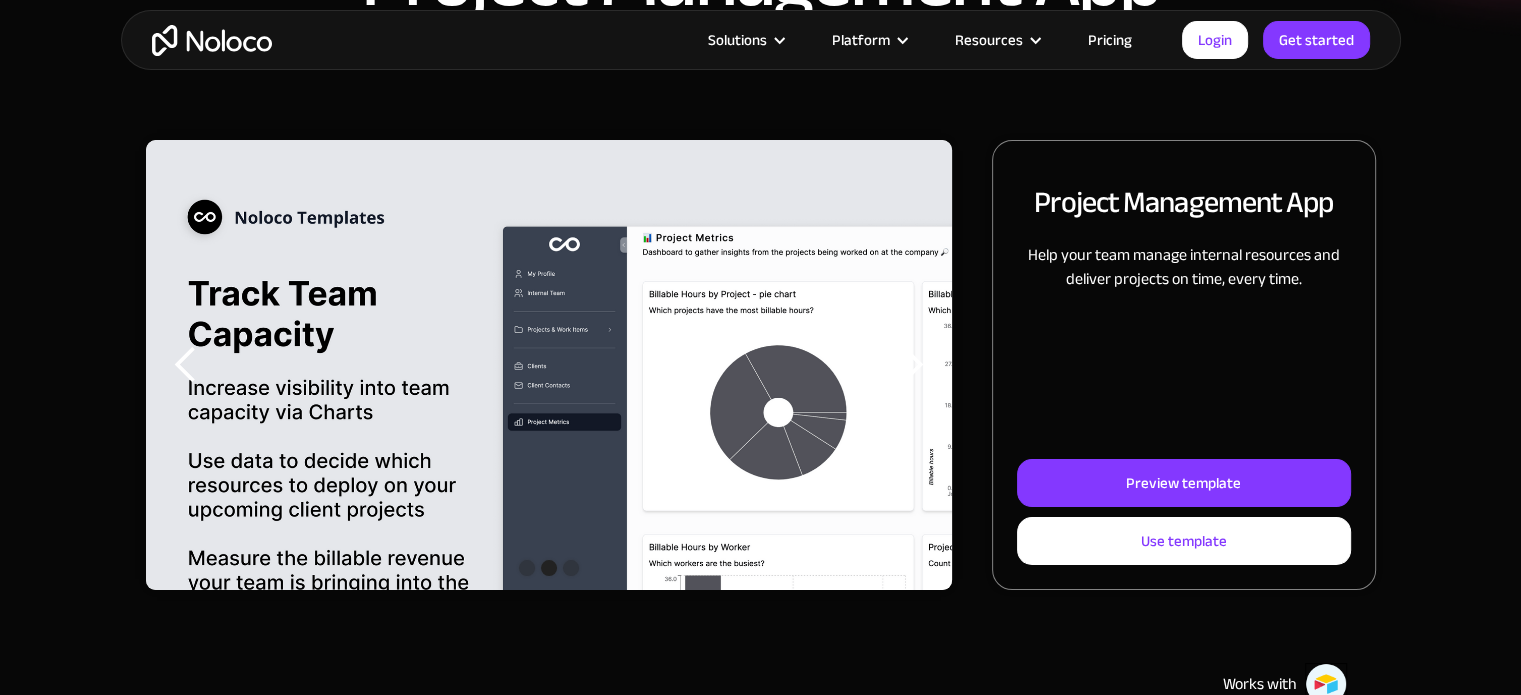 click at bounding box center (912, 365) 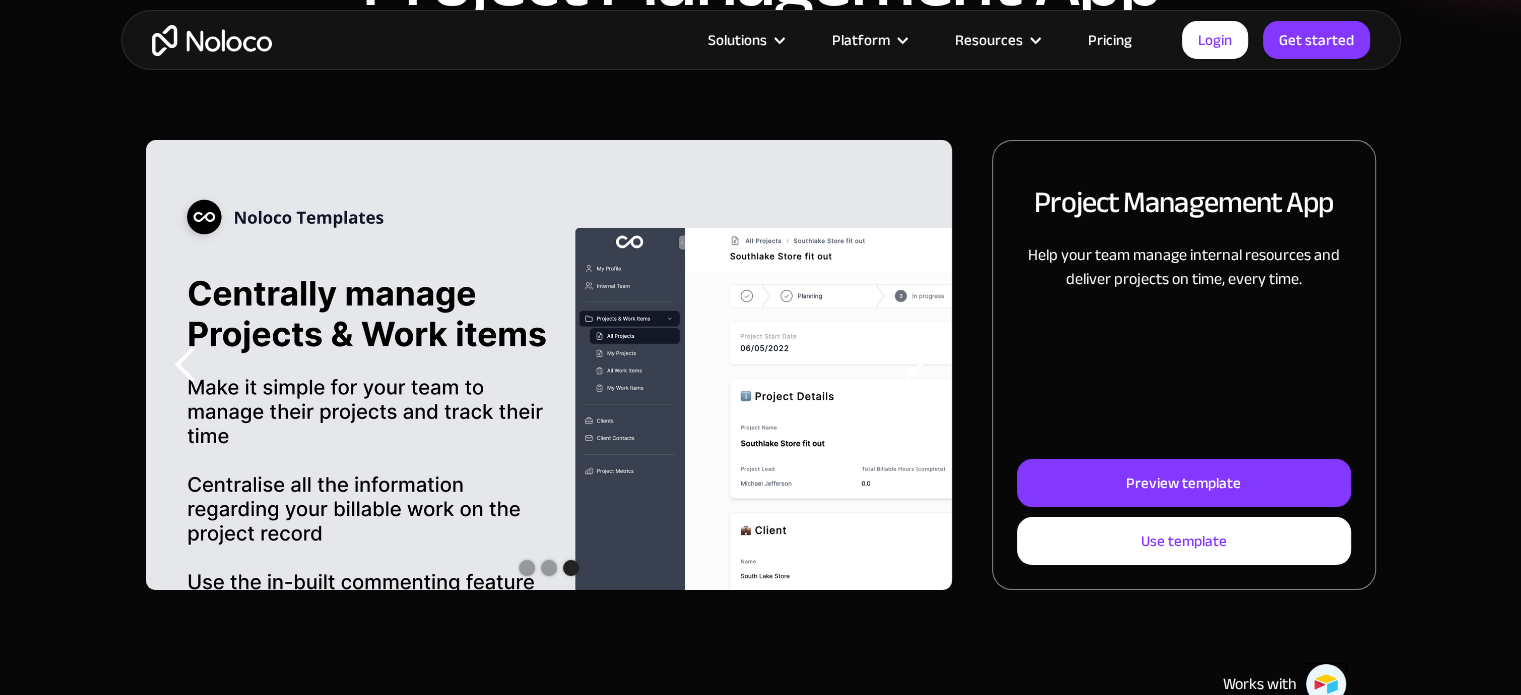 click at bounding box center [912, 365] 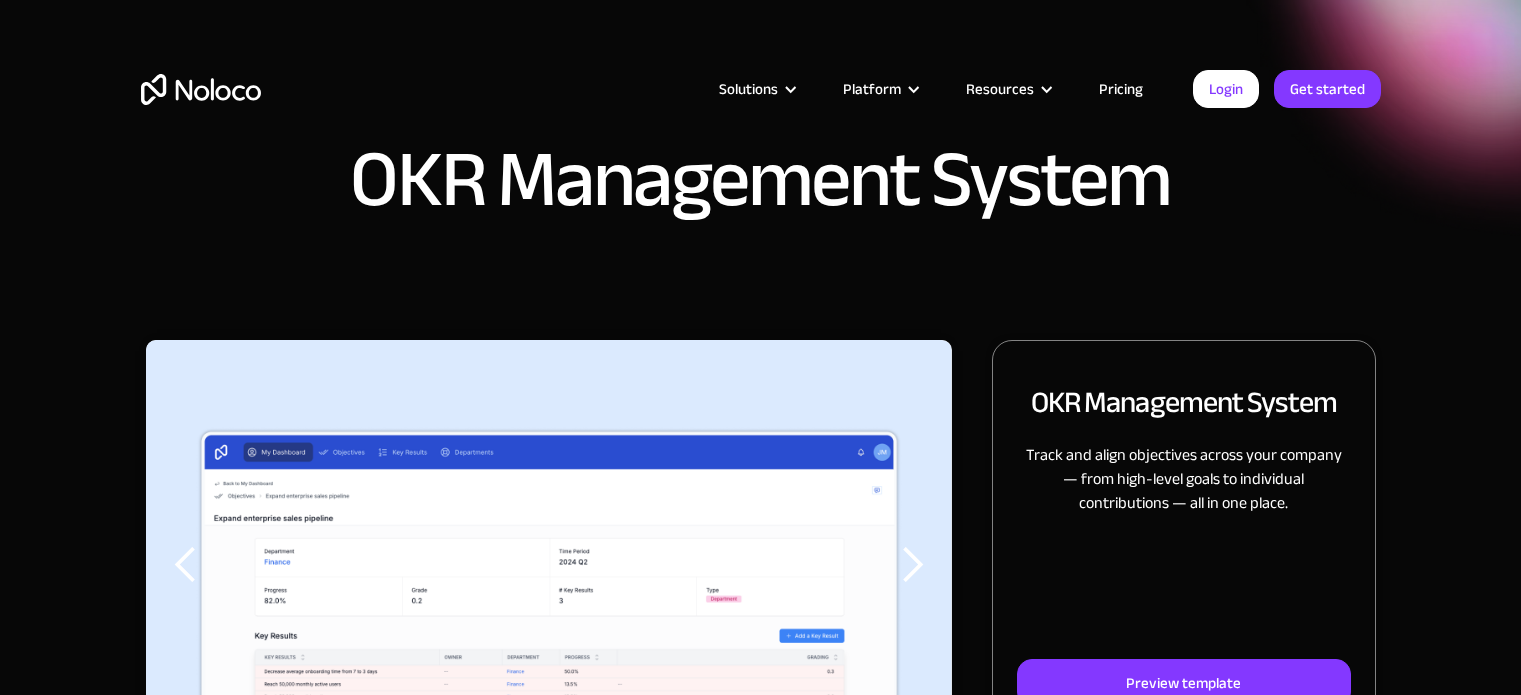 scroll, scrollTop: 0, scrollLeft: 0, axis: both 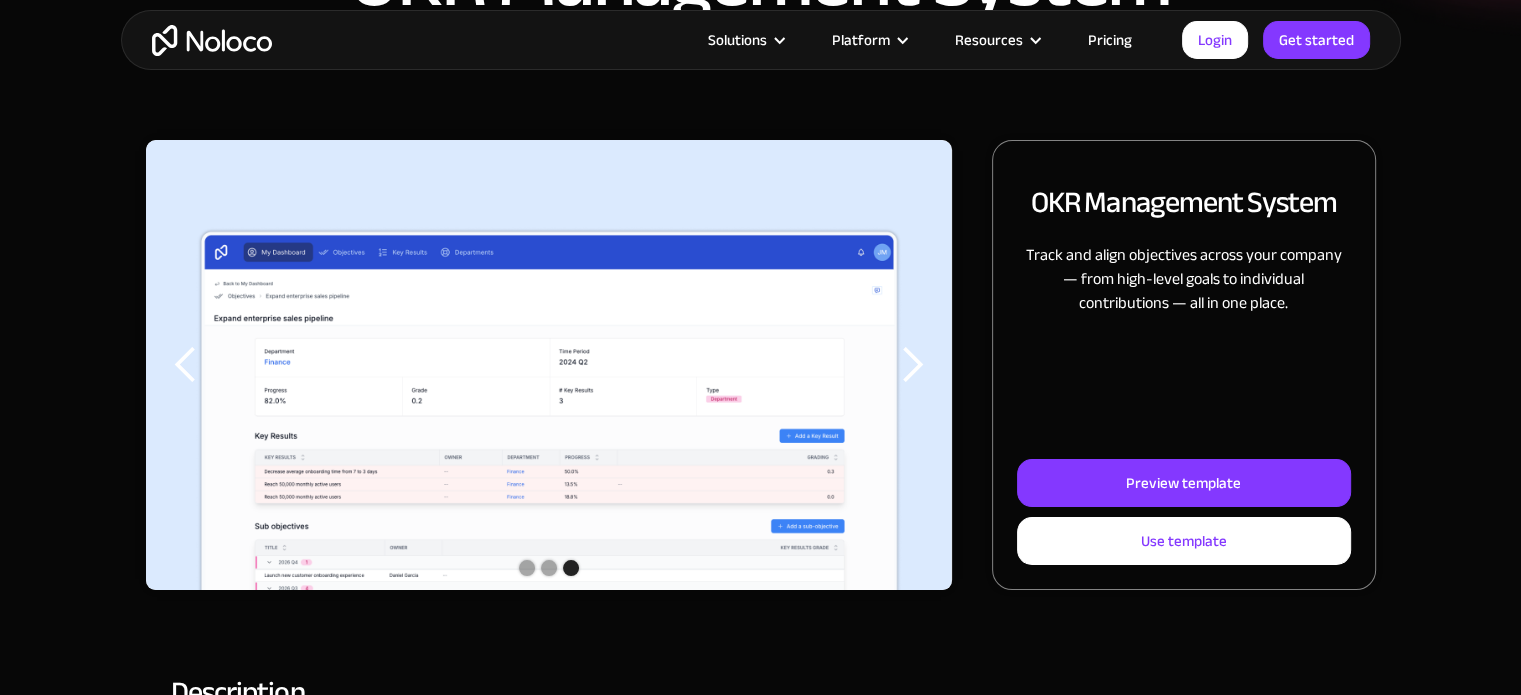 click at bounding box center (912, 365) 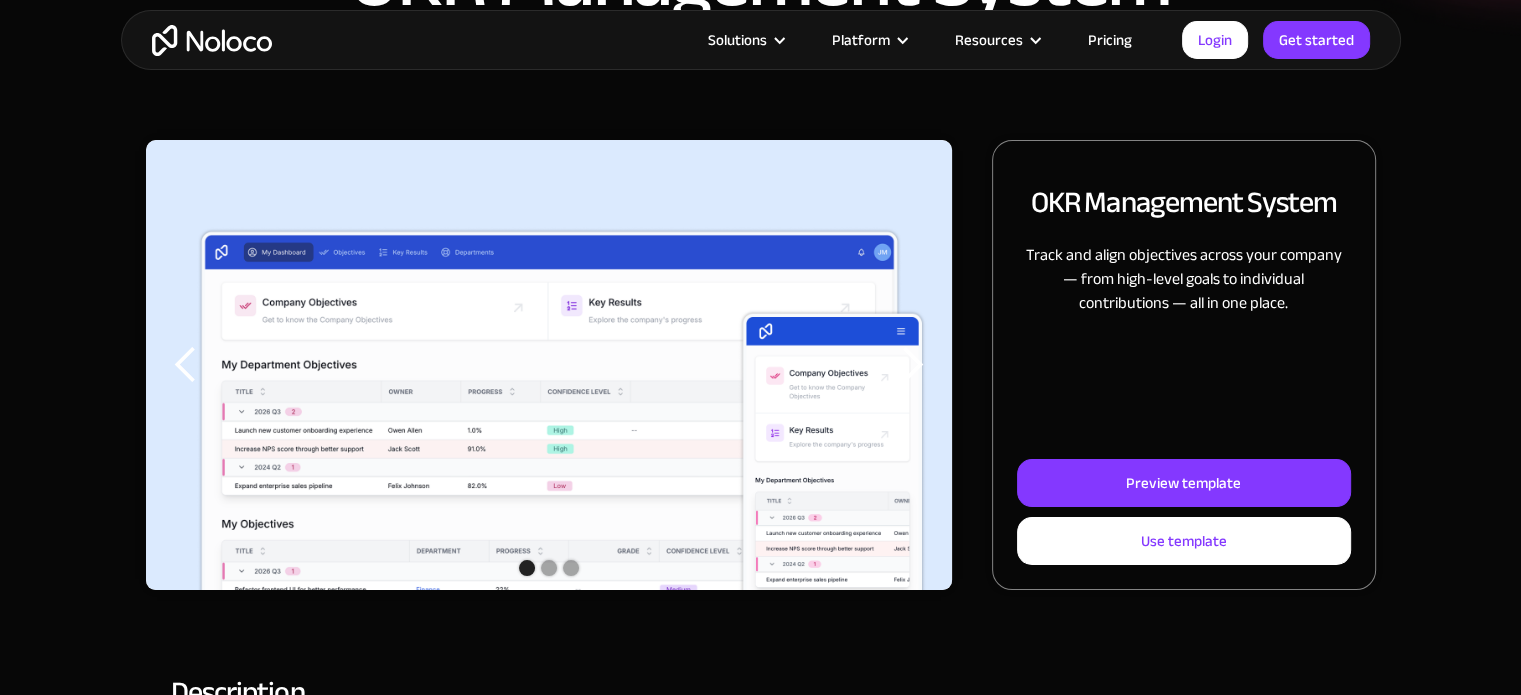 click at bounding box center [912, 365] 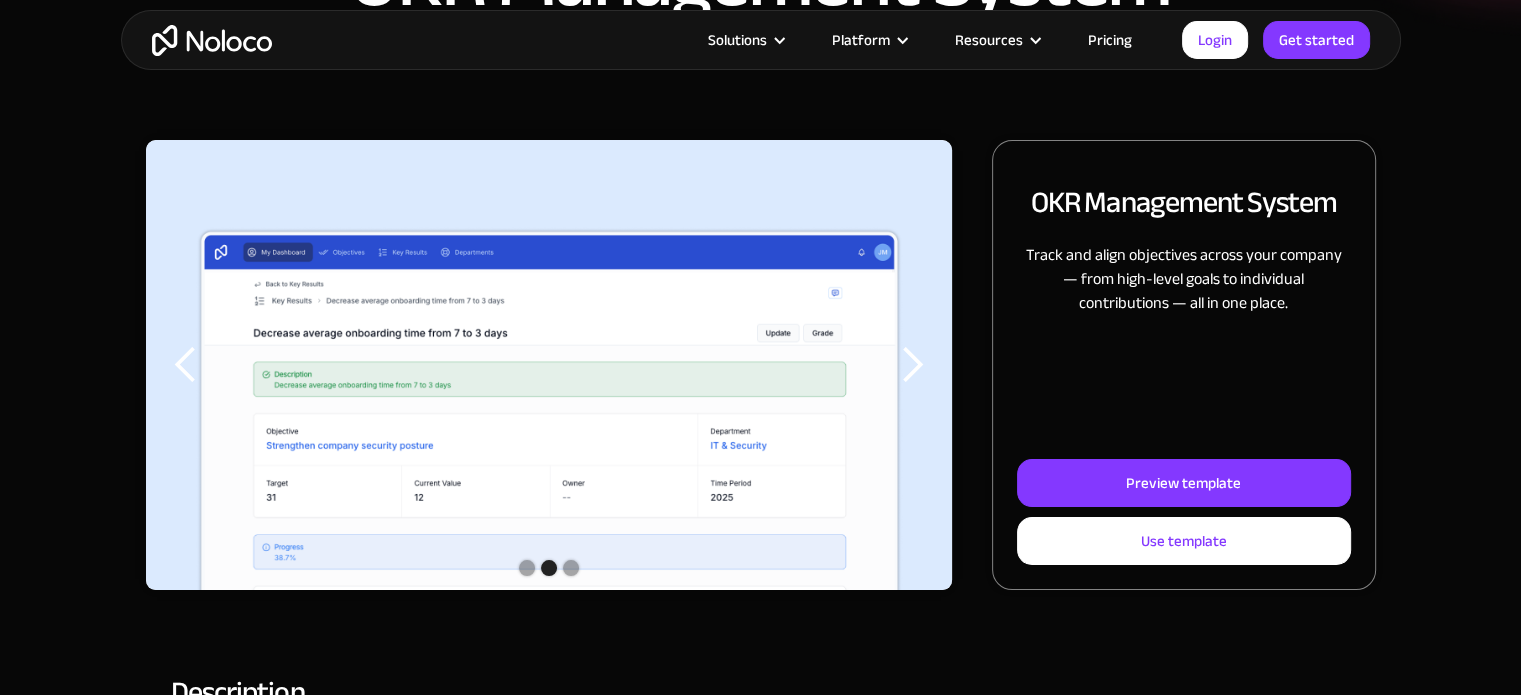 click at bounding box center [912, 365] 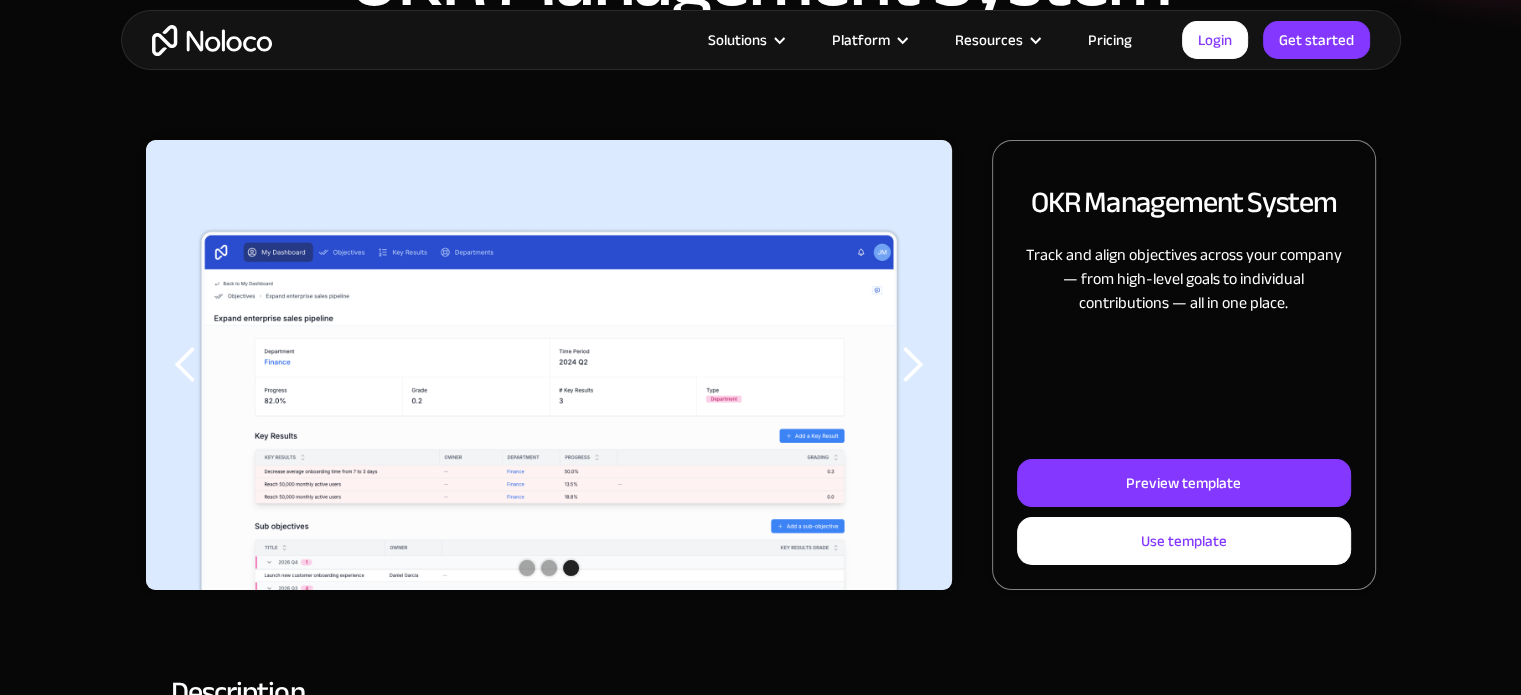 click at bounding box center (912, 365) 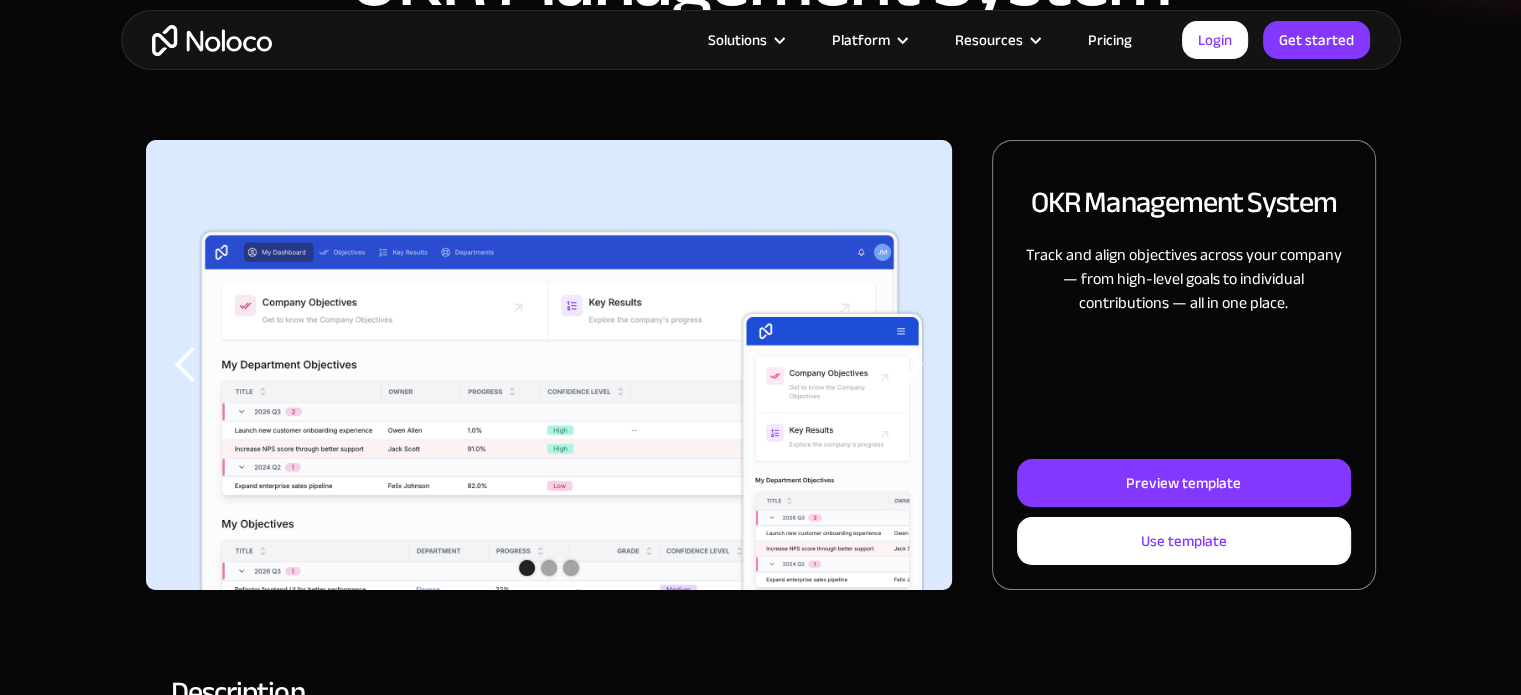 scroll, scrollTop: 0, scrollLeft: 0, axis: both 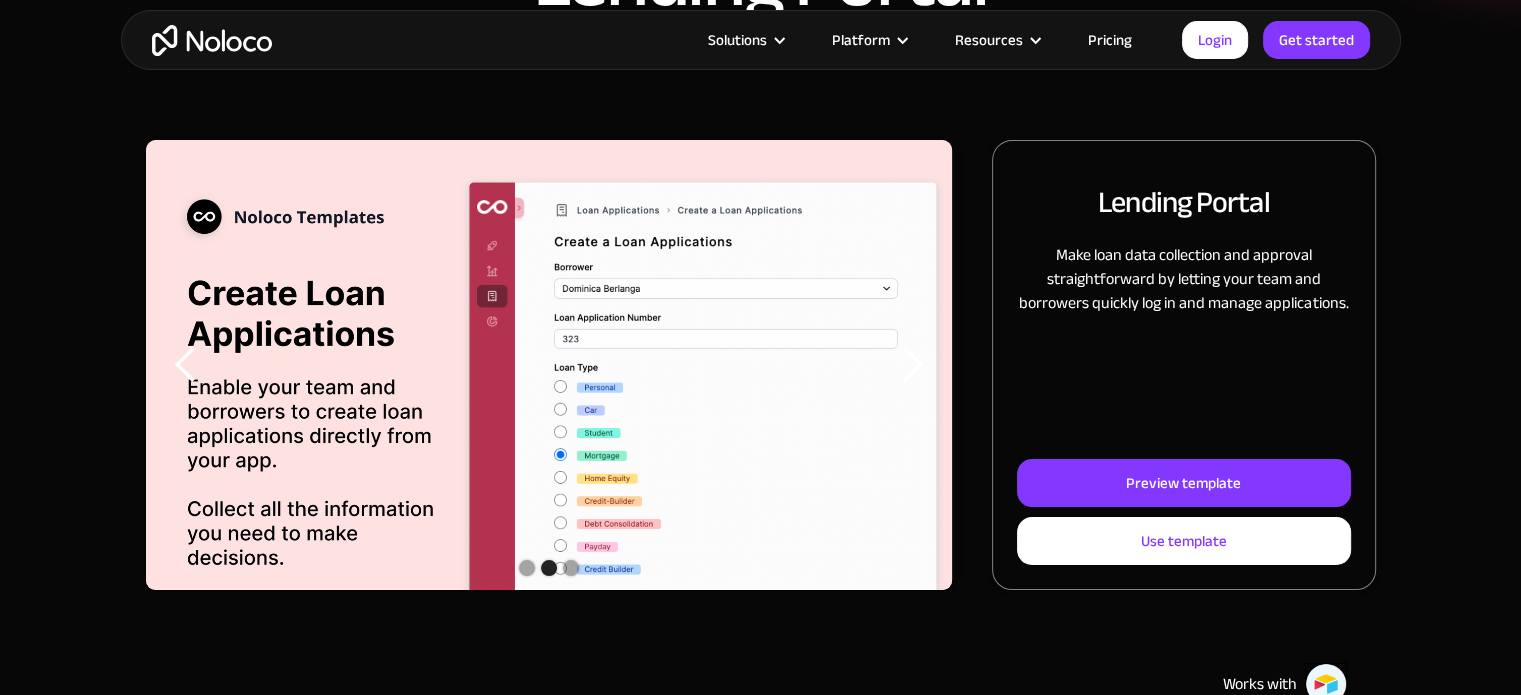 click at bounding box center (912, 365) 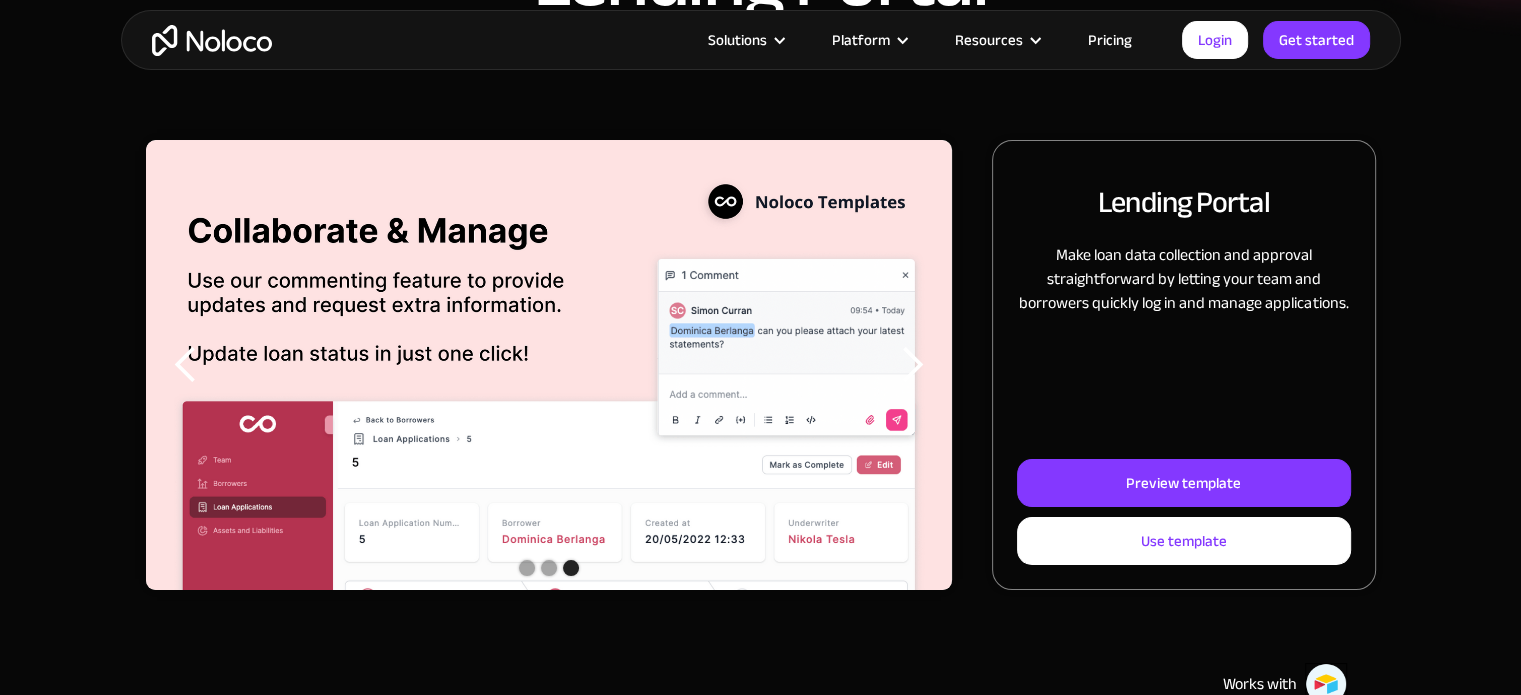 click at bounding box center [912, 365] 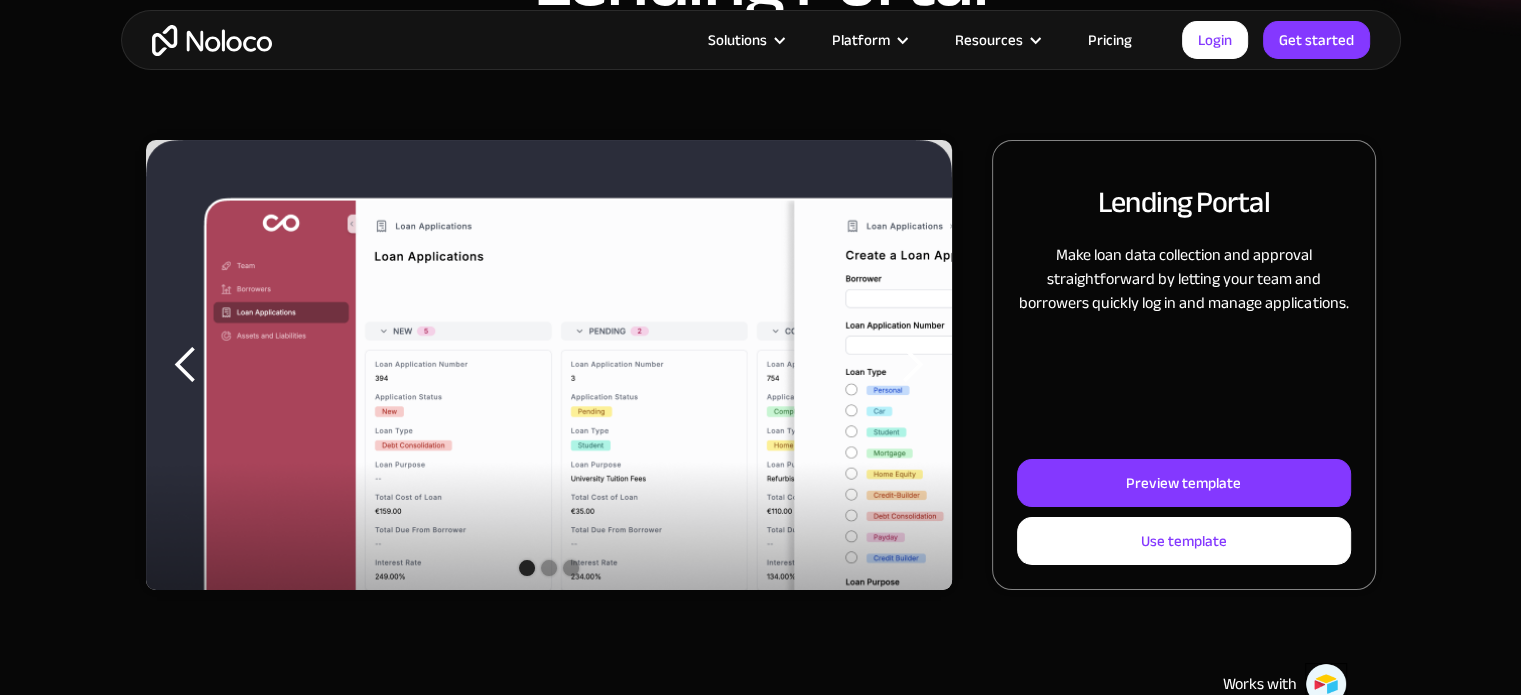 click at bounding box center (912, 365) 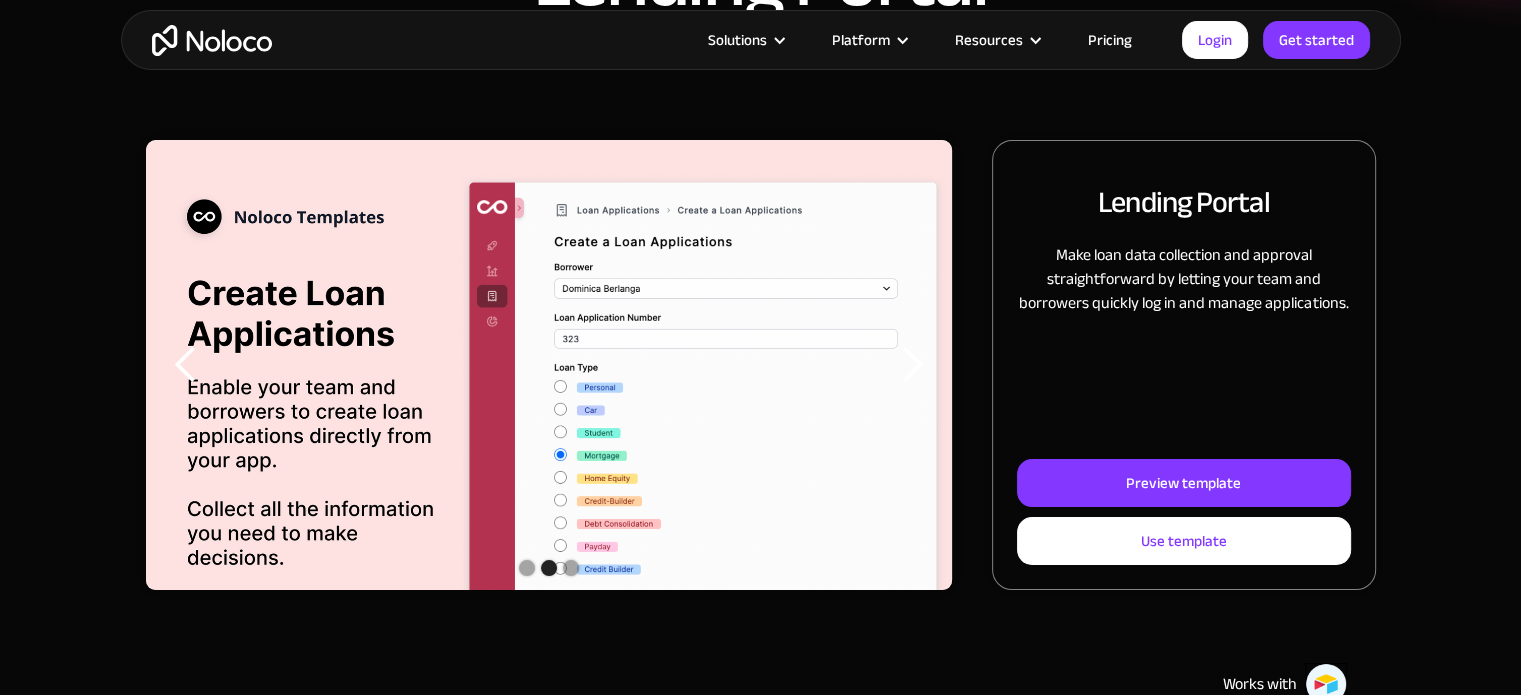 click at bounding box center [912, 365] 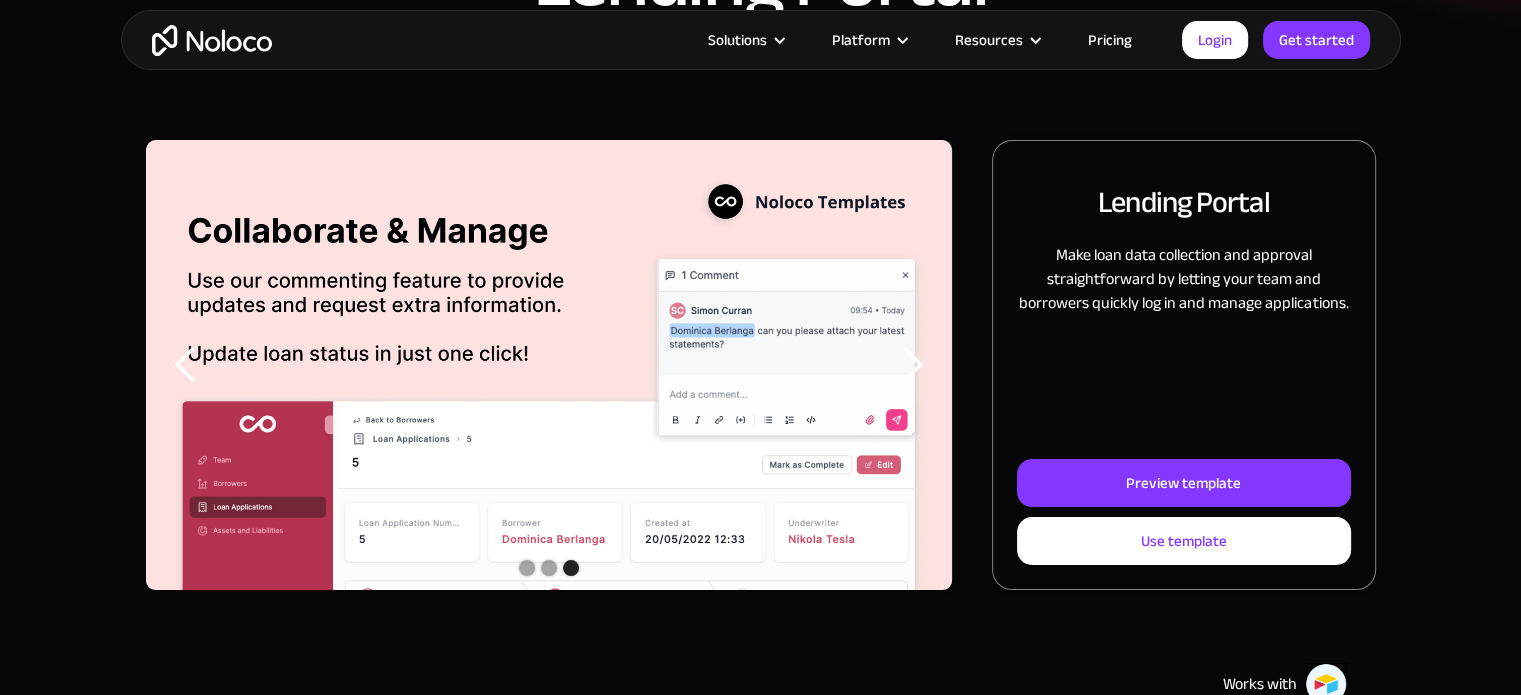 click at bounding box center (912, 365) 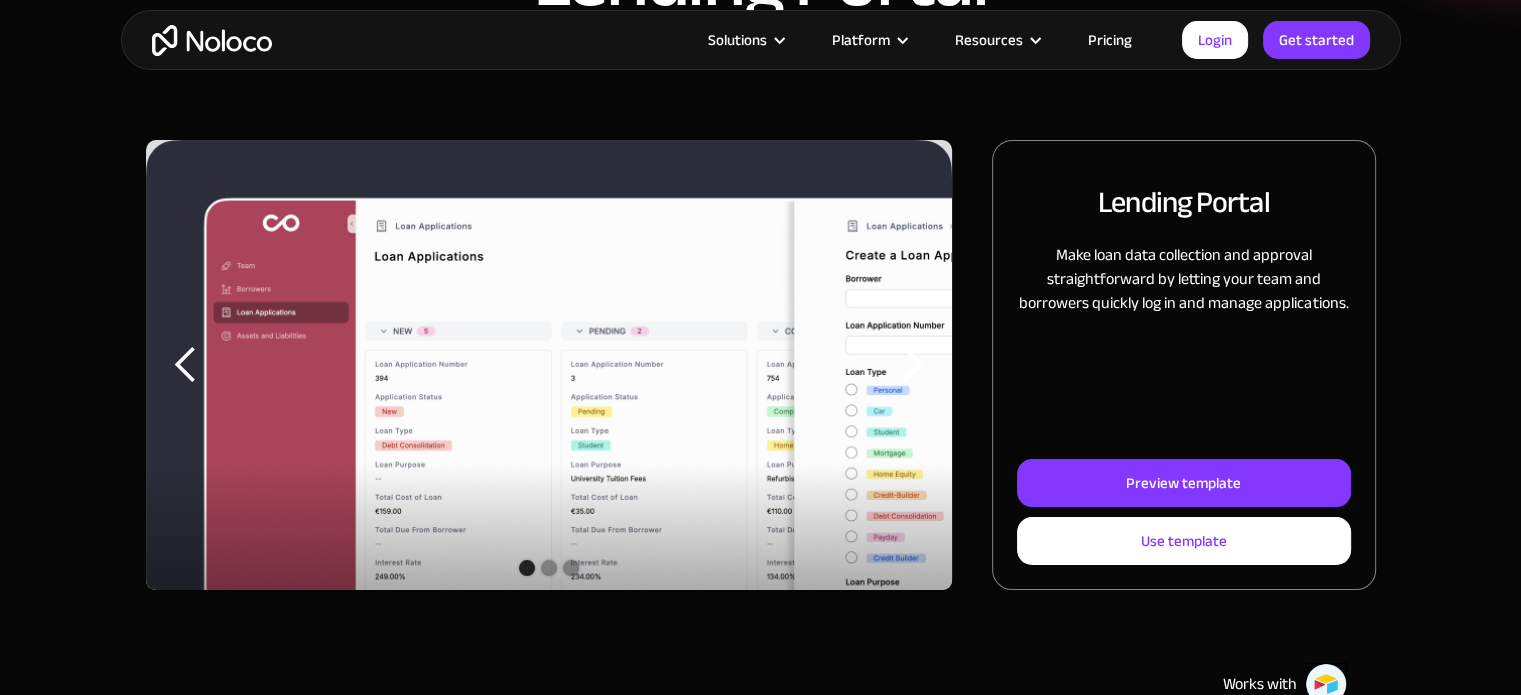 click at bounding box center [912, 365] 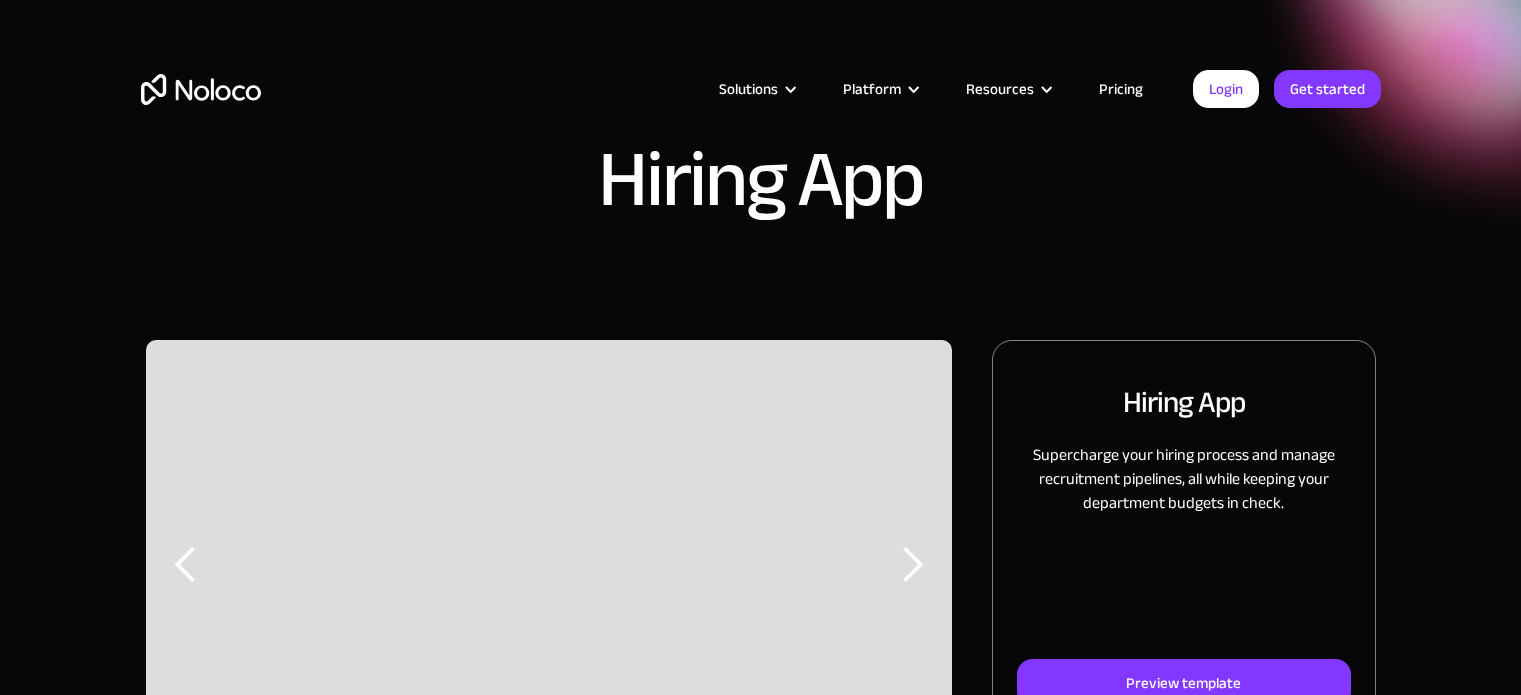scroll, scrollTop: 0, scrollLeft: 0, axis: both 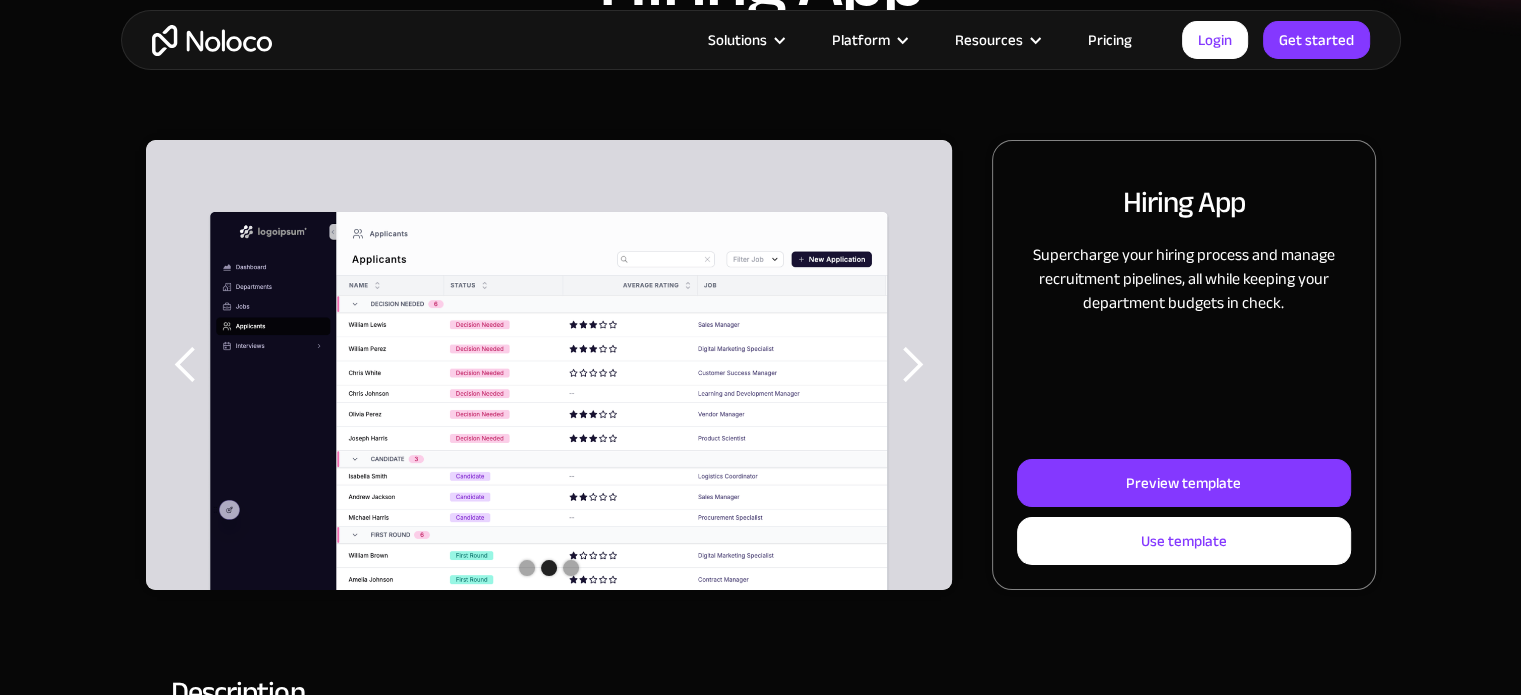 click at bounding box center [912, 365] 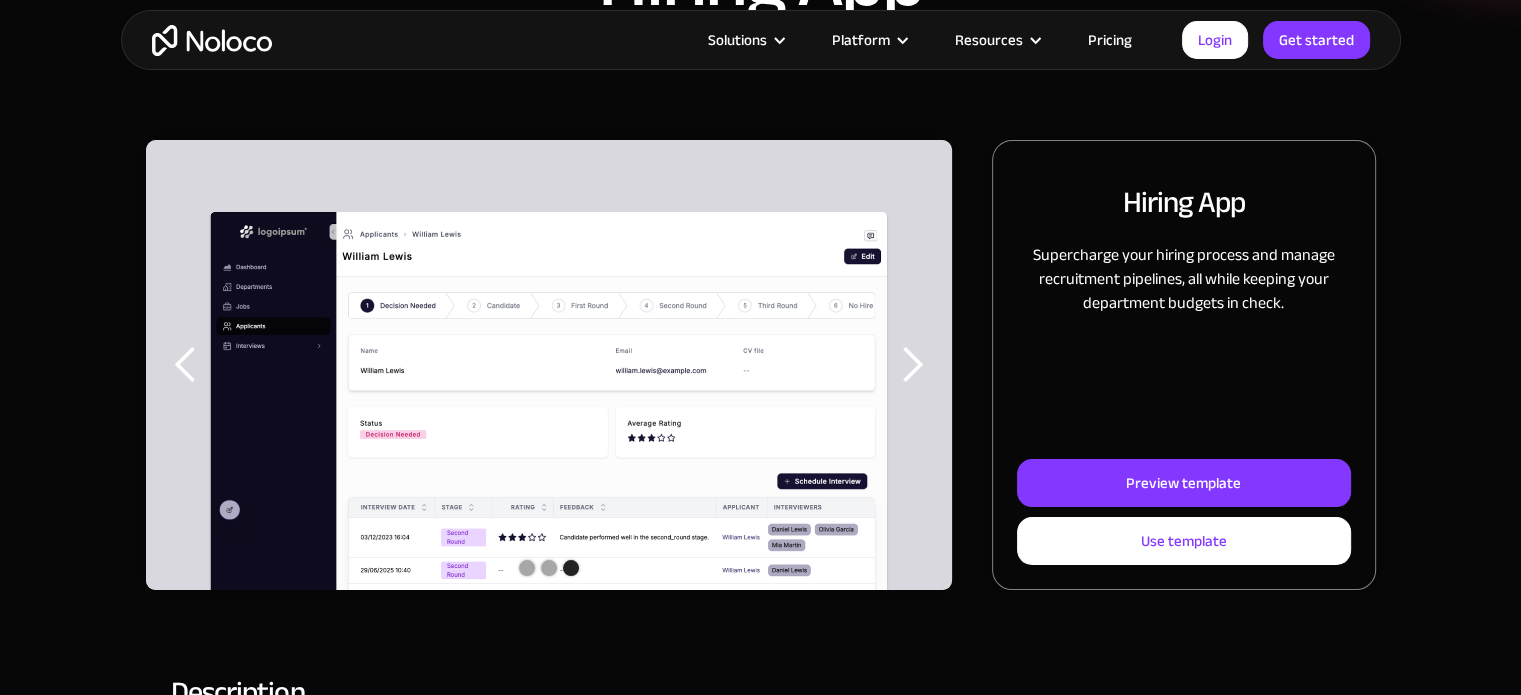 click at bounding box center [912, 365] 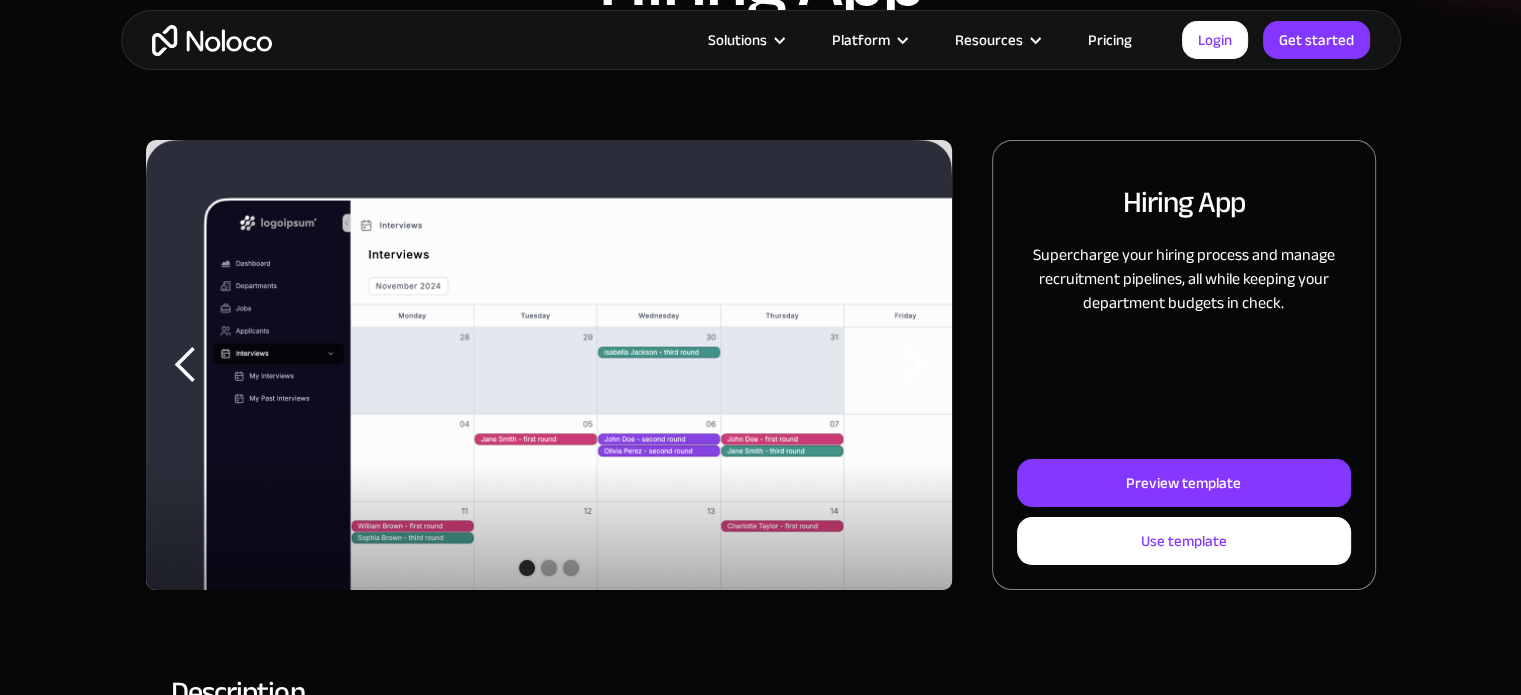 click at bounding box center [912, 365] 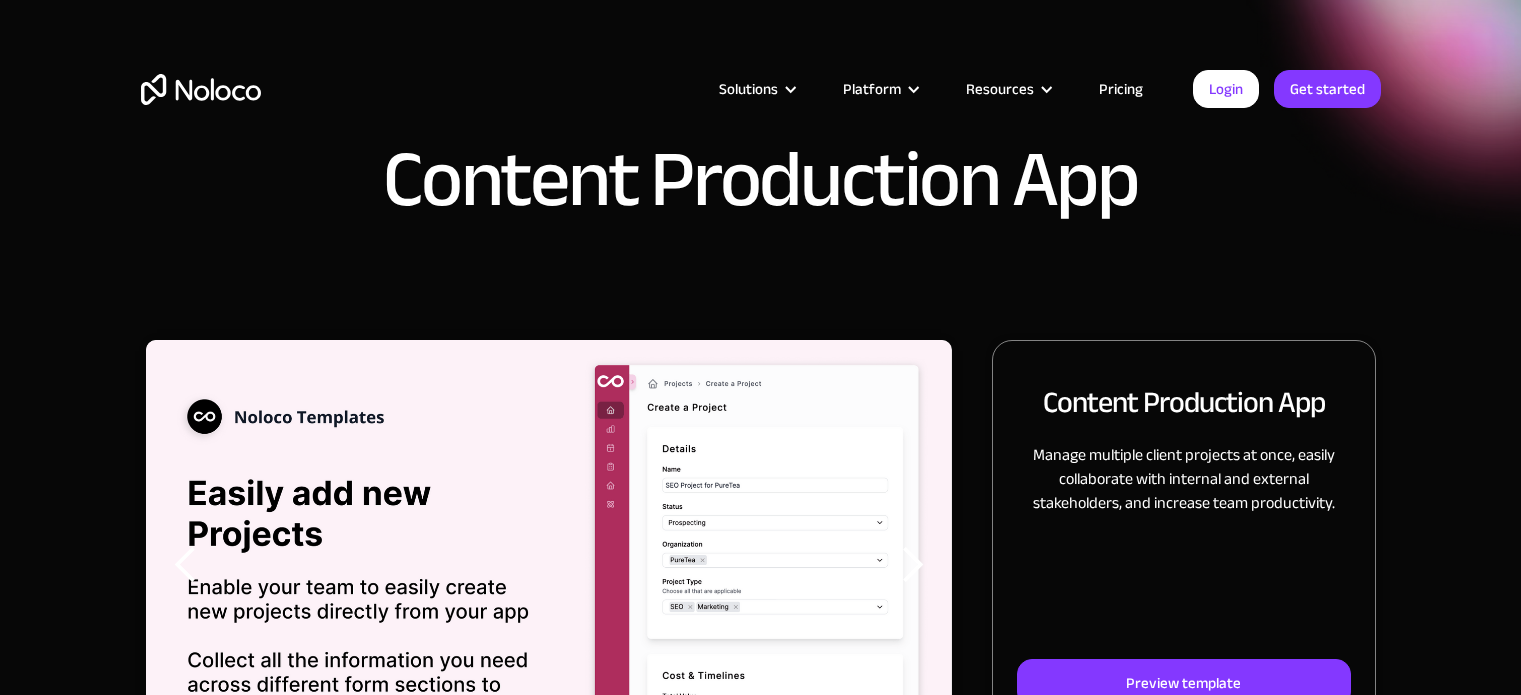 scroll, scrollTop: 0, scrollLeft: 0, axis: both 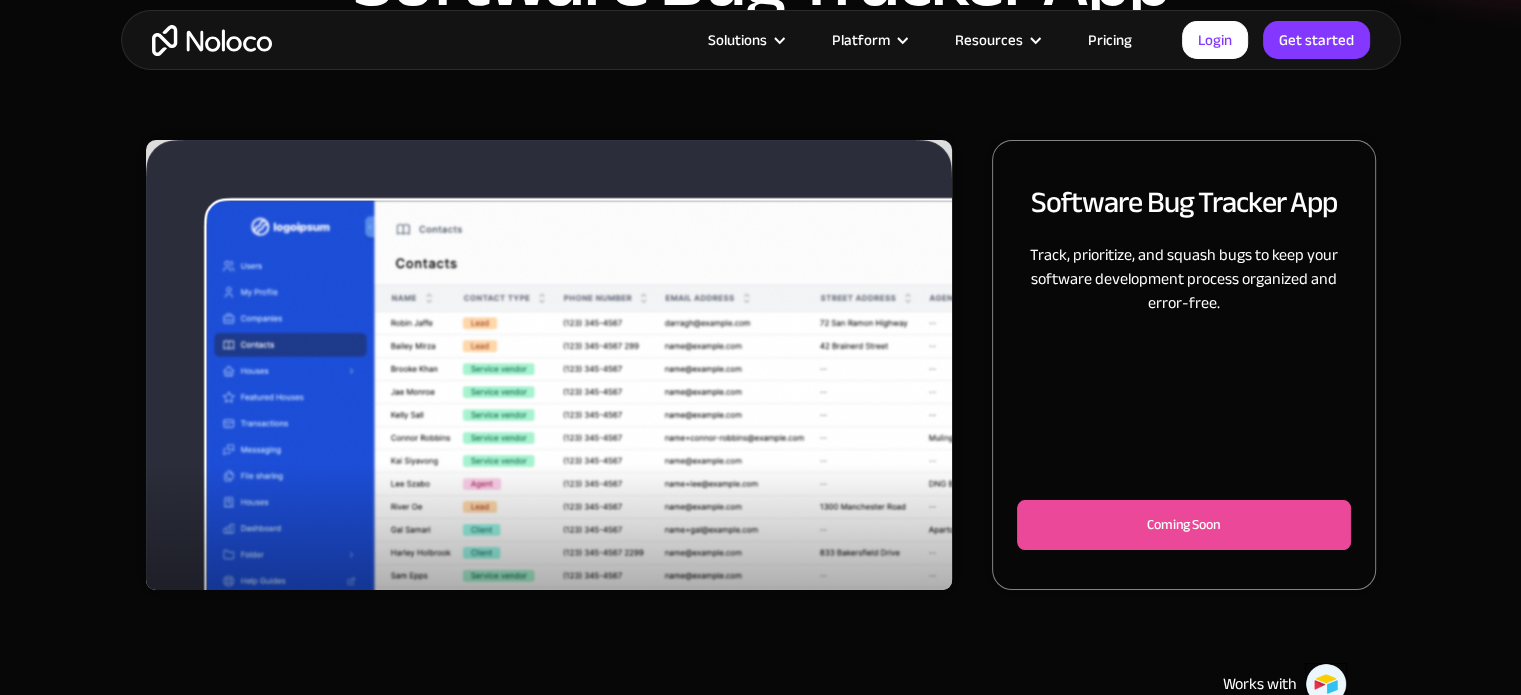 click at bounding box center (549, 402) 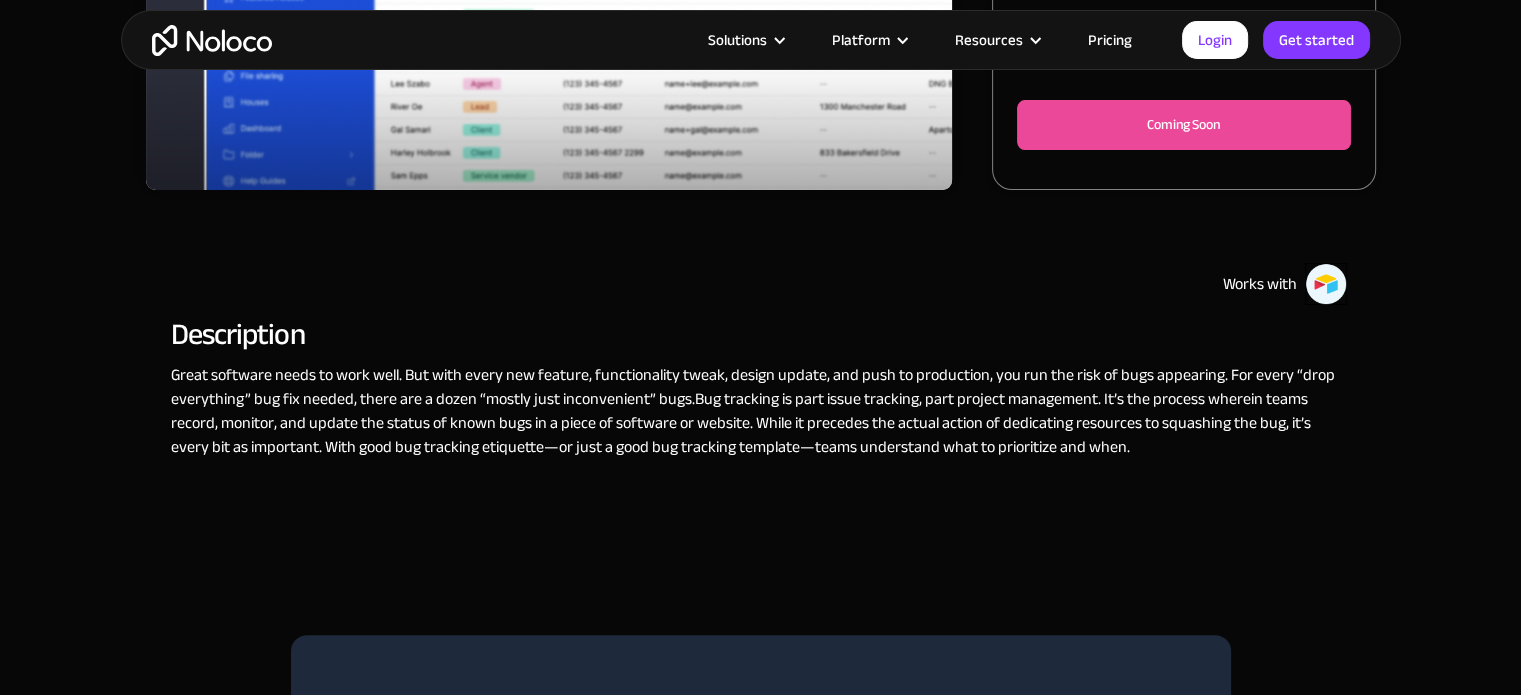 scroll, scrollTop: 400, scrollLeft: 0, axis: vertical 